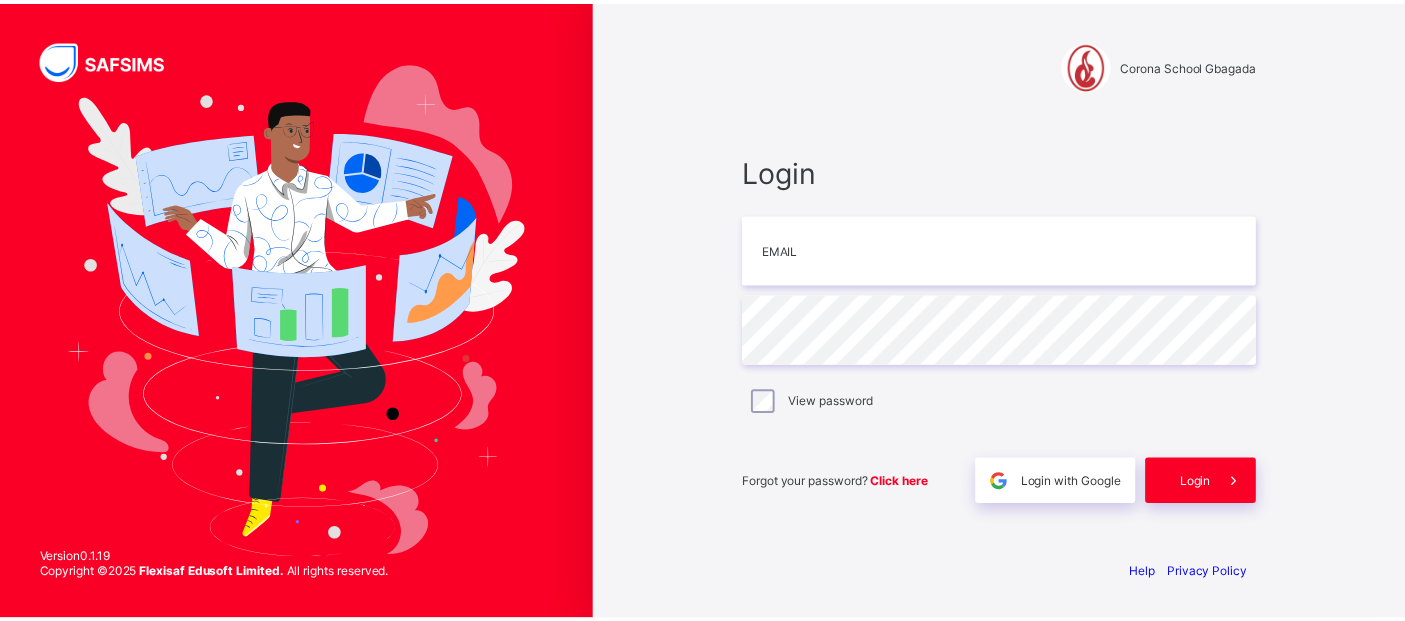 scroll, scrollTop: 0, scrollLeft: 0, axis: both 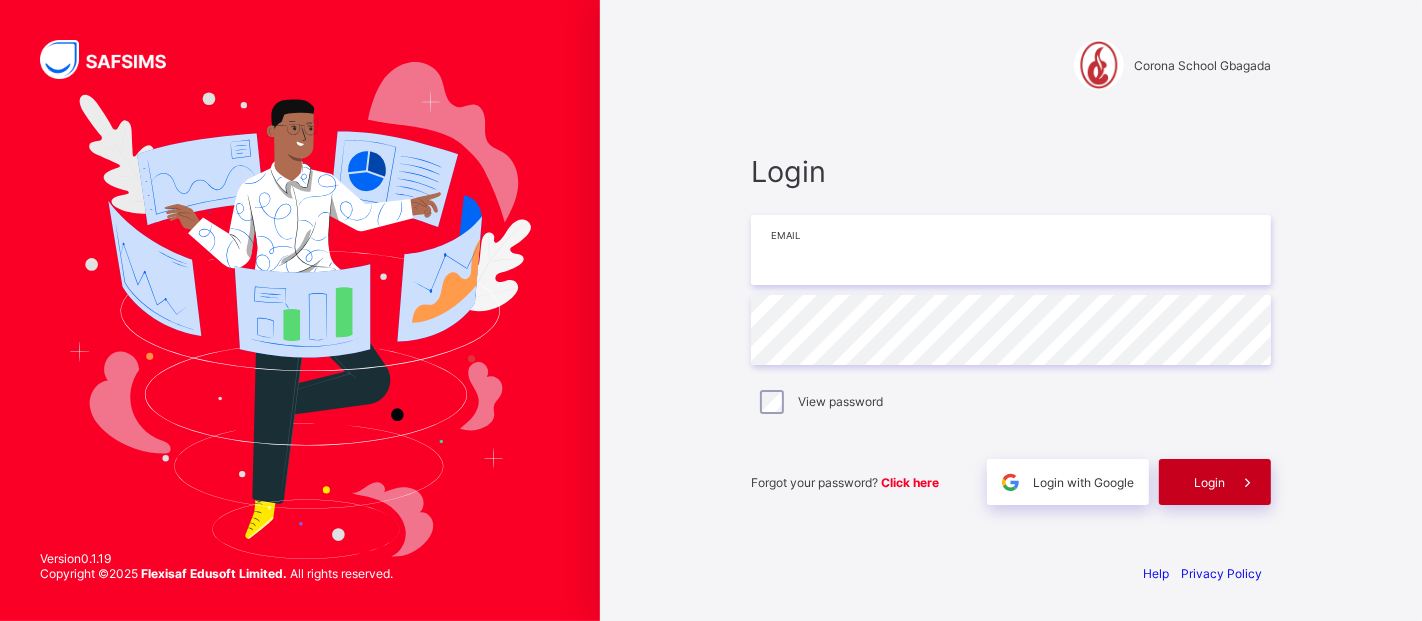 type on "**********" 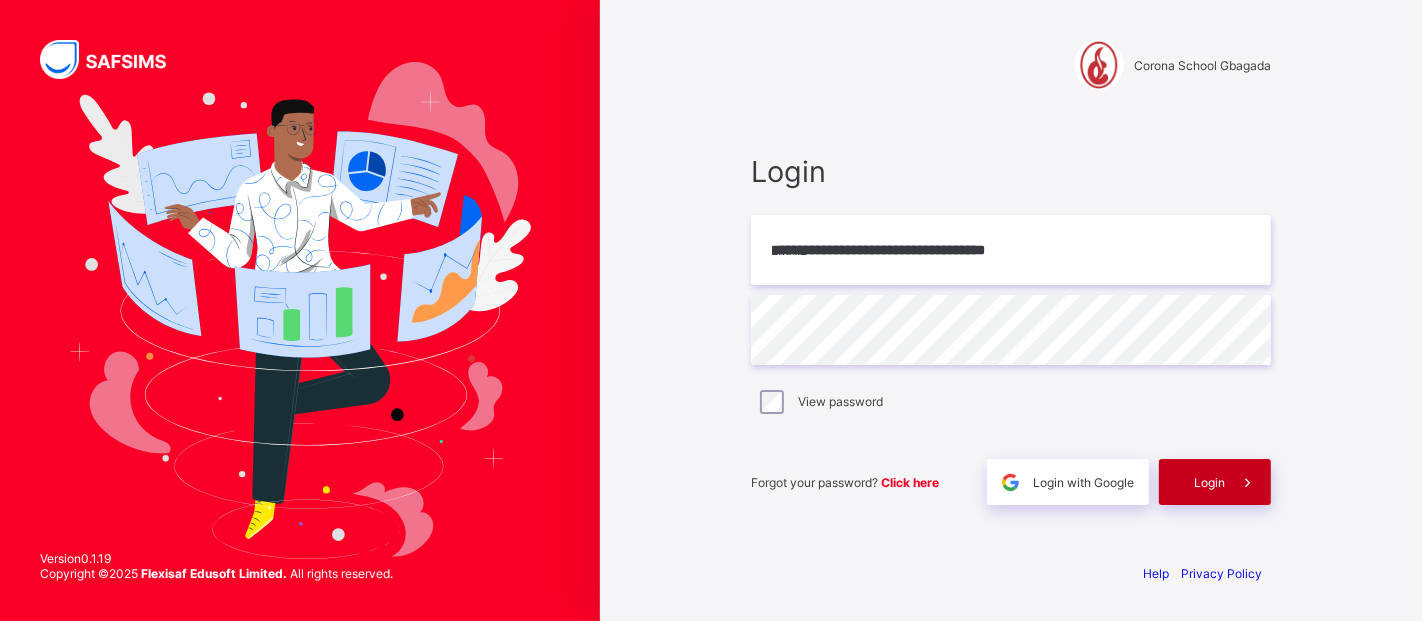 click on "Login" at bounding box center (1209, 482) 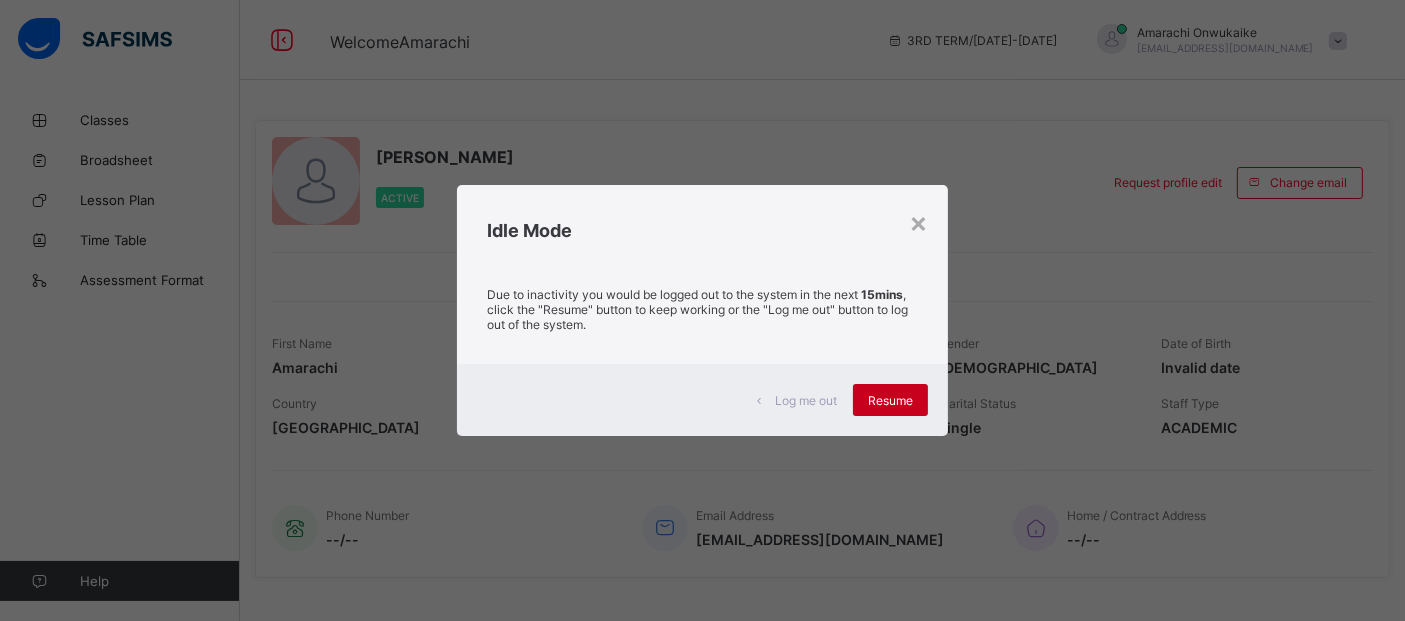 click on "Resume" at bounding box center [890, 400] 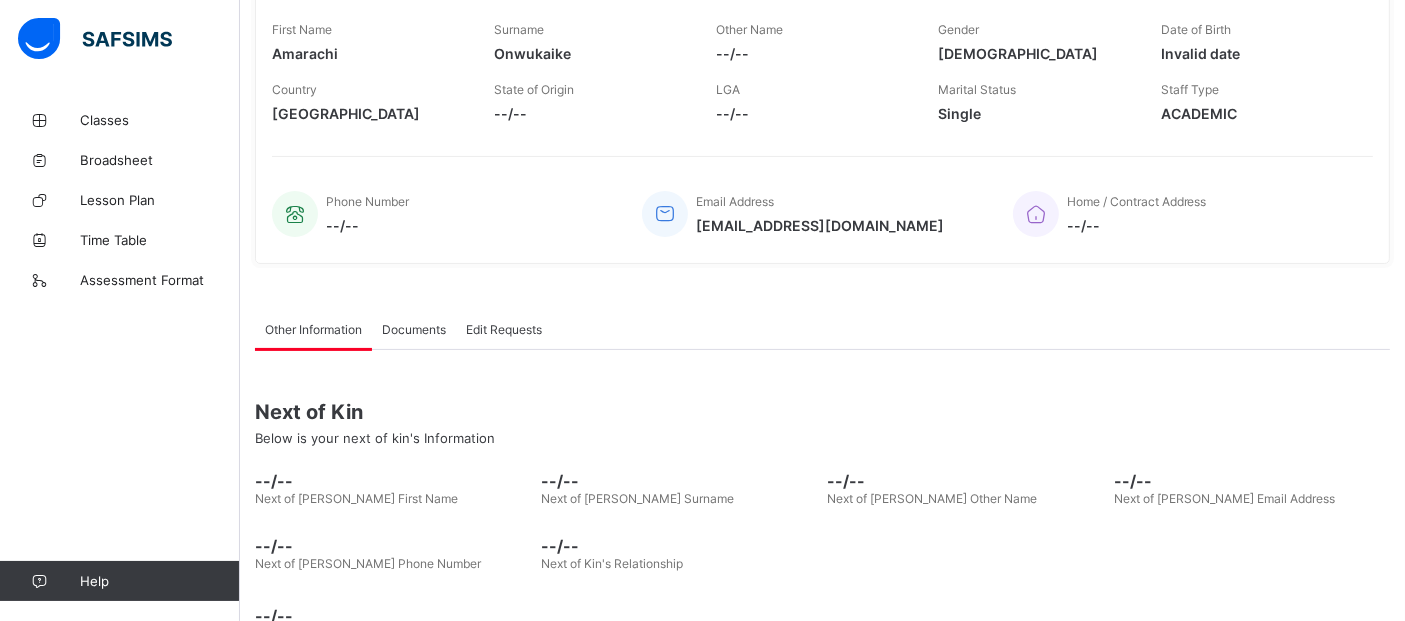 scroll, scrollTop: 0, scrollLeft: 0, axis: both 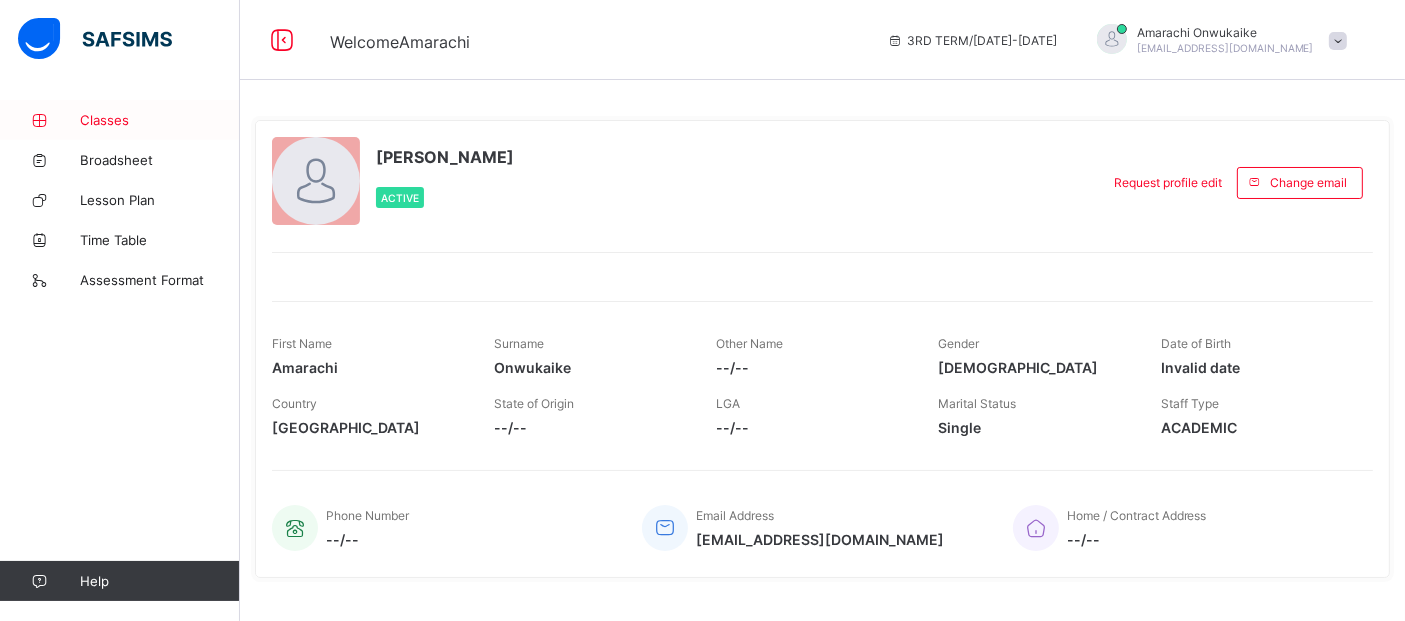 click on "Classes" at bounding box center [160, 120] 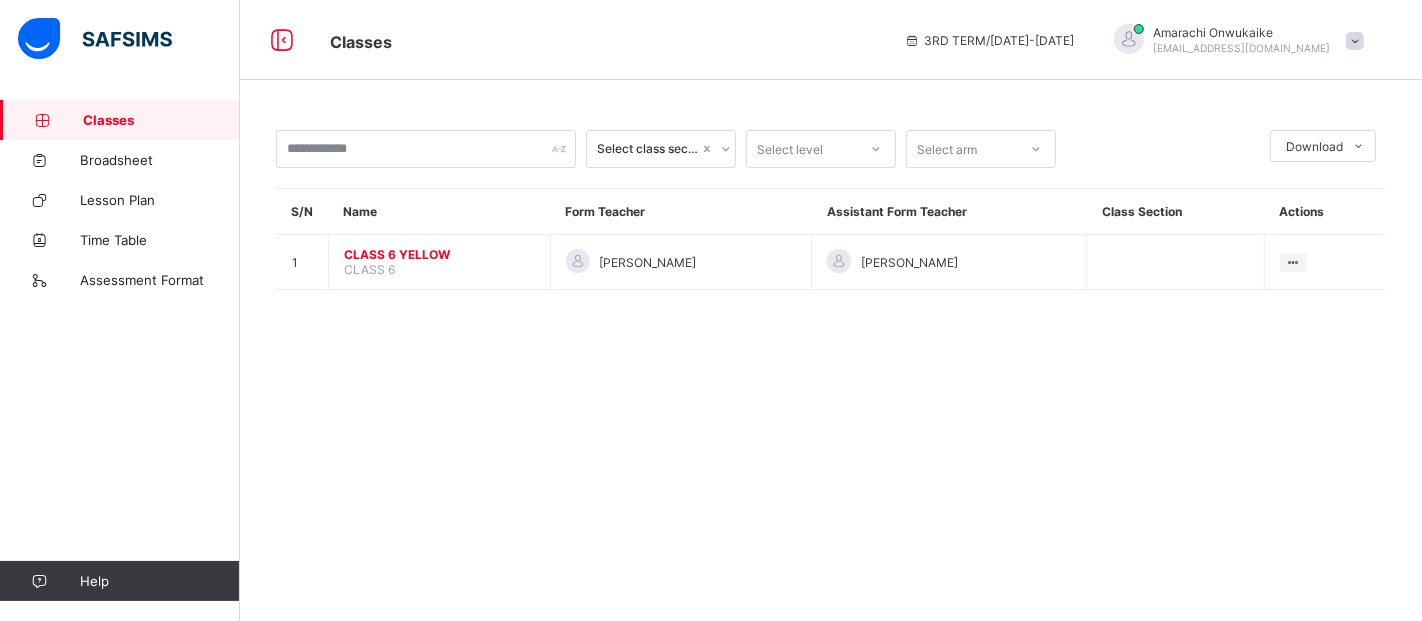 click on "Select class section Select level Select arm Download Pdf Report Excel Report S/N Name Form Teacher Assistant Form Teacher Class Section Actions 1 CLASS 6   YELLOW   CLASS 6 [PERSON_NAME]  [PERSON_NAME]  View Class × Form Teacher Select Form Teacher [PERSON_NAME]  Select Assistant Form Teacher [PERSON_NAME]  Cancel Save [GEOGRAPHIC_DATA] Gbagada 2/10, Olujobi Cresent, off [PERSON_NAME], [PERSON_NAME][GEOGRAPHIC_DATA] , Phone:   List of Classes [DATE] 9:36:30 am Total no. of classes:  19 Term:  3RD TERM Session:  [DATE]-[DATE] S/N Class name Class Arms Form Teacher Supervisor Subject Teachers 1 PS [PERSON_NAME] PLAYSCHOOL TULIP  [PERSON_NAME] [PERSON_NAME] No class teachers 2 PLAYSCHOOL PLAYSCHOOL LAVENDER [PERSON_NAME] [PERSON_NAME] No class teachers 3 PLAYSCHOOL PLAYSCHOOL SUNFLOWER [PERSON_NAME]  Dunmininu [PERSON_NAME] No class teachers 4 NURSERY 1 NURSERY 1 BLUE Morenikeji [PERSON_NAME] [PERSON_NAME] No class teachers 5 NURSERY 1 NURSERY 1 RED [PERSON_NAME]  6 NURSERY 2 BLUE" at bounding box center [831, 310] 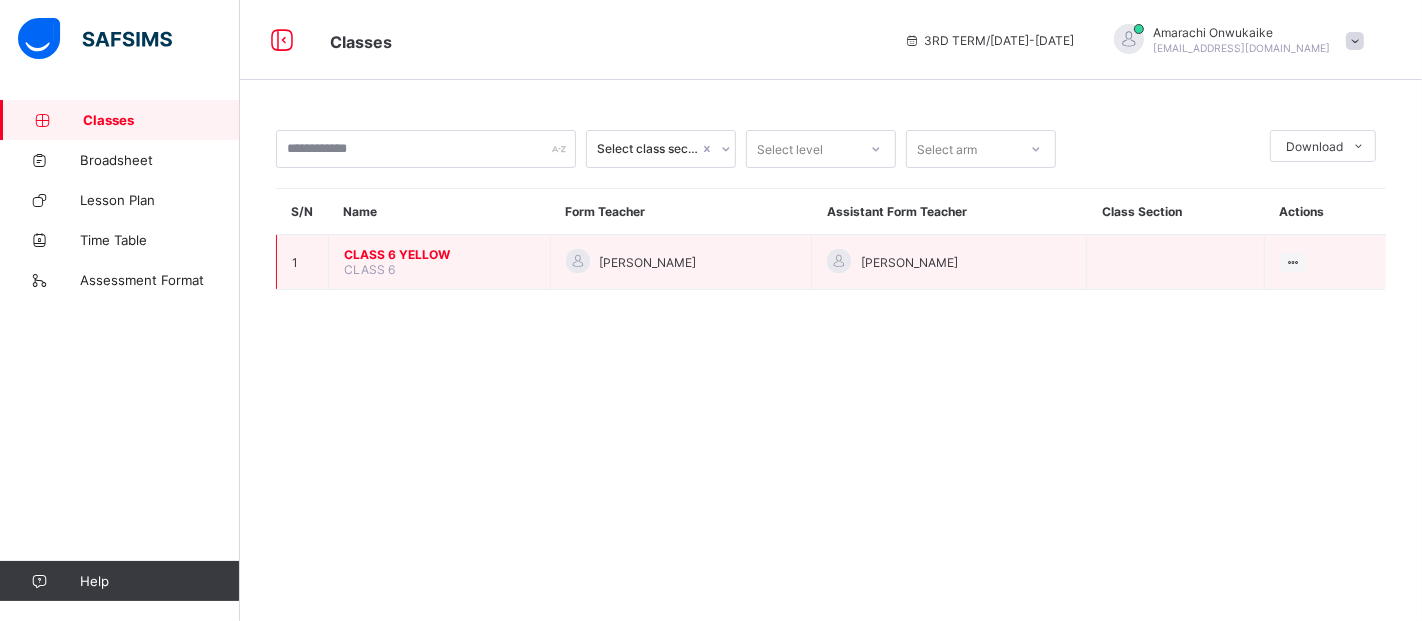 click on "CLASS 6   YELLOW" at bounding box center [439, 254] 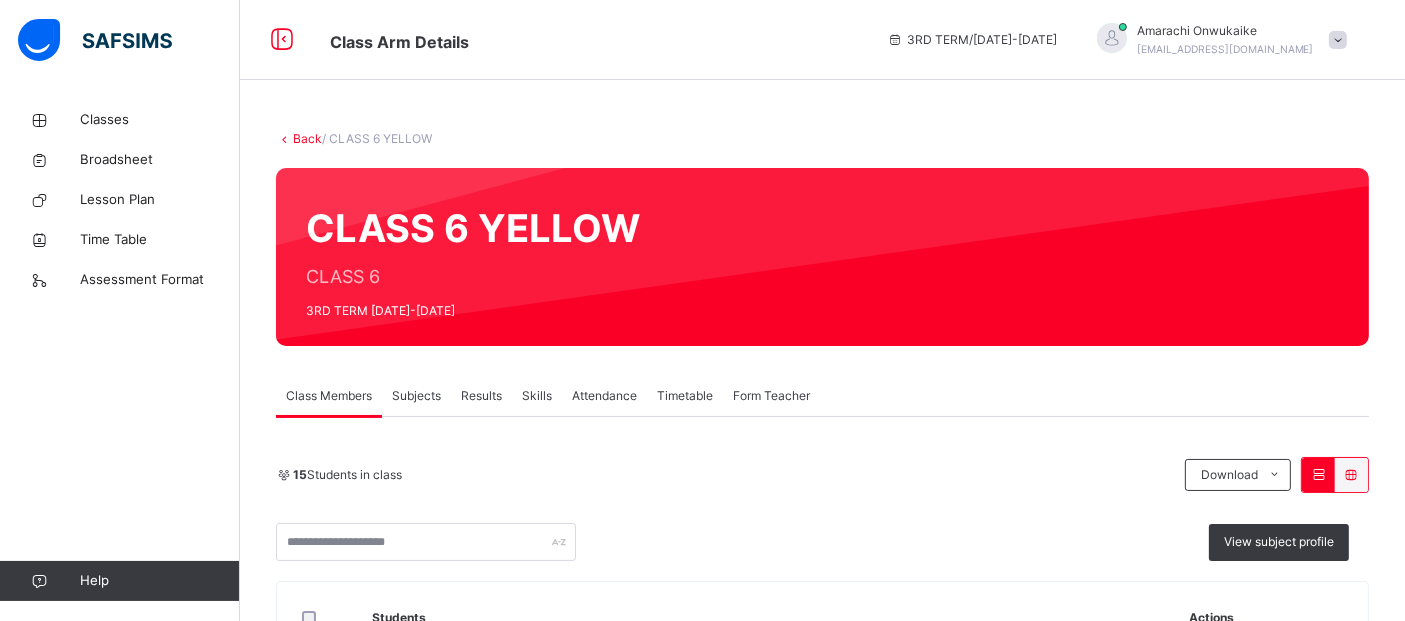 click on "Subjects" at bounding box center (416, 396) 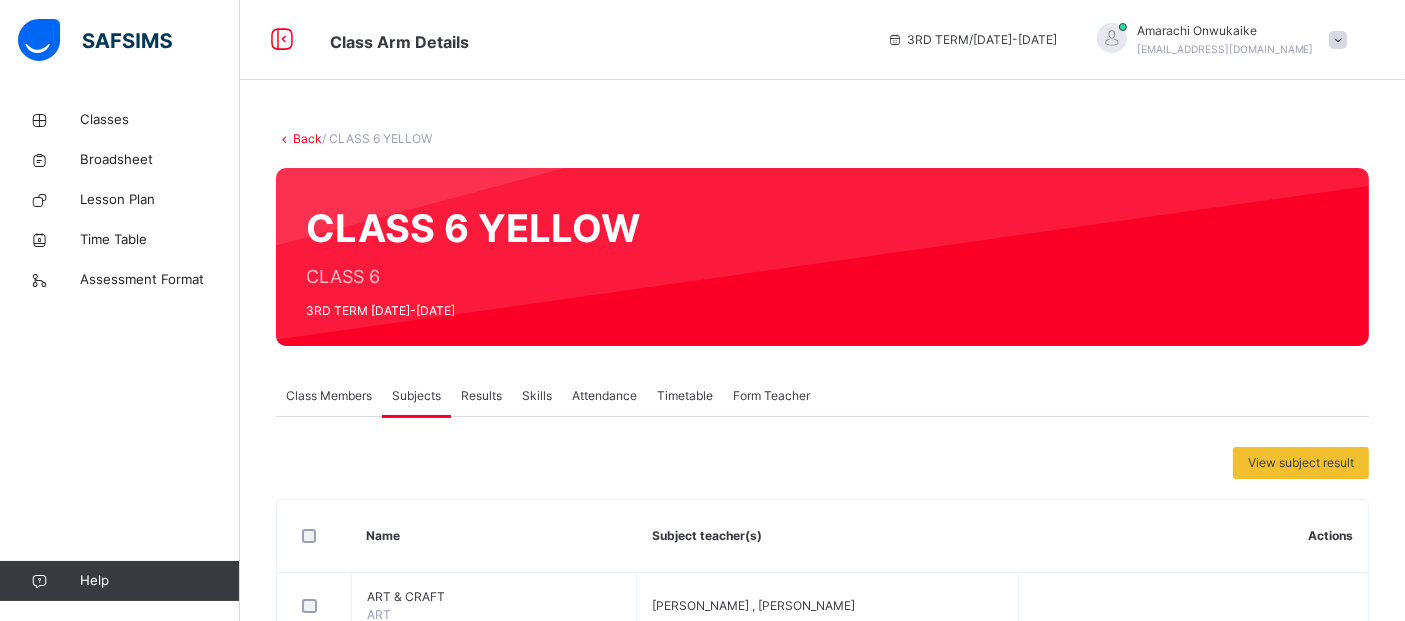 click on "Subjects" at bounding box center (416, 396) 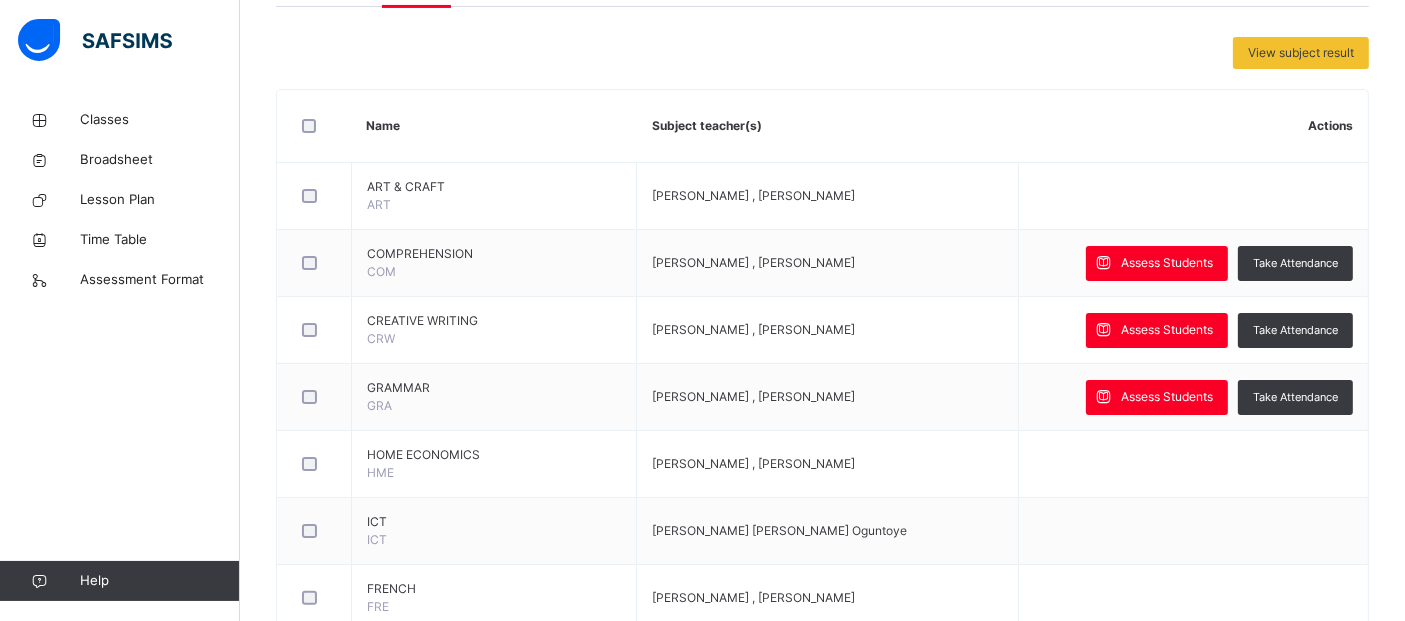 scroll, scrollTop: 412, scrollLeft: 0, axis: vertical 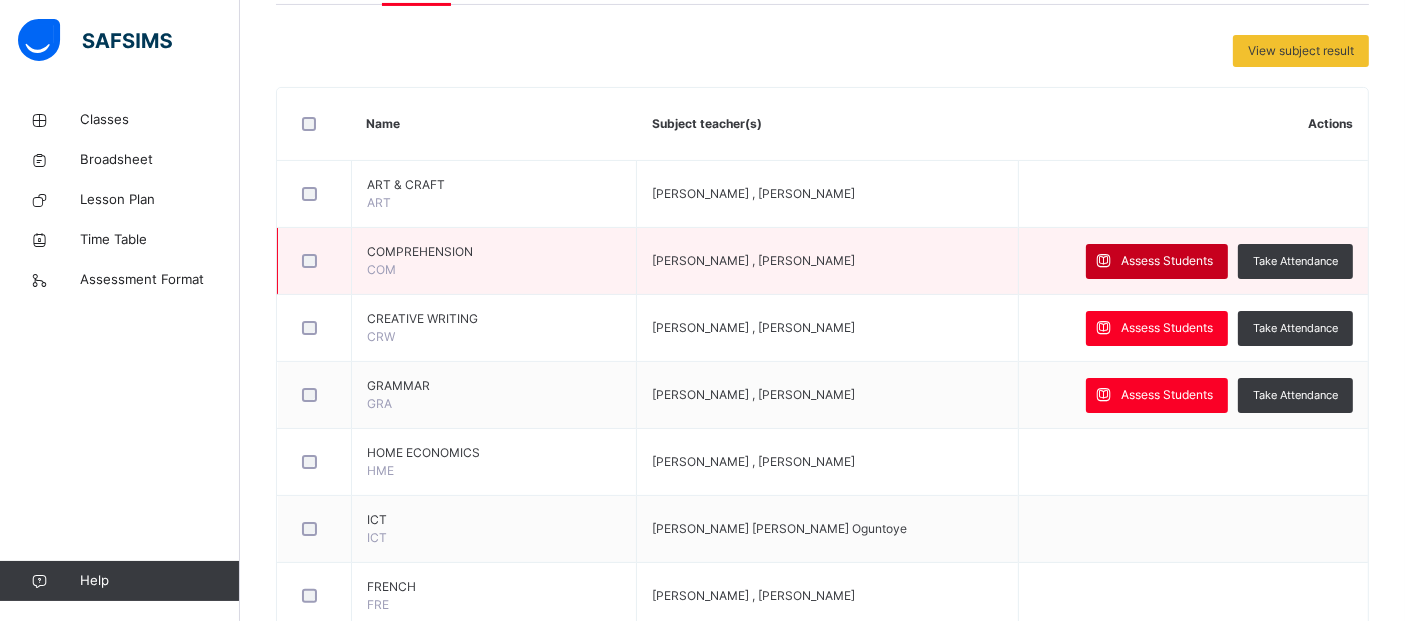 click on "Assess Students" at bounding box center (1167, 261) 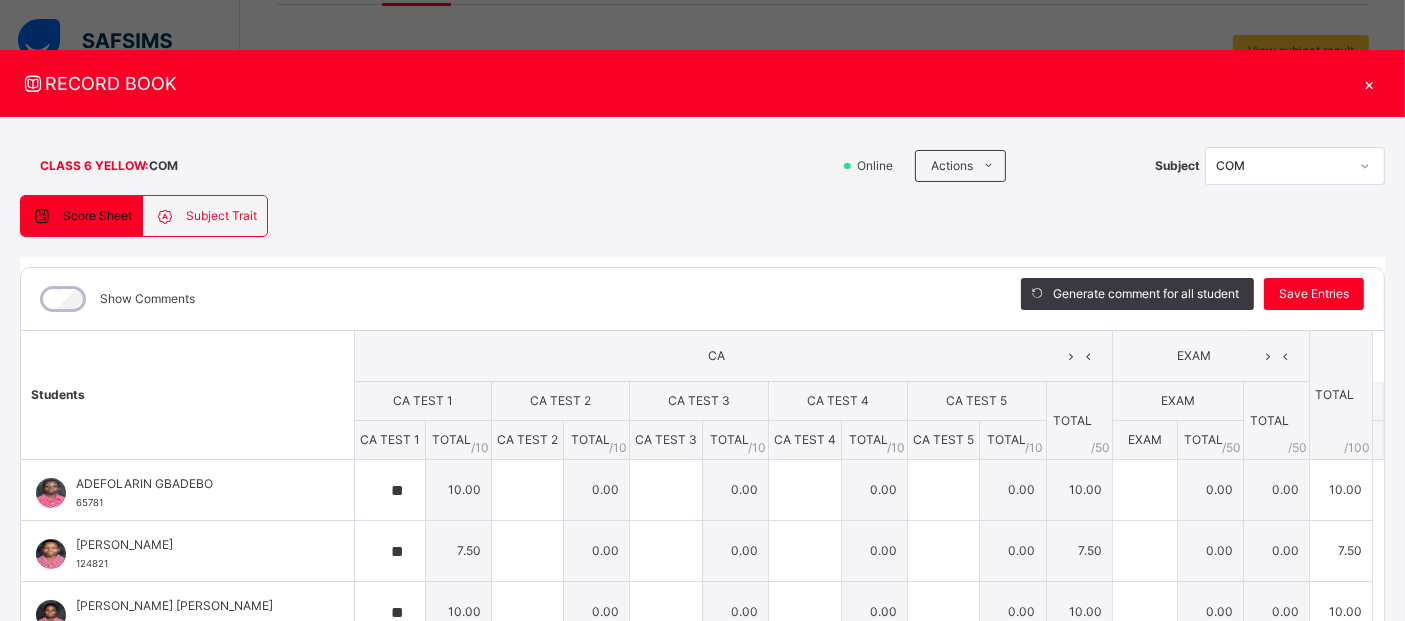click on "Subject Trait" at bounding box center [221, 216] 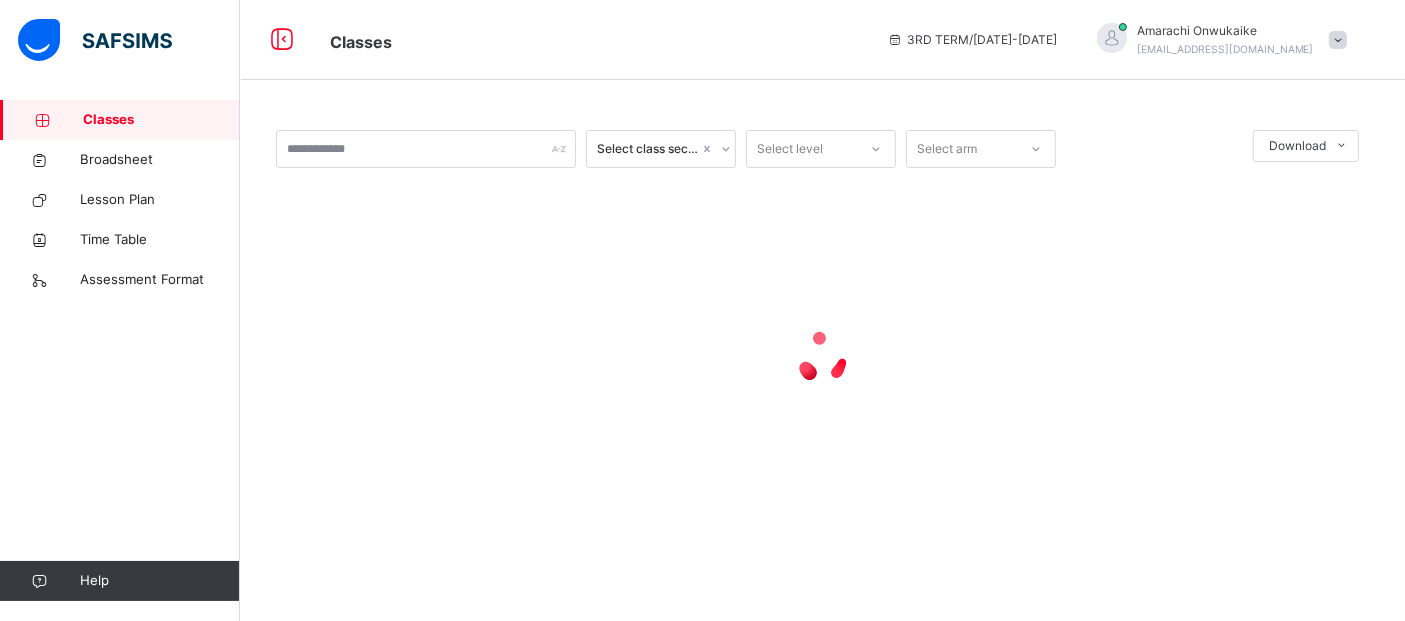 scroll, scrollTop: 0, scrollLeft: 0, axis: both 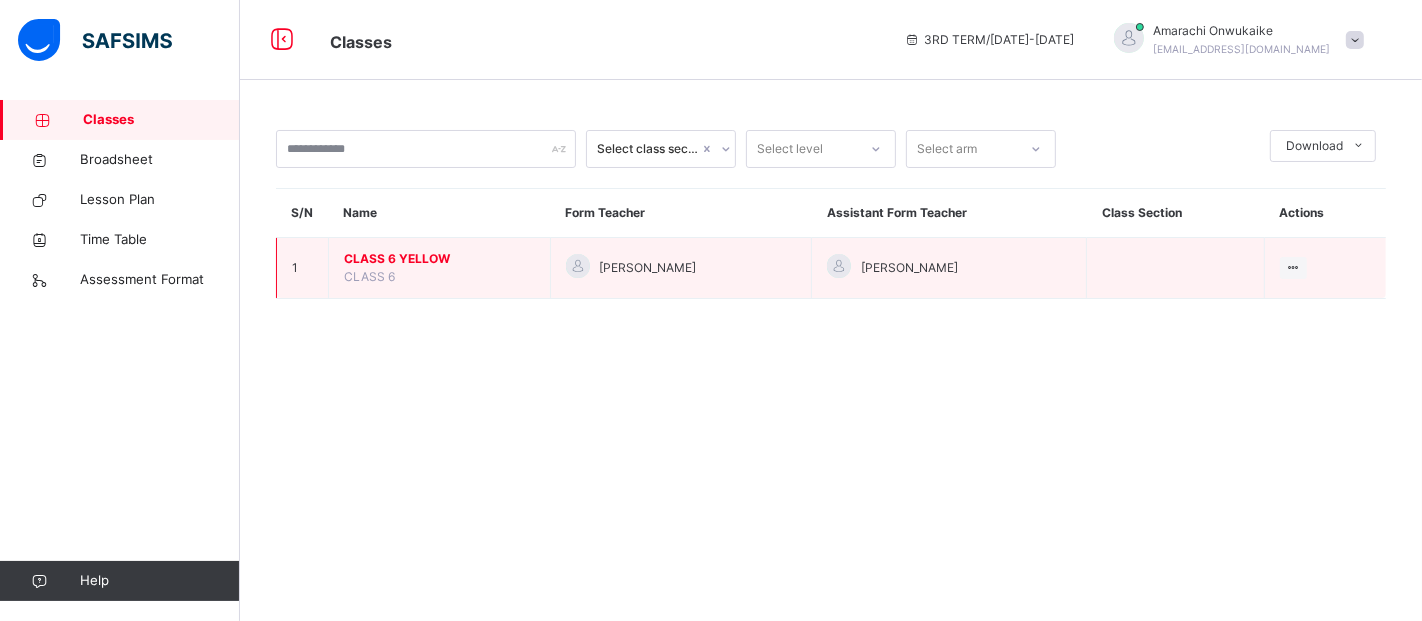 click on "CLASS 6   YELLOW" at bounding box center [439, 259] 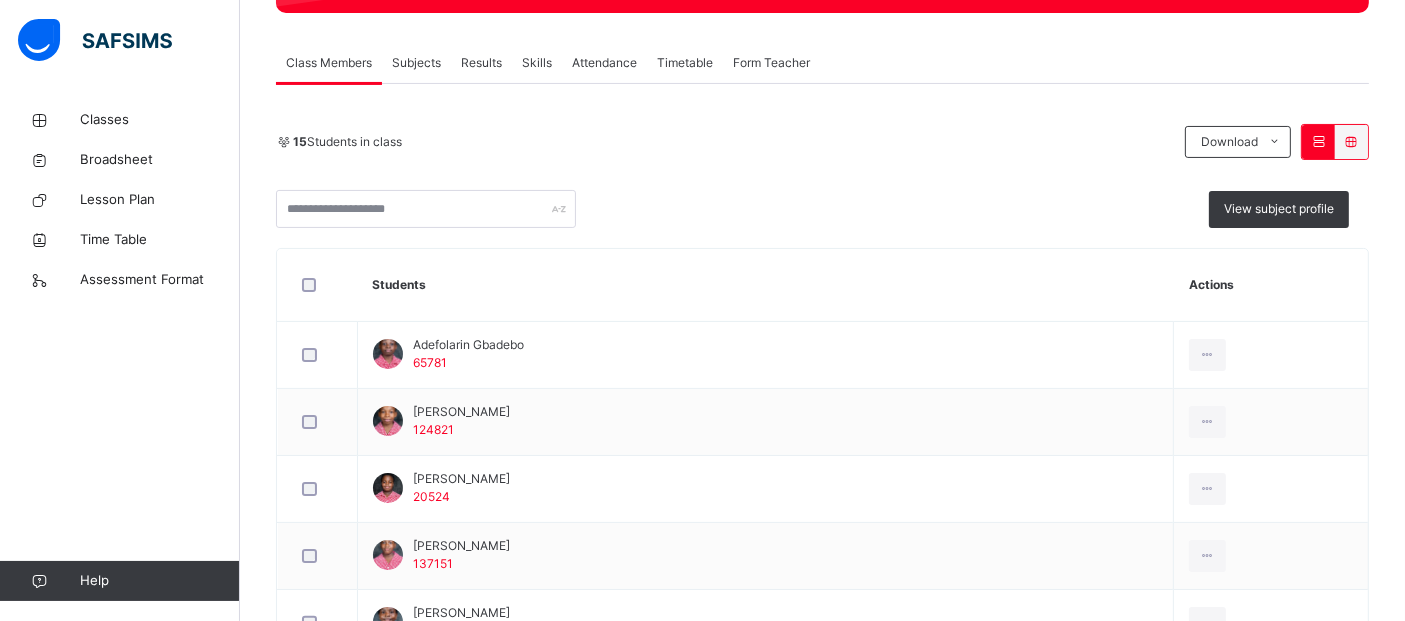 scroll, scrollTop: 337, scrollLeft: 0, axis: vertical 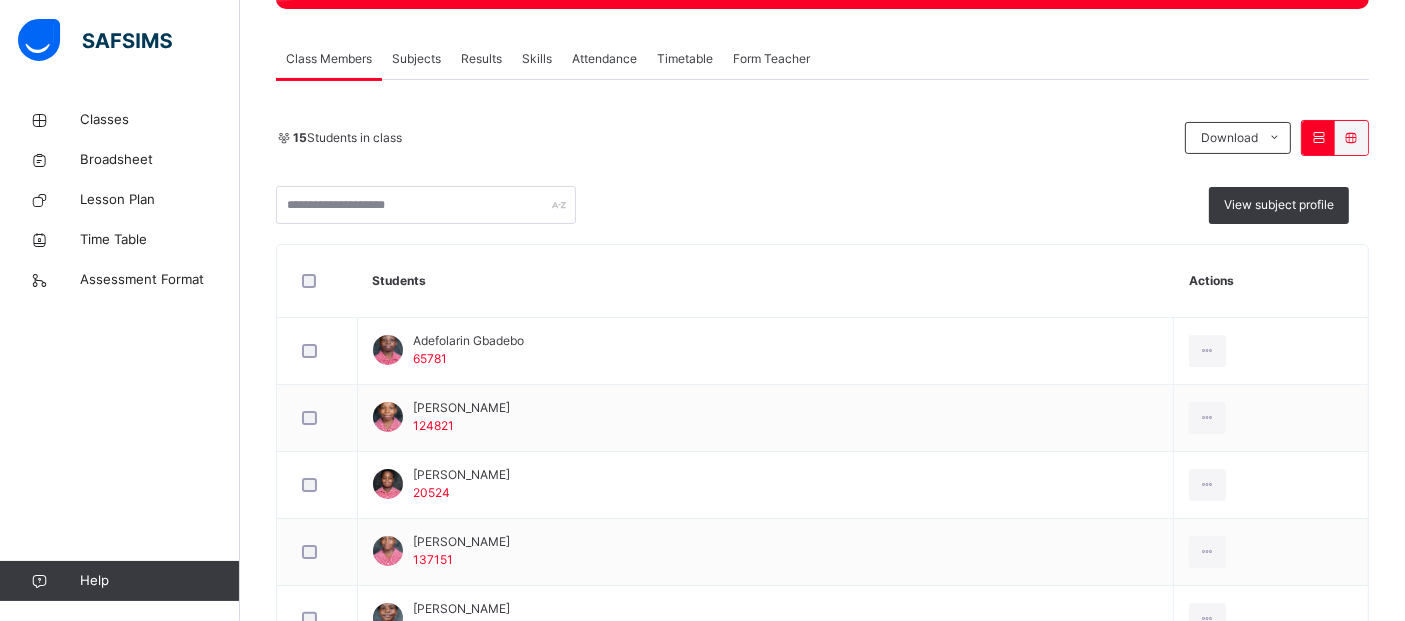 click on "Subjects" at bounding box center [416, 59] 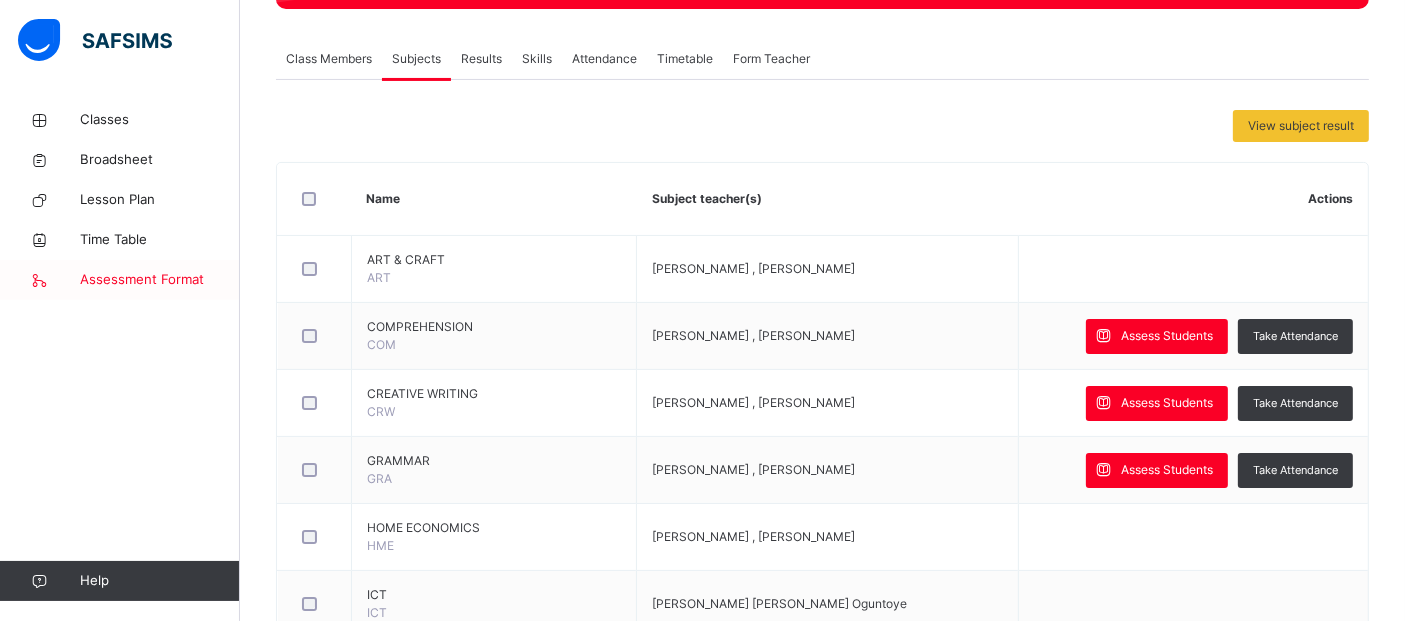 click on "Assessment Format" at bounding box center [160, 280] 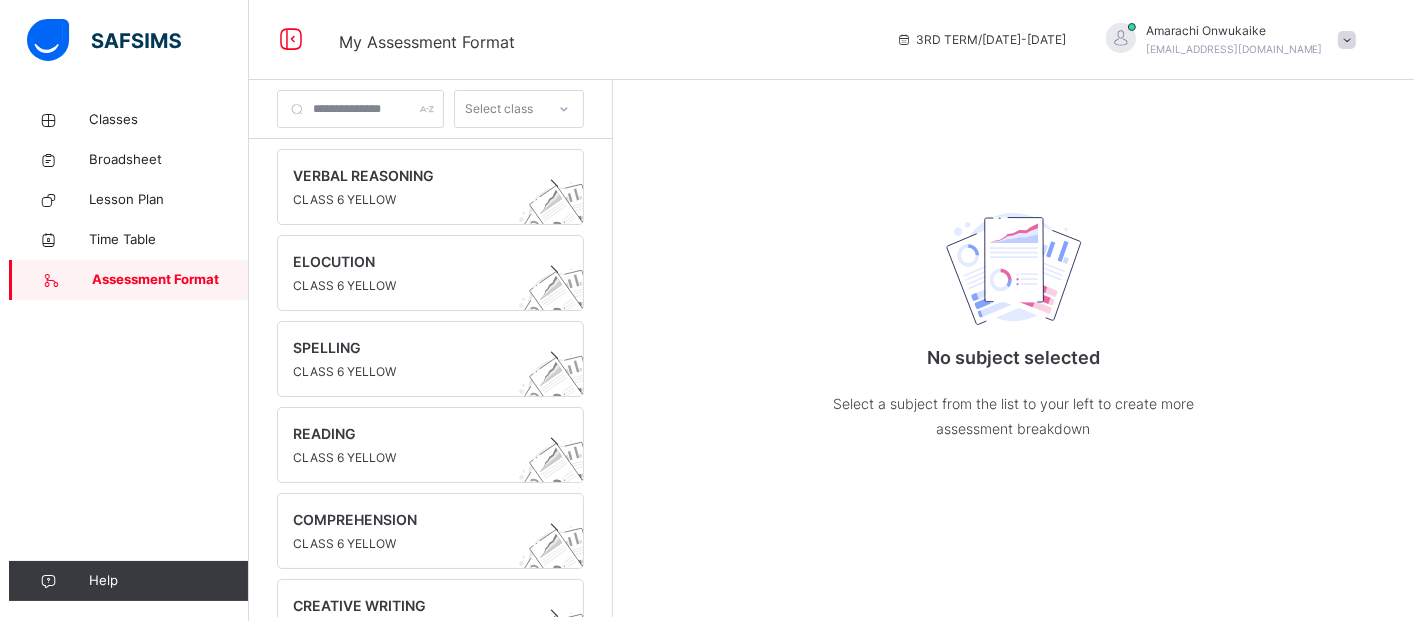 scroll, scrollTop: 0, scrollLeft: 0, axis: both 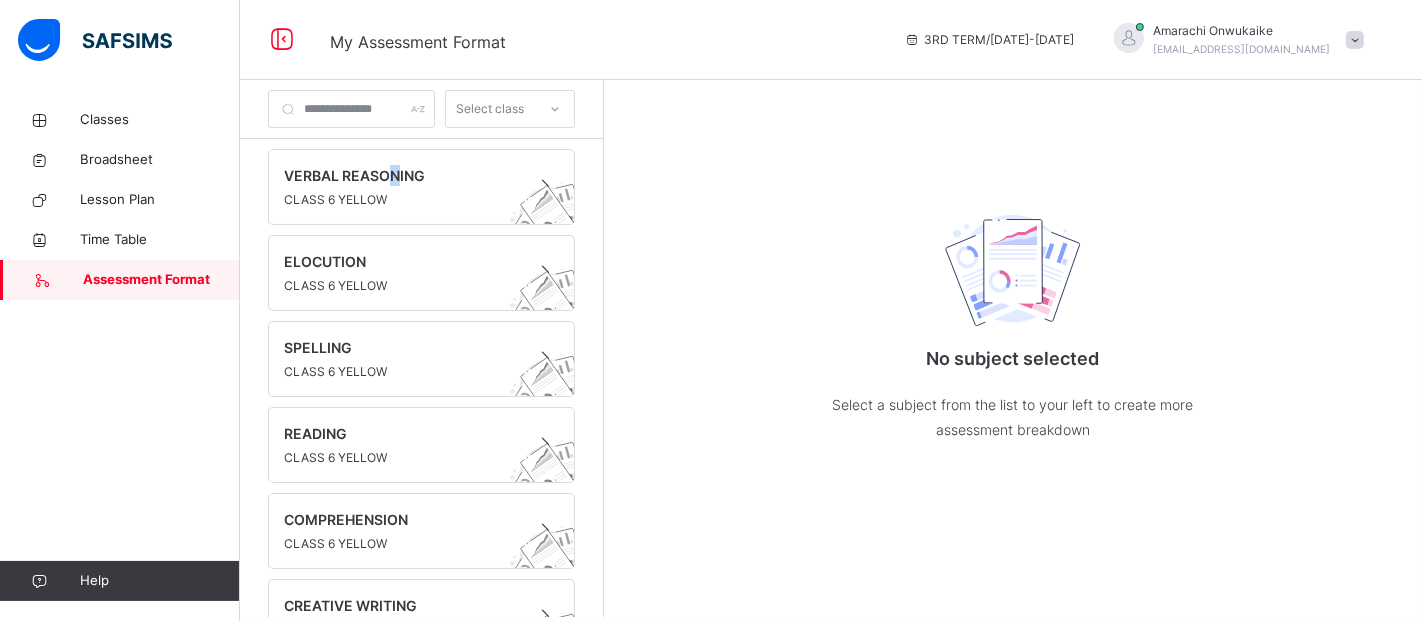 drag, startPoint x: 390, startPoint y: 167, endPoint x: 354, endPoint y: 144, distance: 42.72002 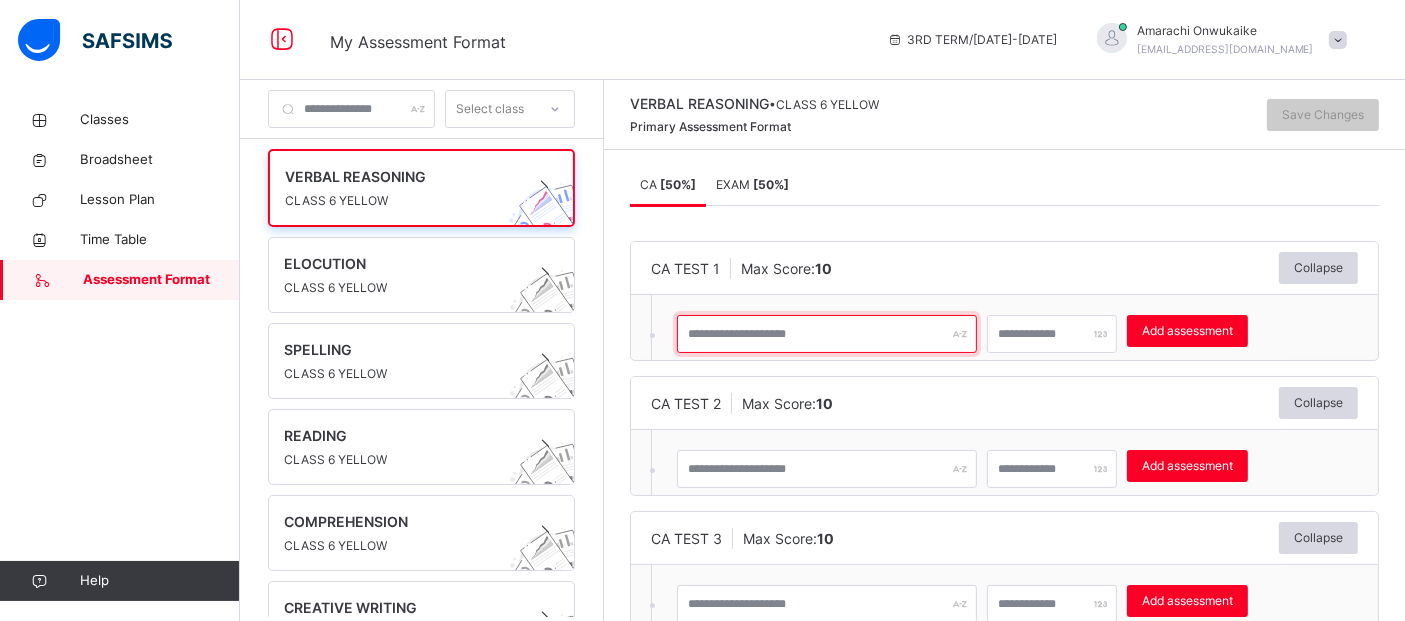 click at bounding box center (827, 334) 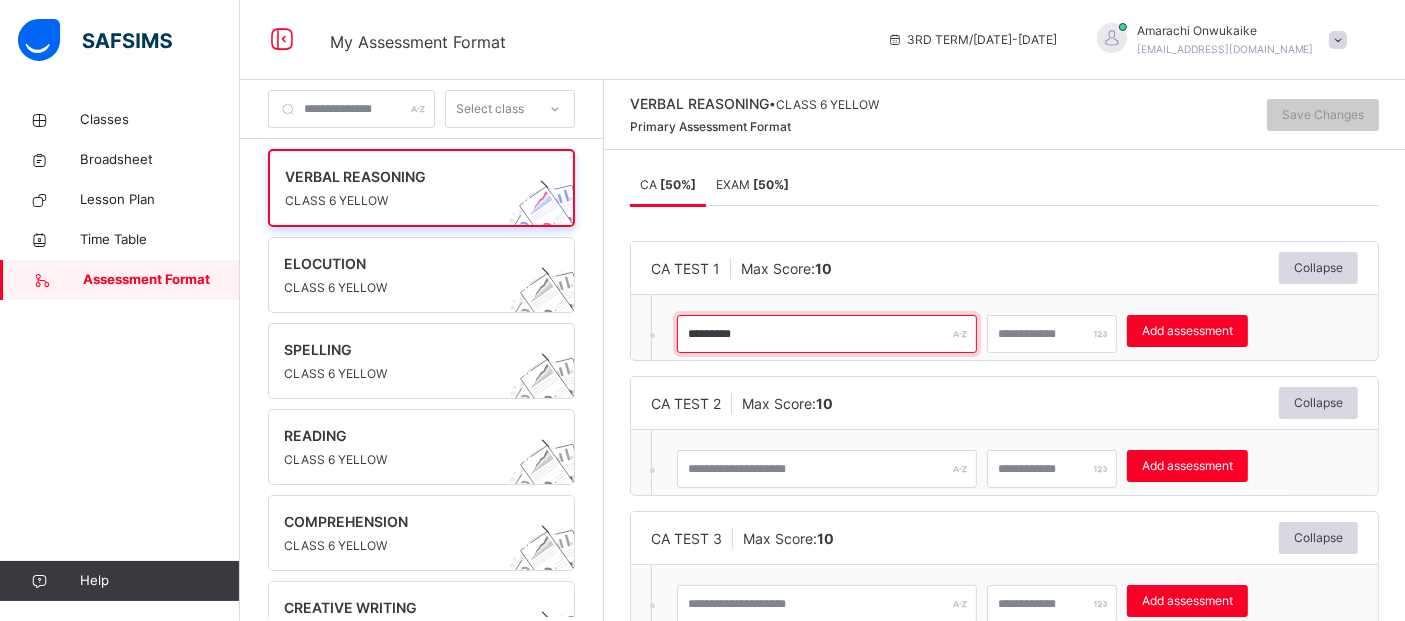 type on "*********" 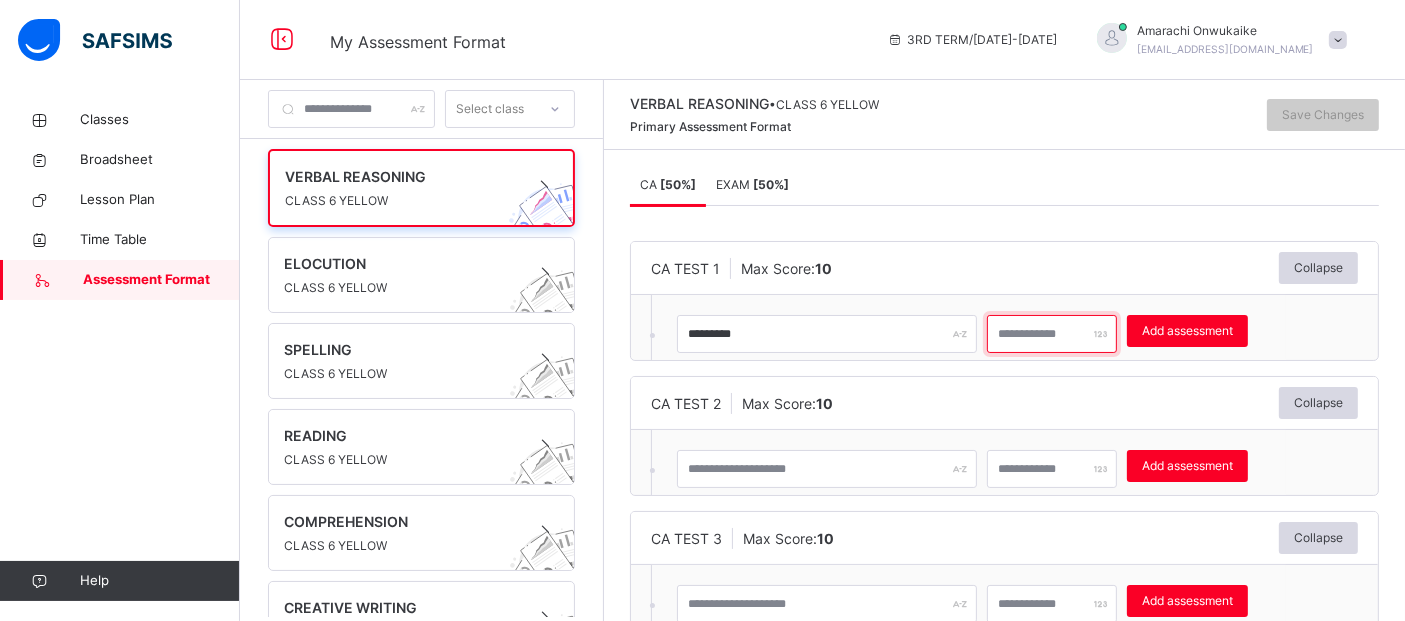 click at bounding box center [1052, 334] 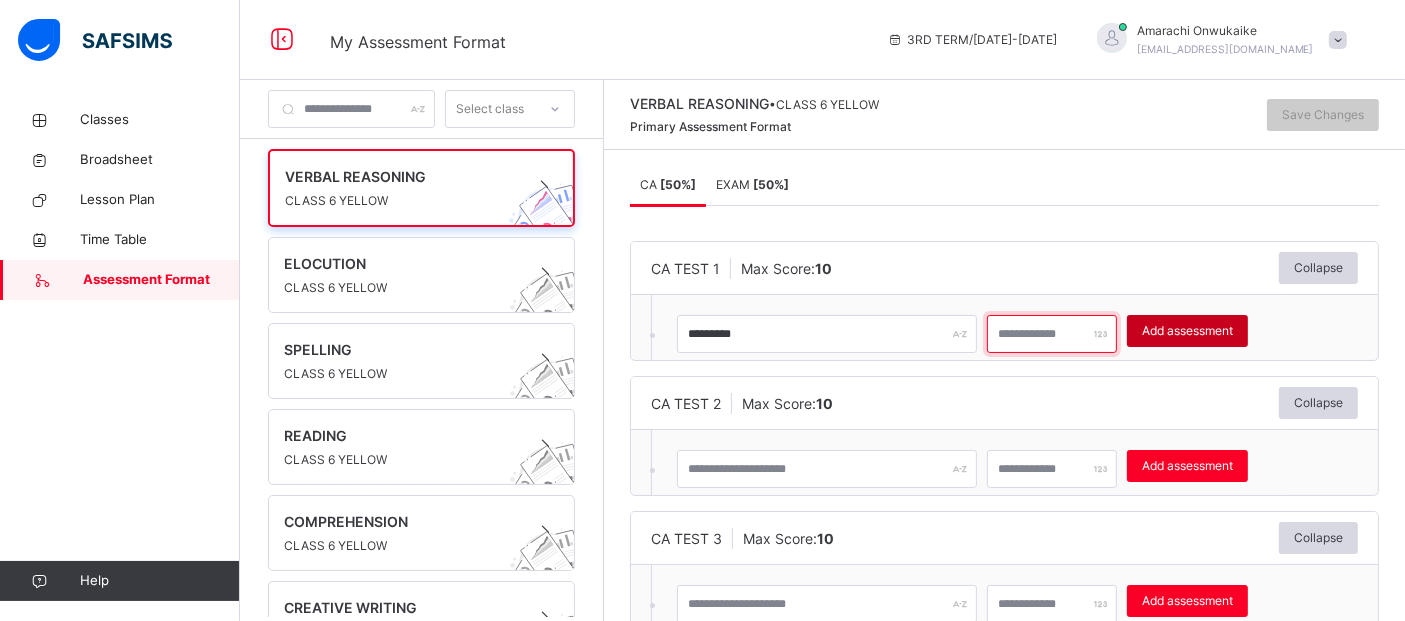 type on "**" 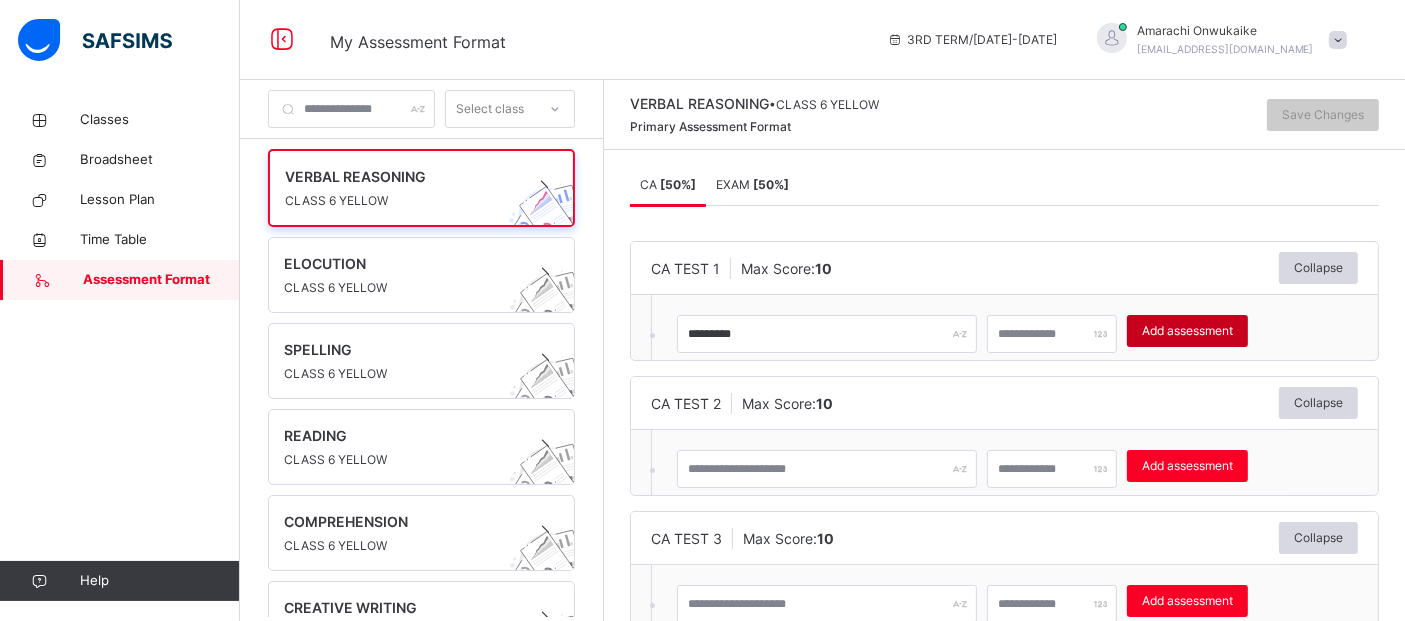 click on "Add assessment" at bounding box center (1187, 331) 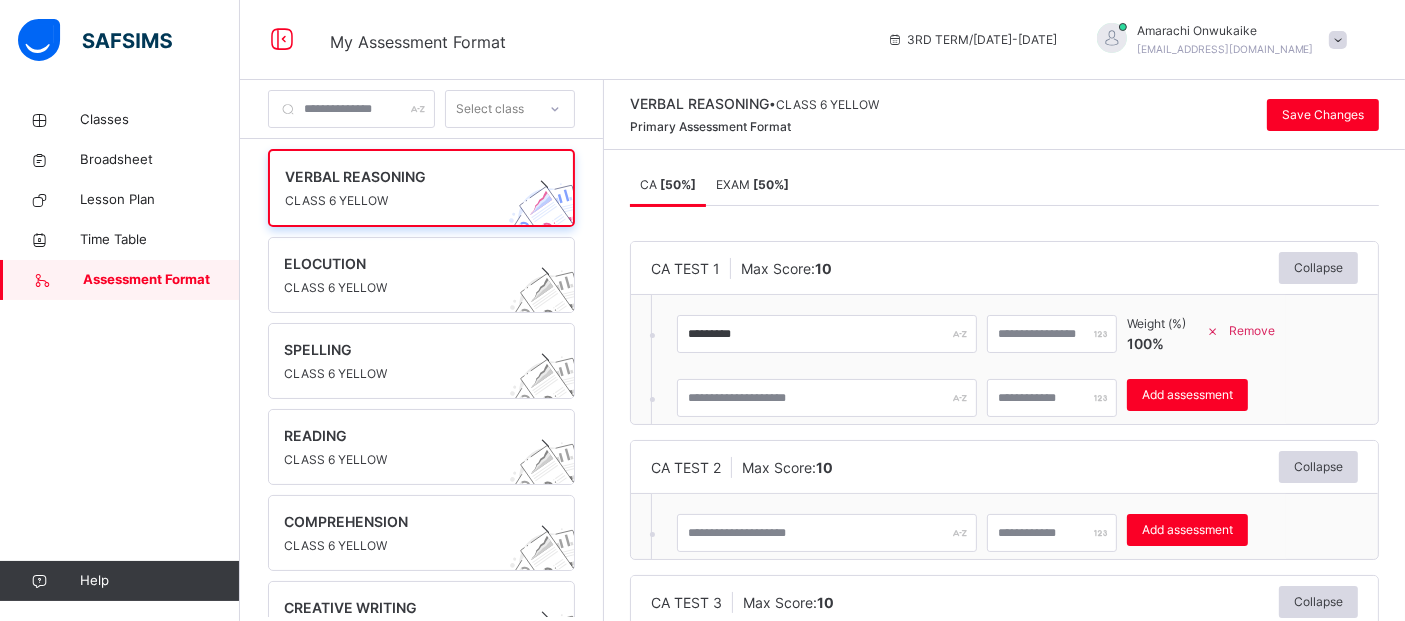 click on "CA TEST 2 Max Score:  10 Collapse" at bounding box center (1004, 467) 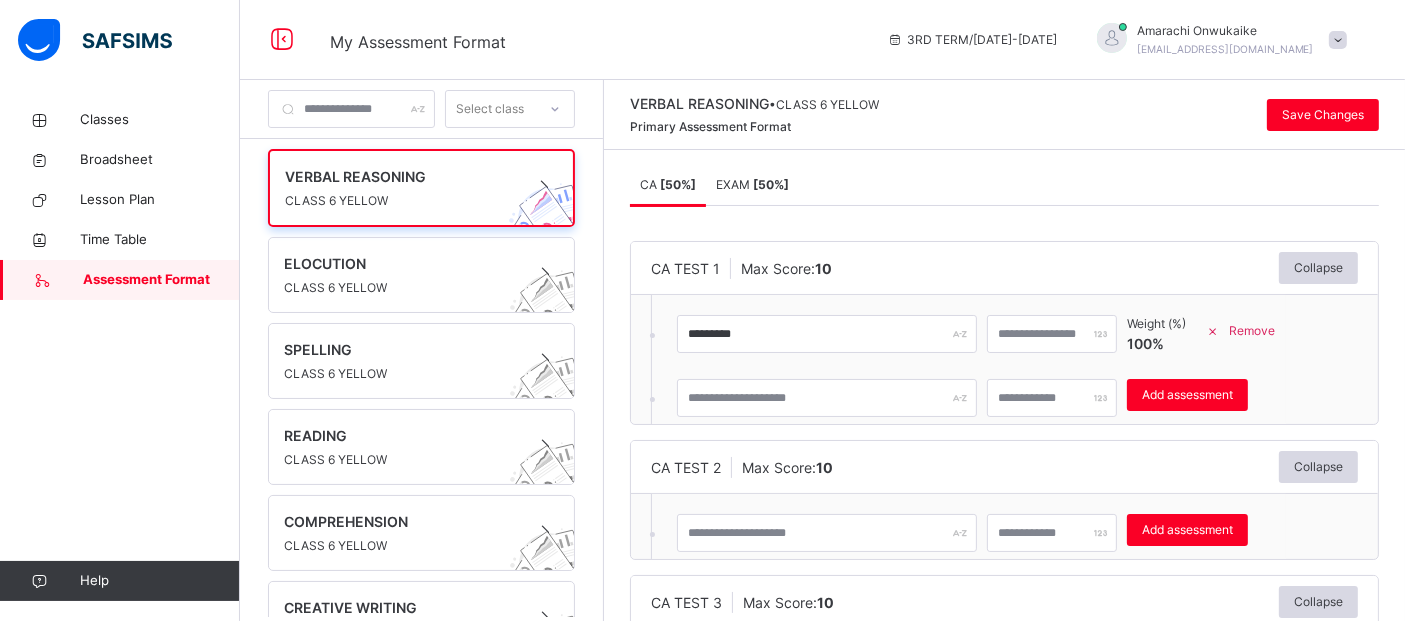 click on "CA TEST 2 Max Score:  10 Collapse" at bounding box center (1004, 467) 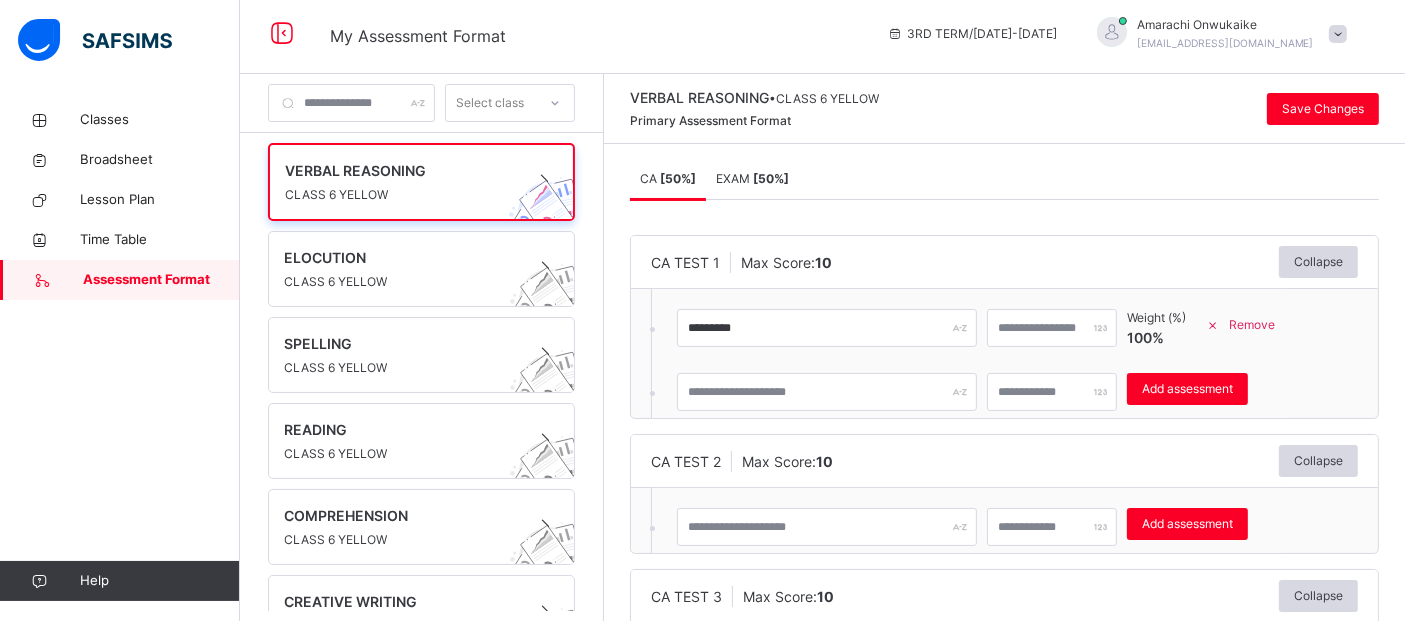 click on "CA TEST 2 Max Score:  10 Collapse" at bounding box center [1004, 461] 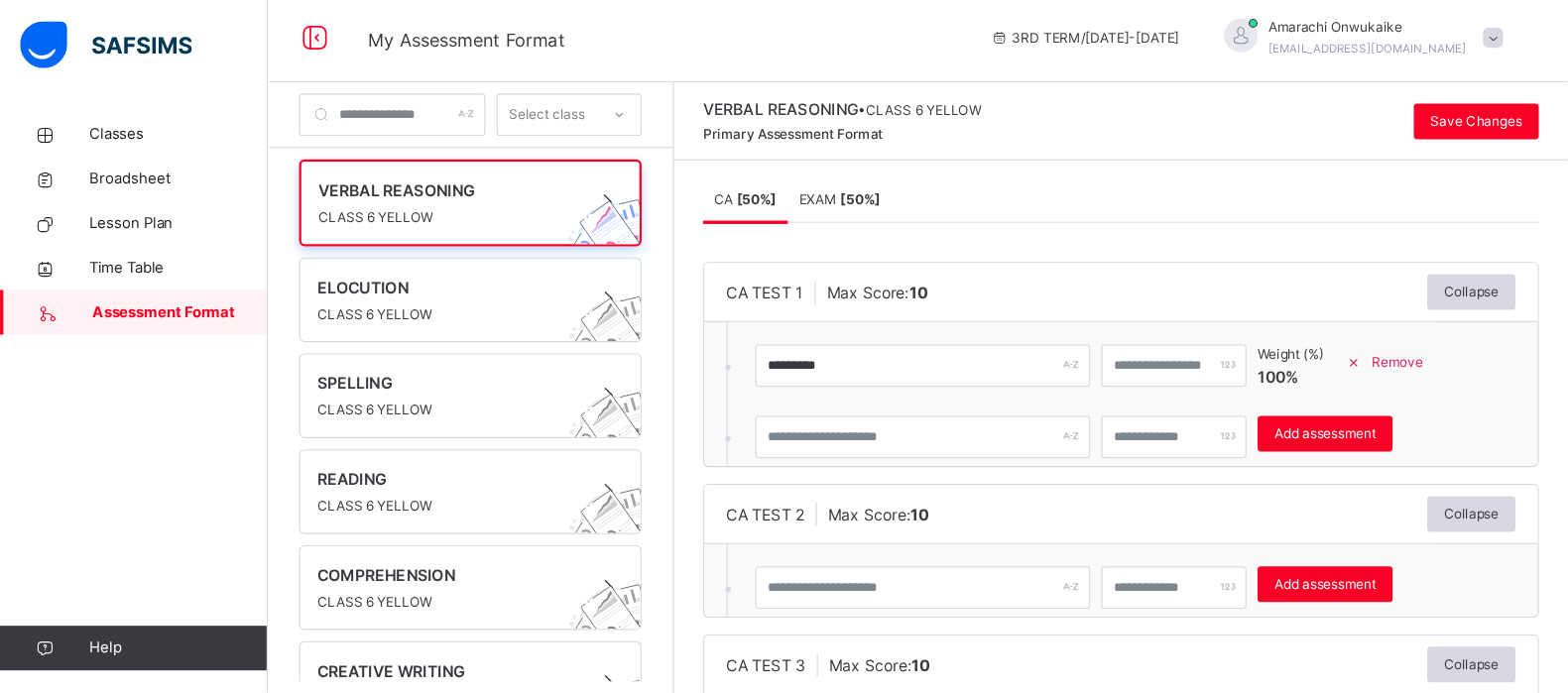 scroll, scrollTop: 6, scrollLeft: 0, axis: vertical 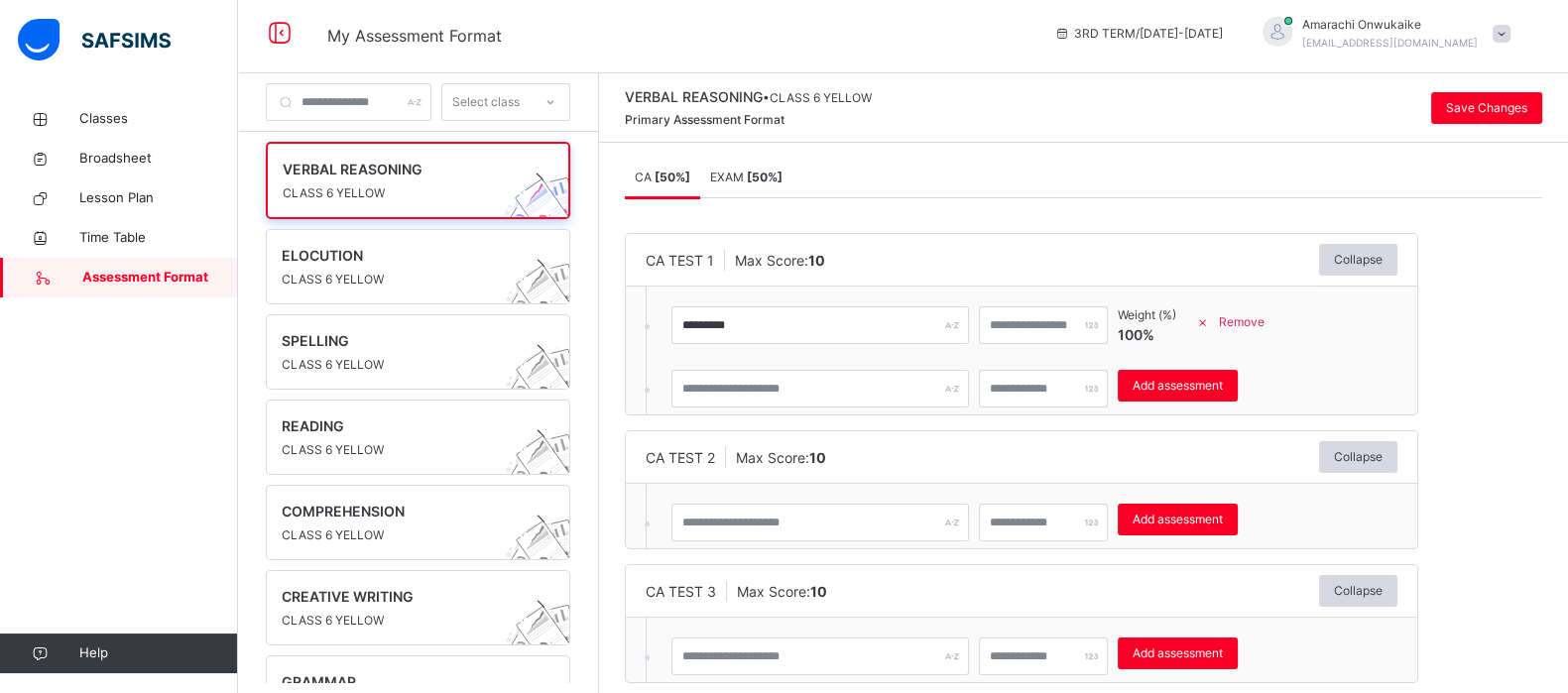 drag, startPoint x: 1405, startPoint y: 3, endPoint x: 1079, endPoint y: 468, distance: 567.89172 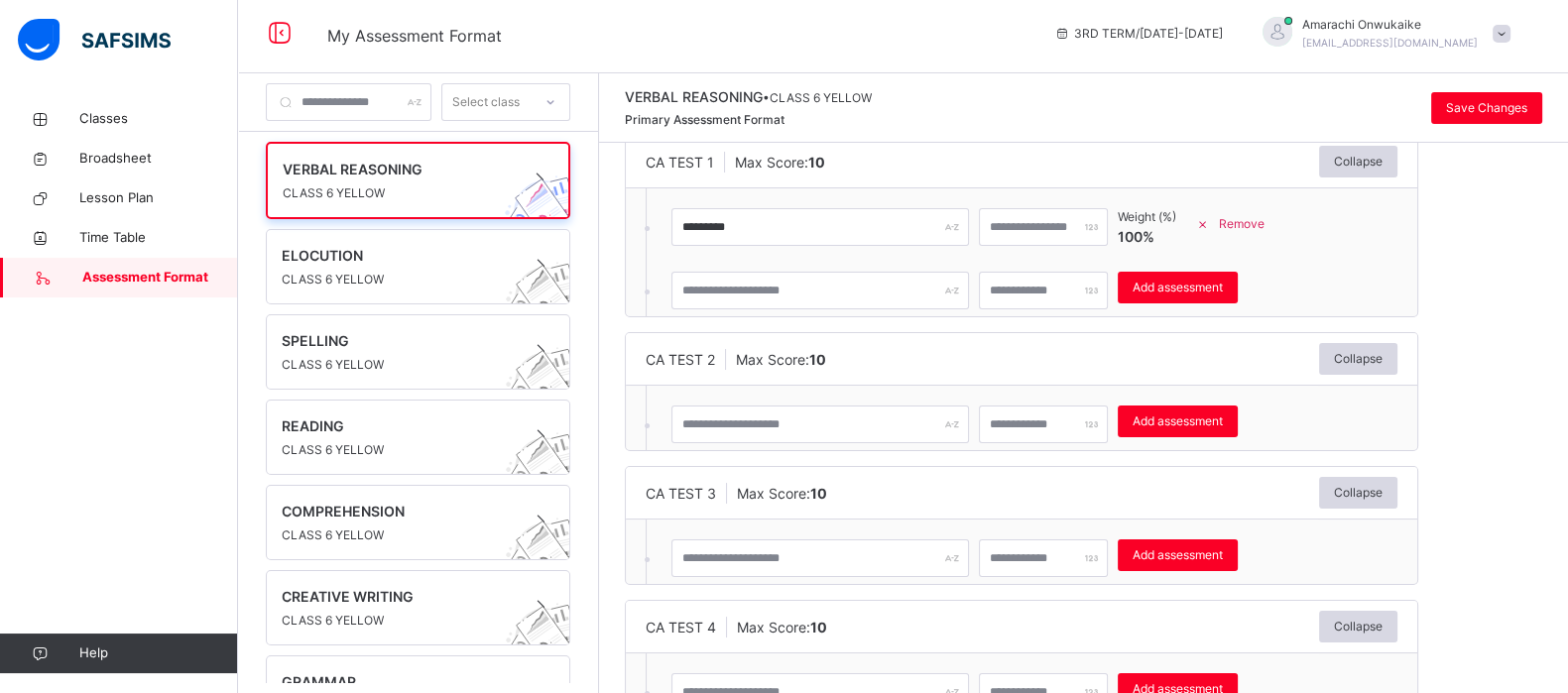 scroll, scrollTop: 149, scrollLeft: 0, axis: vertical 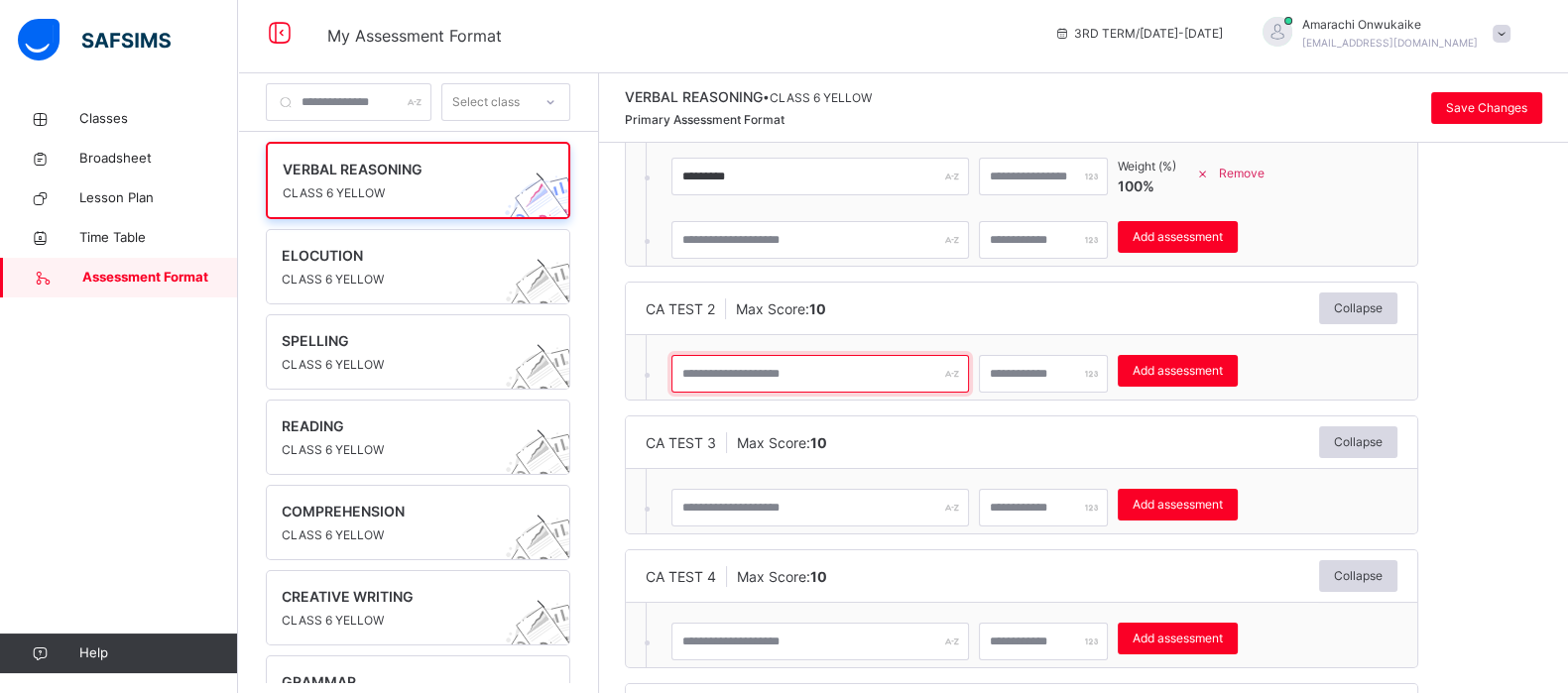 click at bounding box center (820, 374) 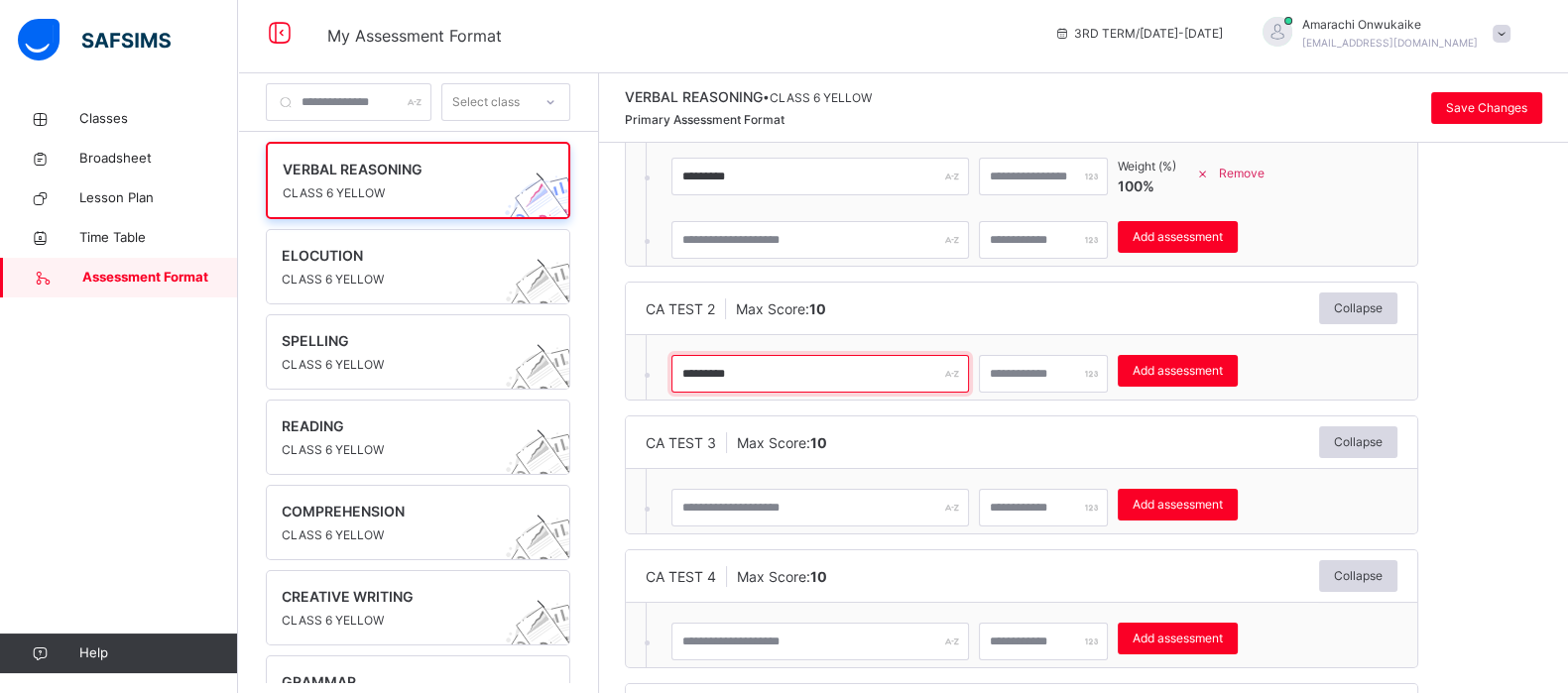 type on "*********" 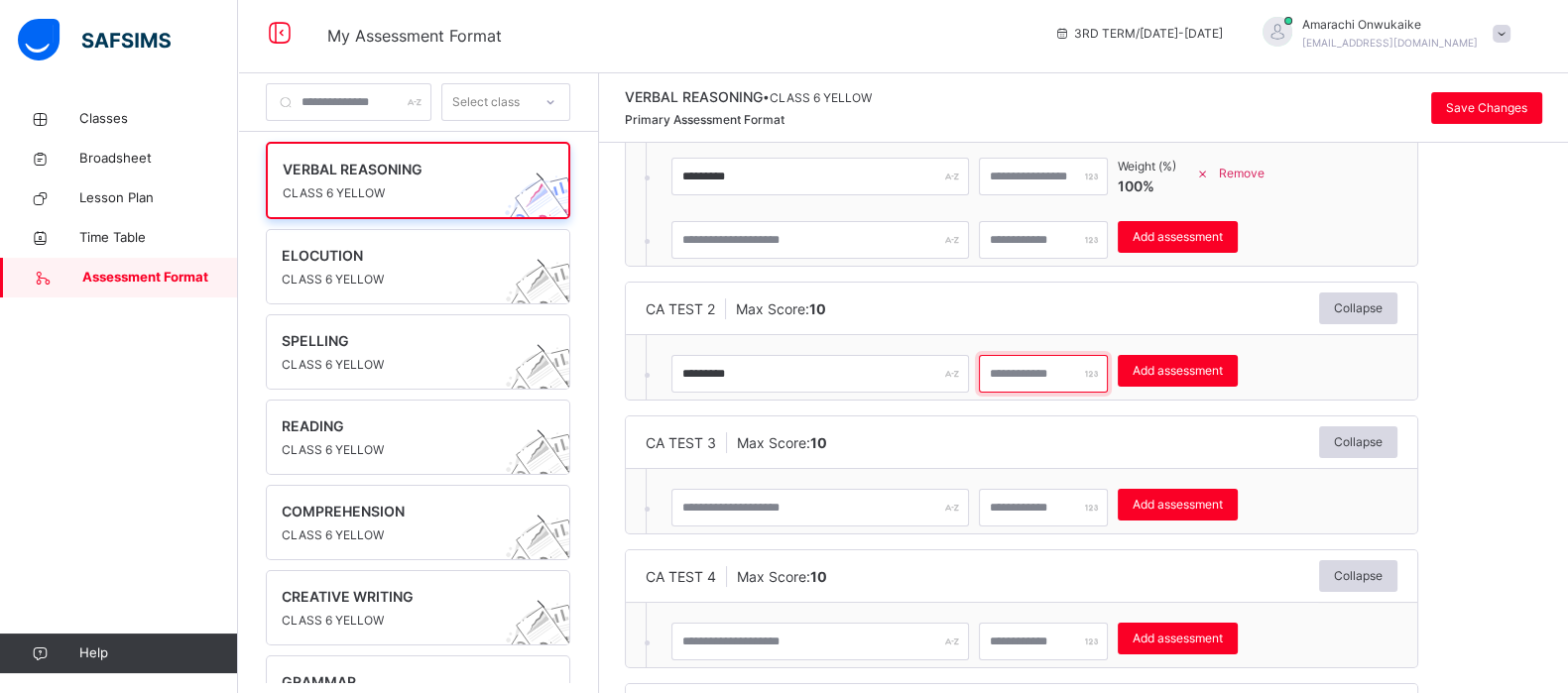click at bounding box center [1043, 374] 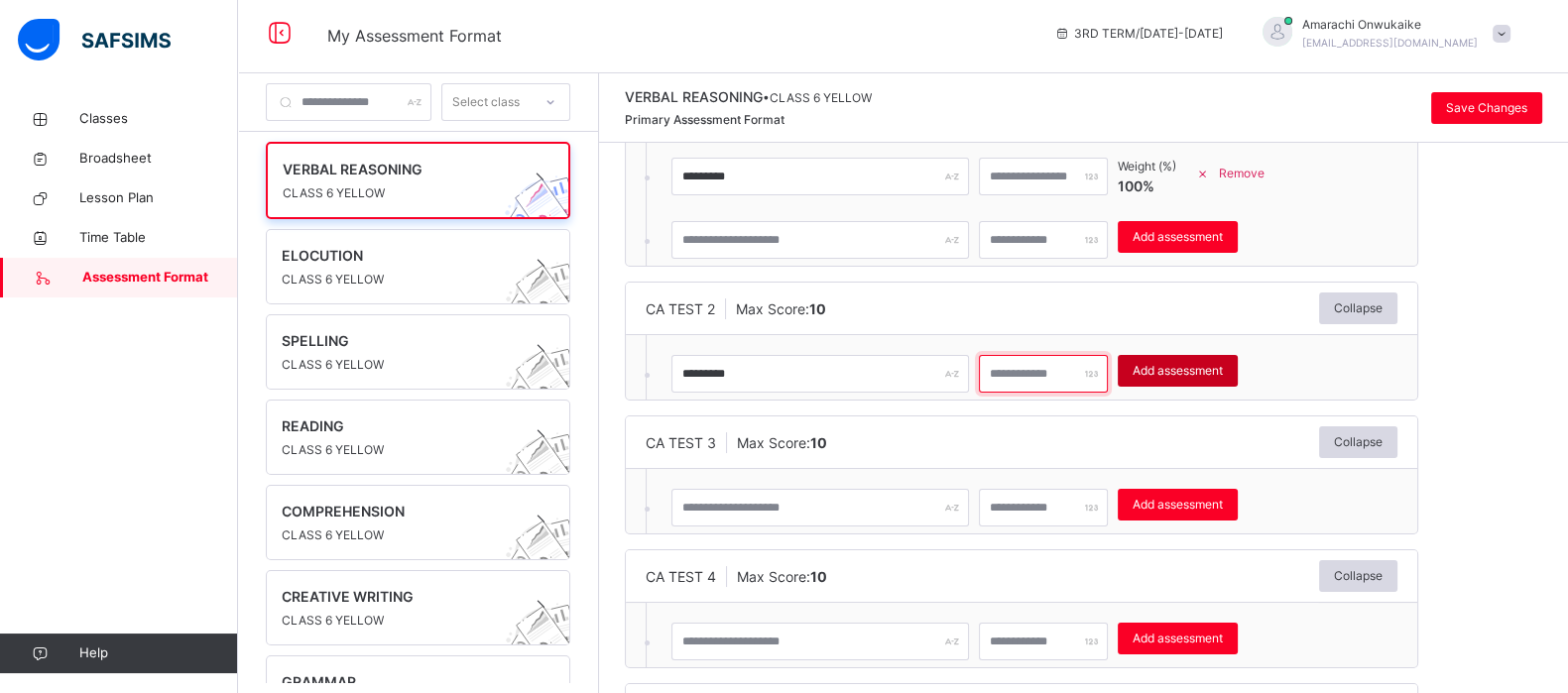type on "**" 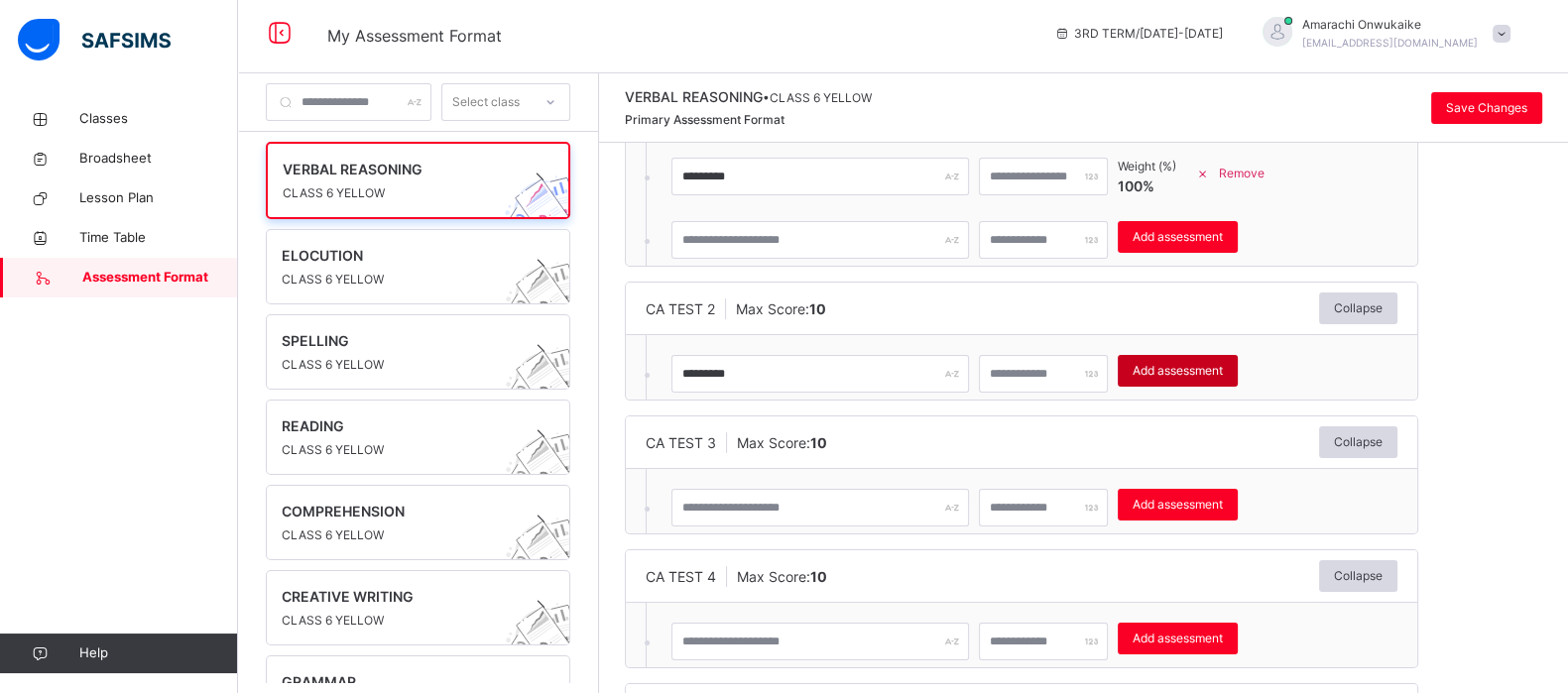 click on "Add assessment" at bounding box center [1177, 371] 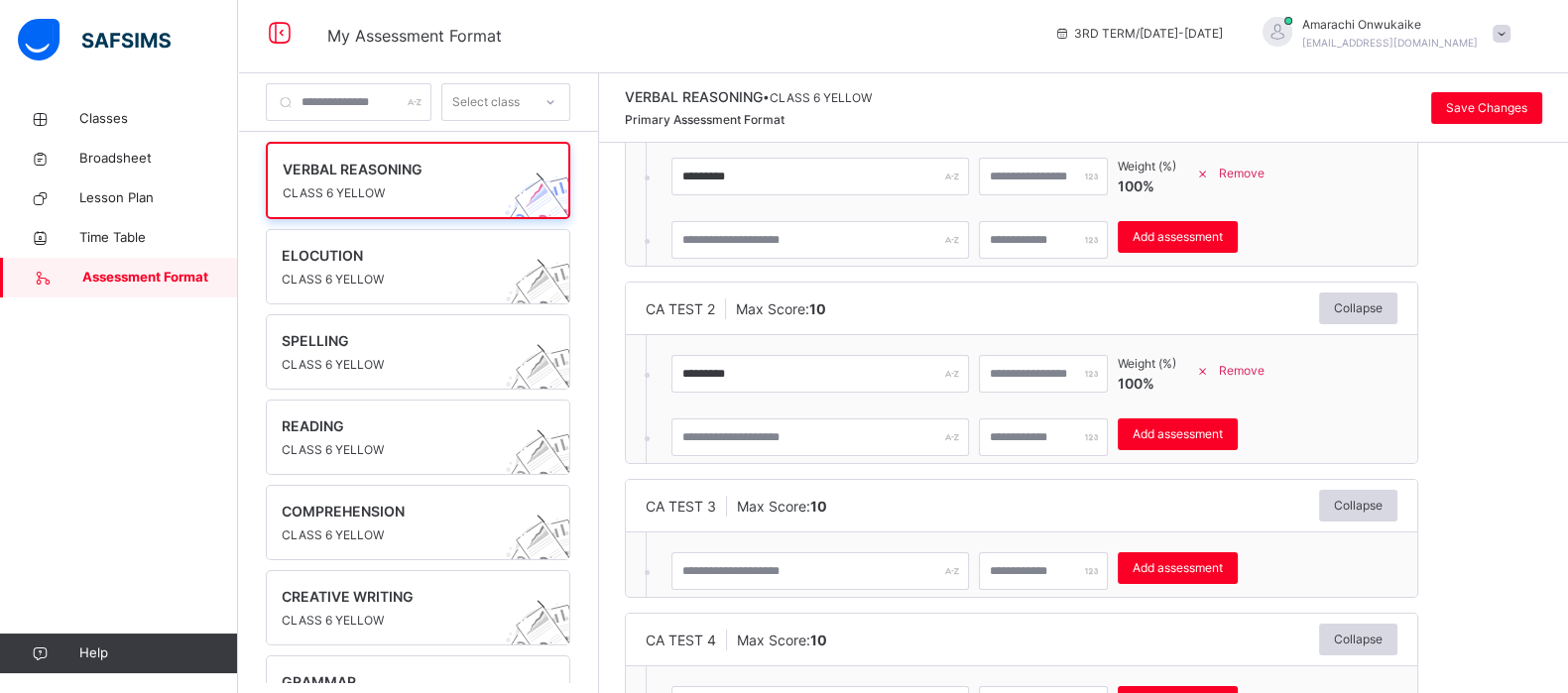 click on "CA TEST 3 Max Score:  10 Collapse" at bounding box center (1022, 506) 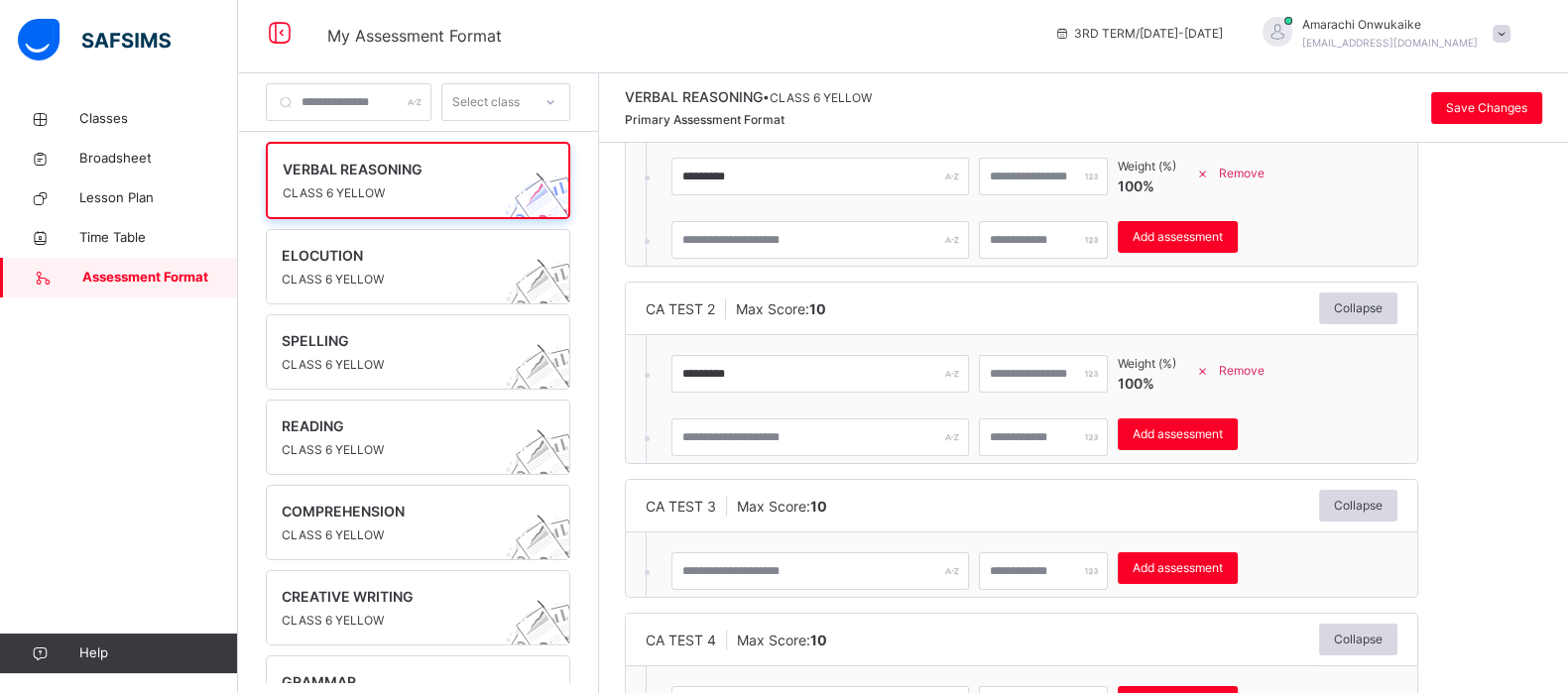 scroll, scrollTop: 0, scrollLeft: 0, axis: both 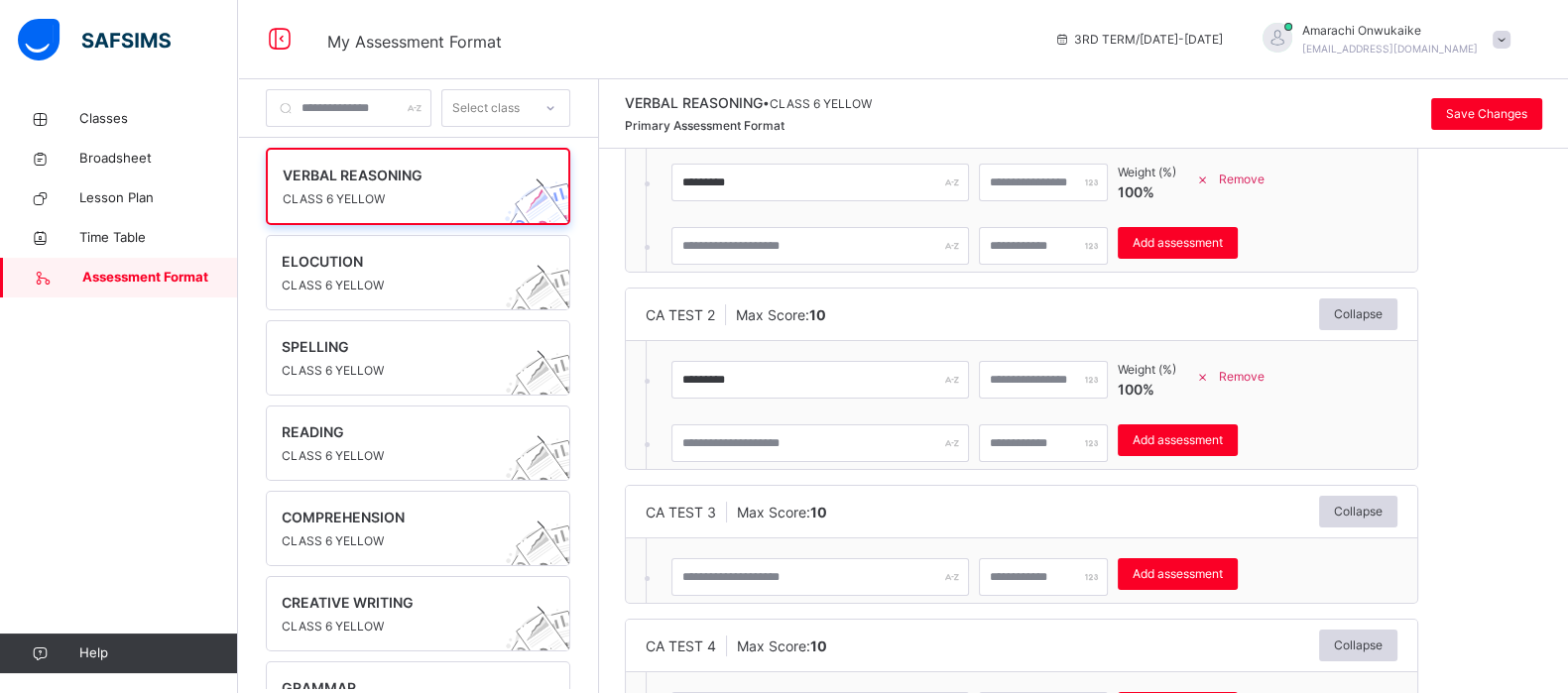 click on "CA TEST 3 Max Score:  10 Collapse" at bounding box center [1022, 512] 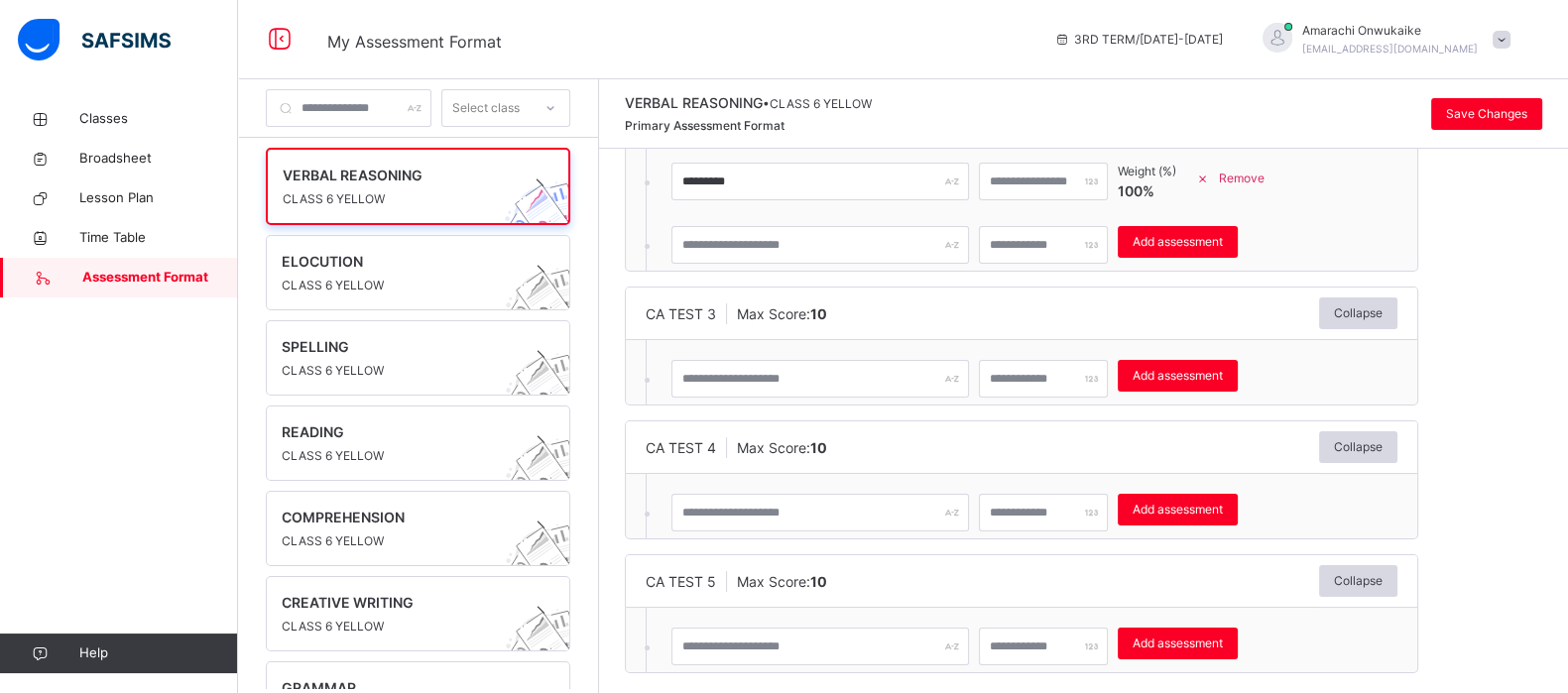 scroll, scrollTop: 359, scrollLeft: 0, axis: vertical 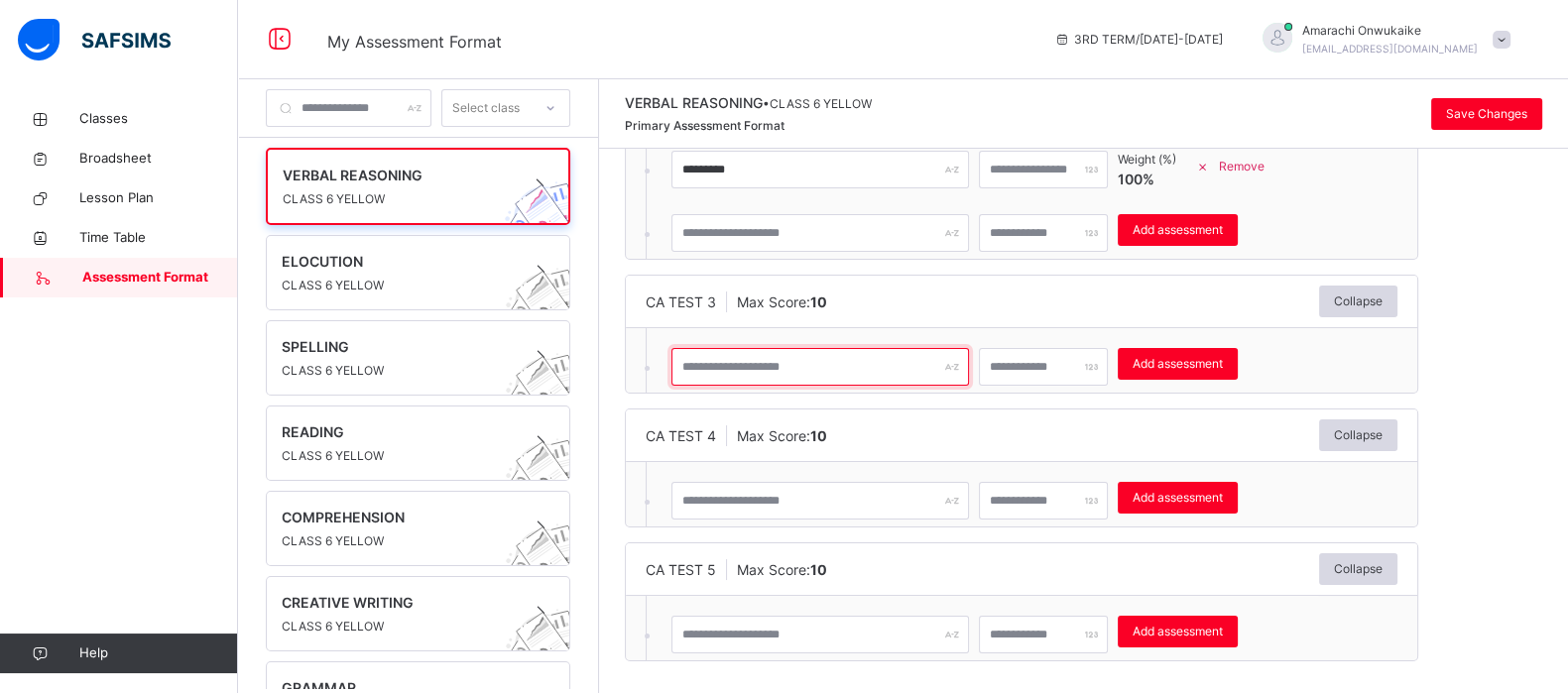 click at bounding box center (820, 367) 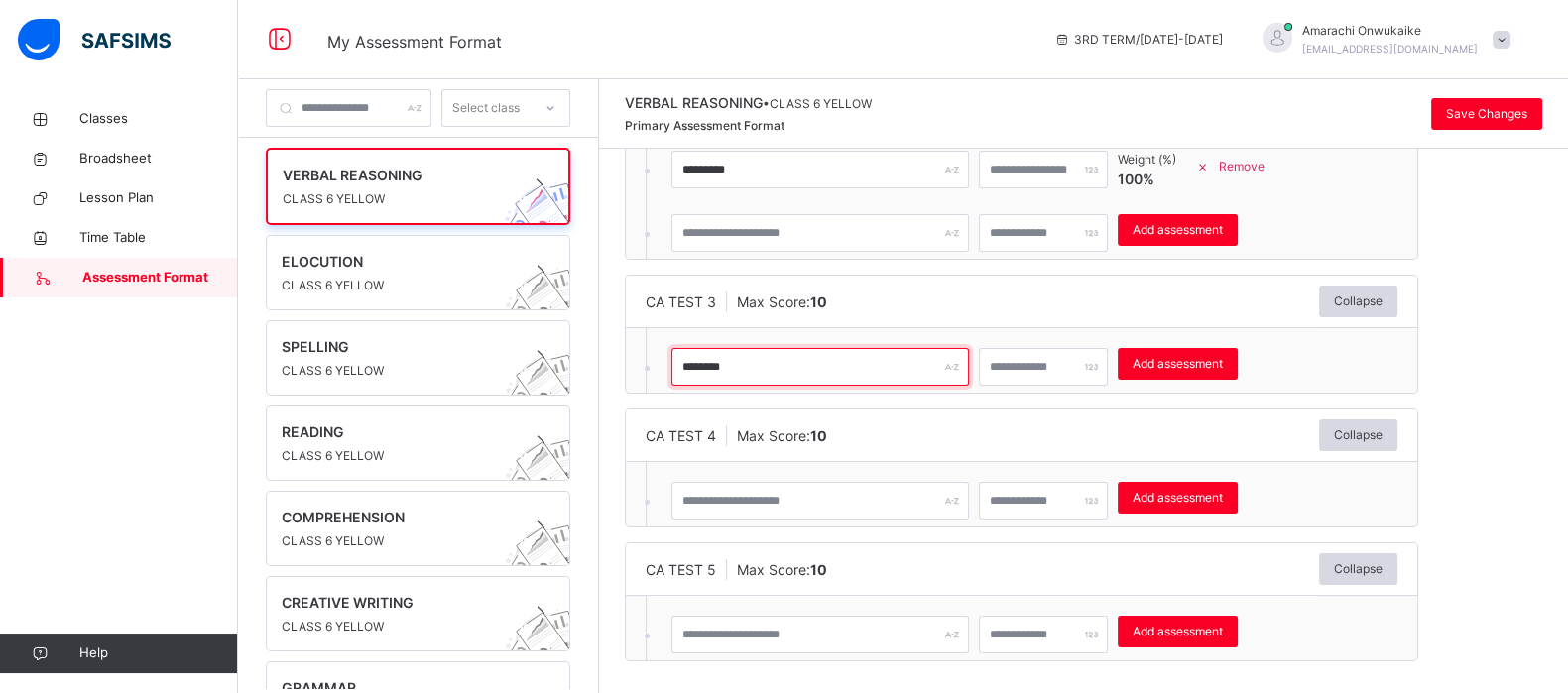 type on "********" 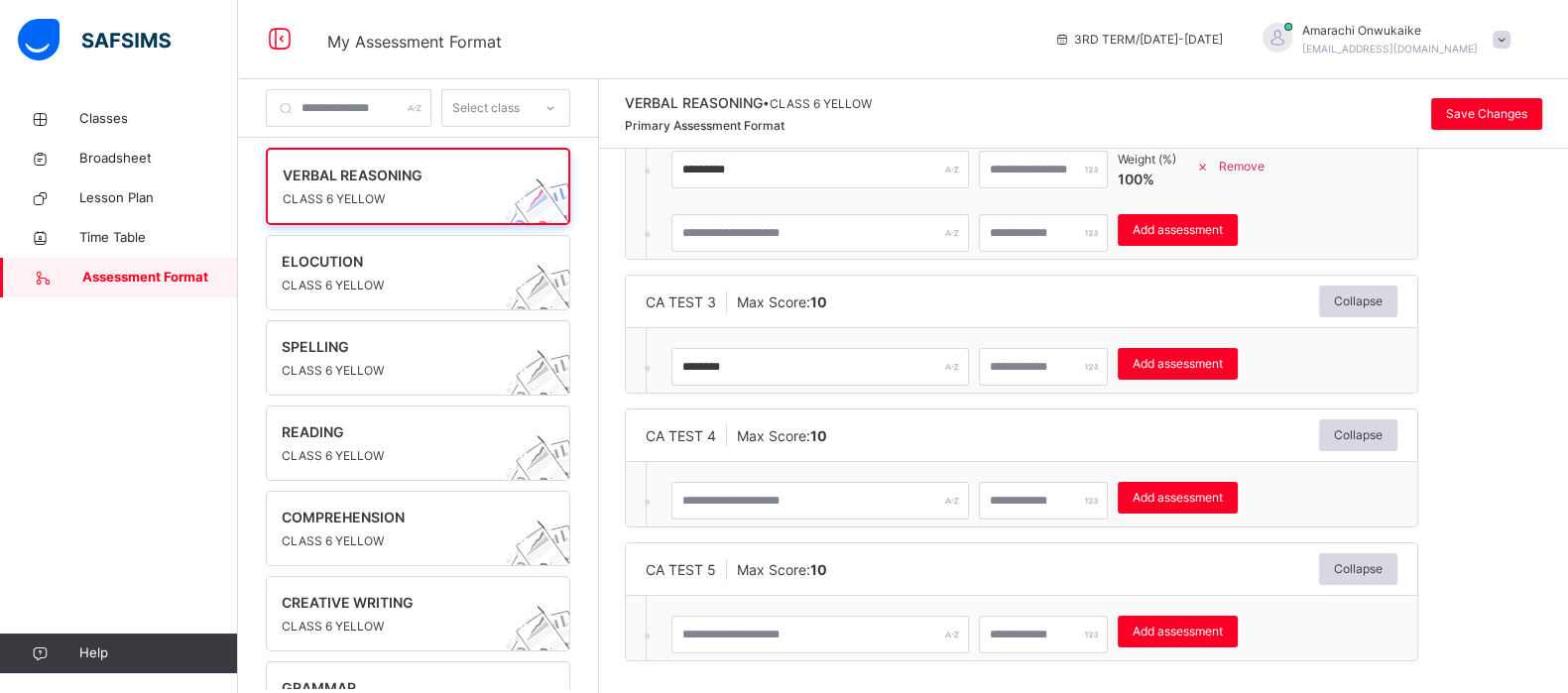 click at bounding box center [1043, 367] 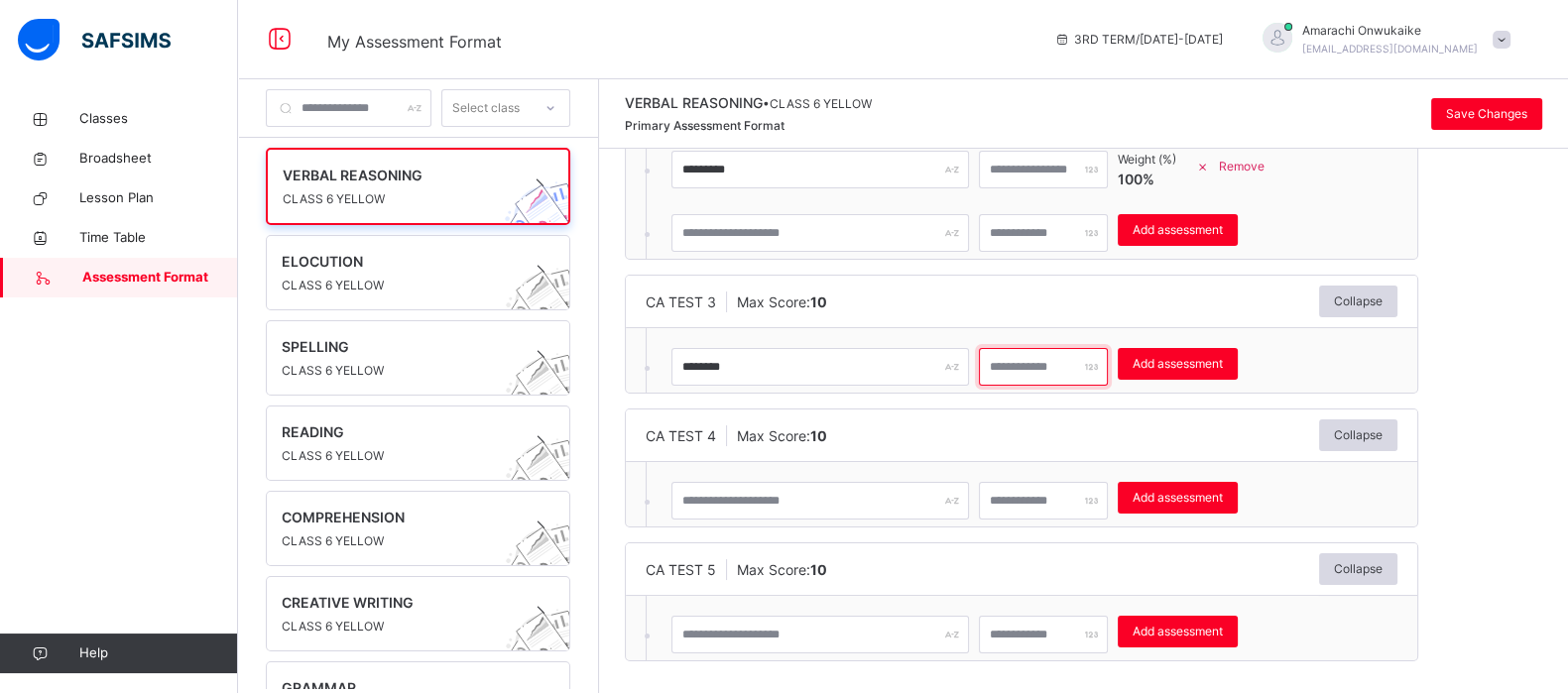 click at bounding box center [1043, 367] 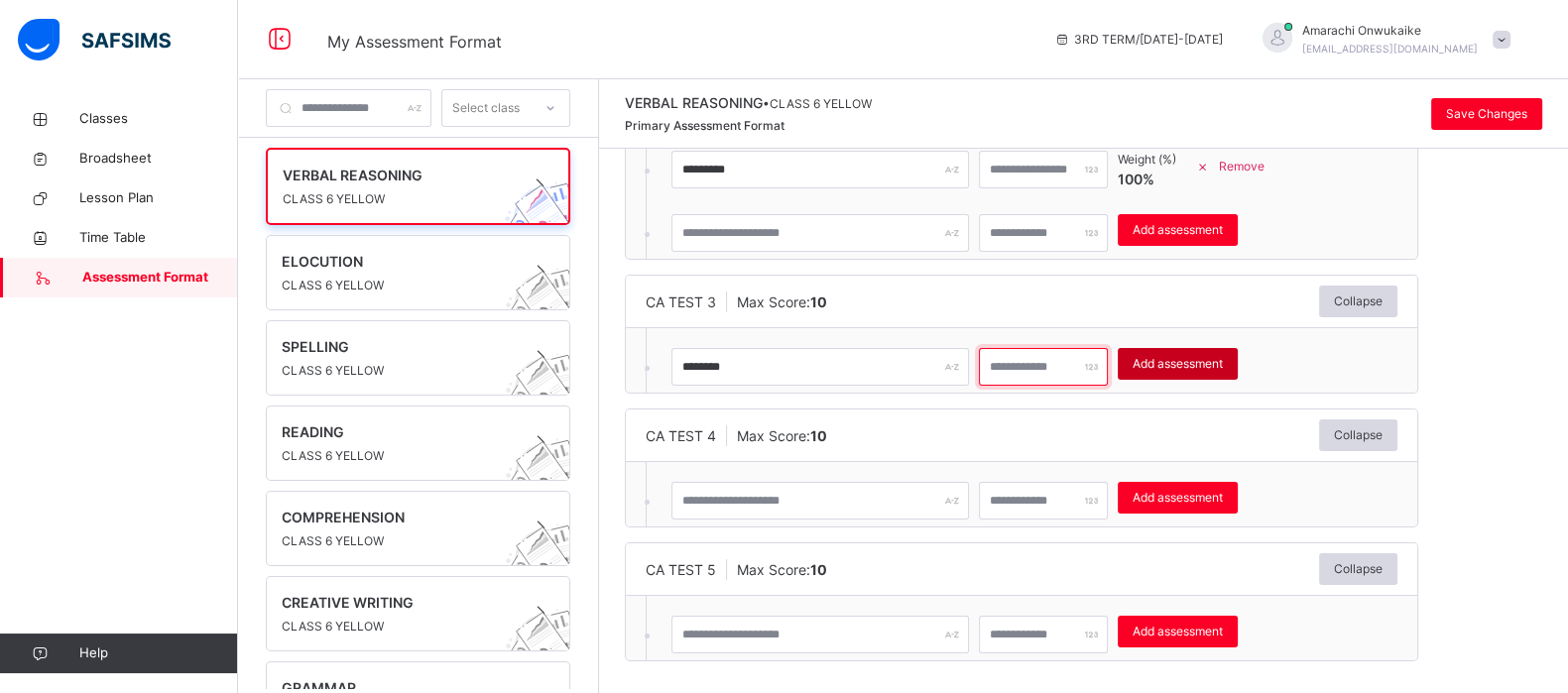 type on "**" 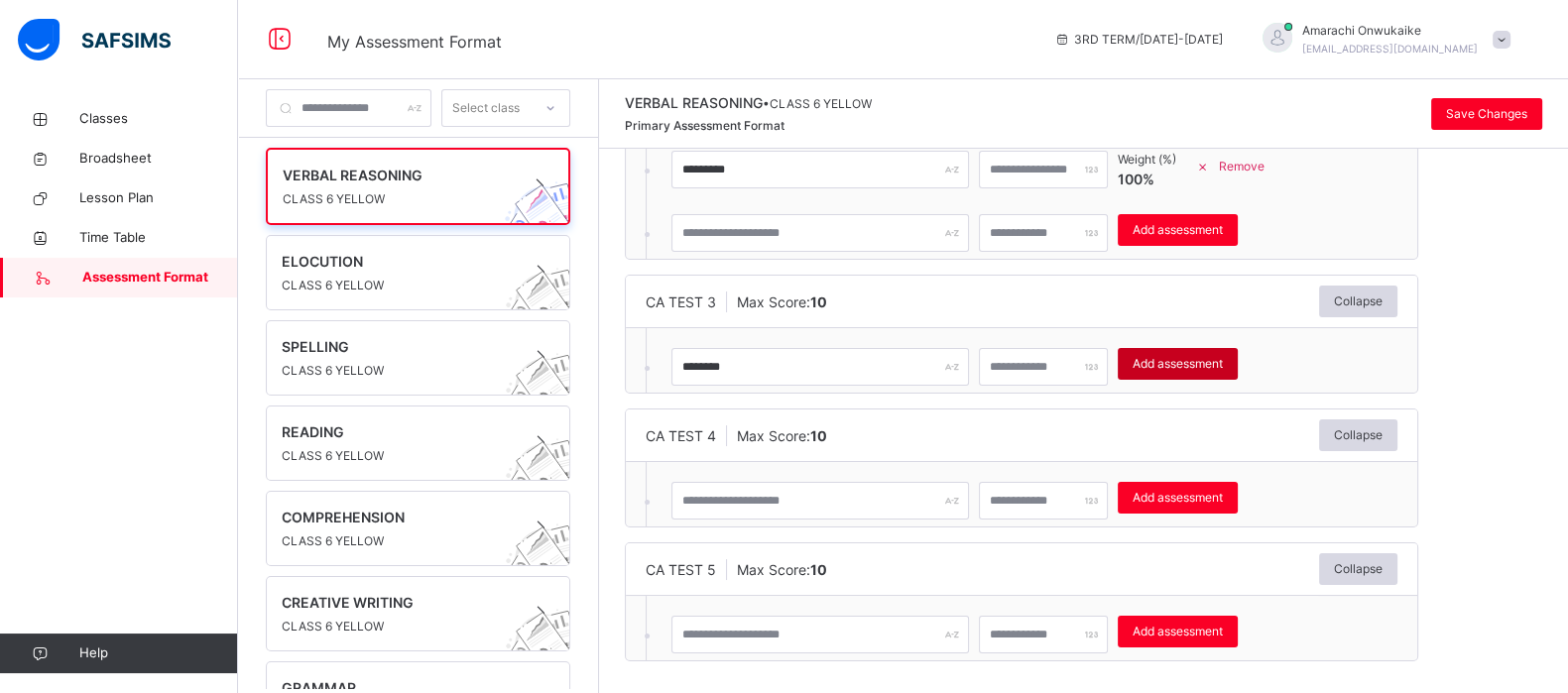 click on "Add assessment" at bounding box center [1177, 364] 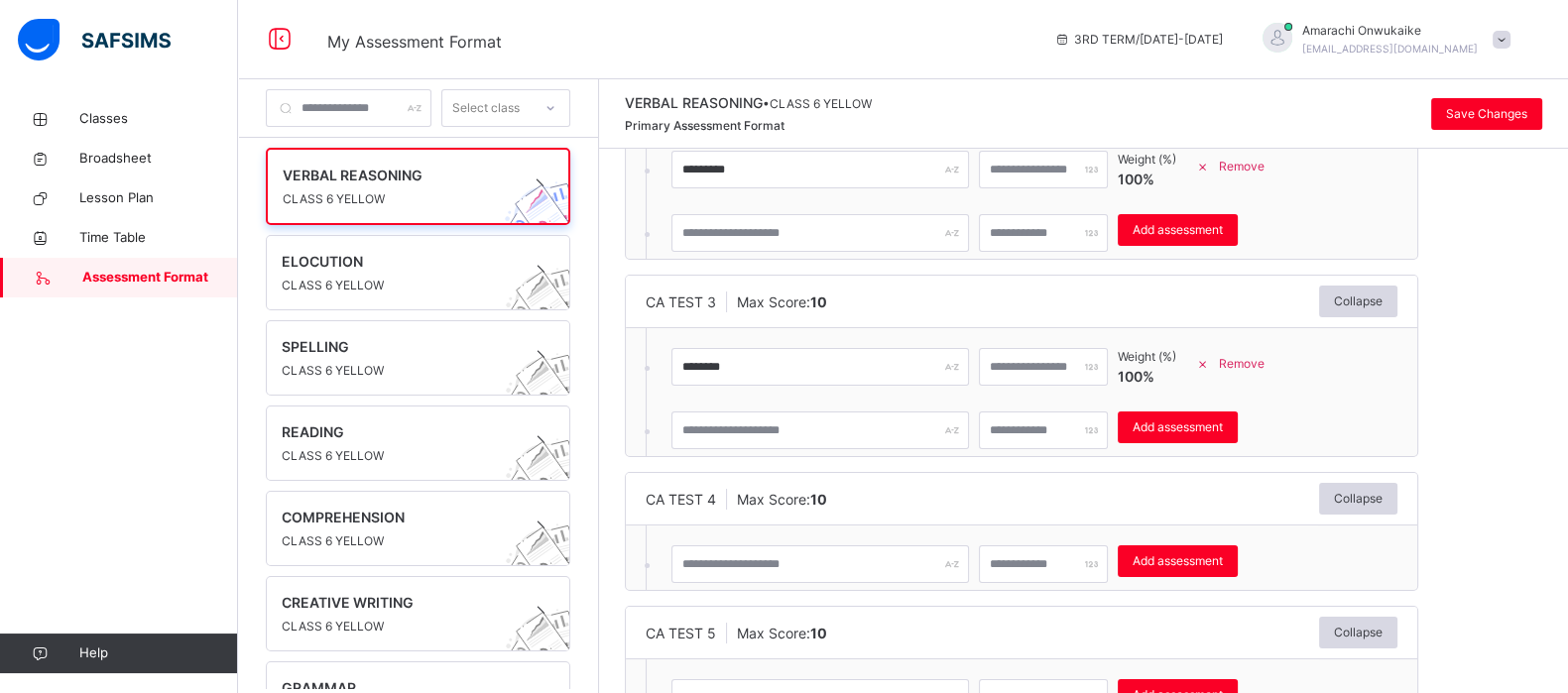 click on "CA TEST 4 Max Score:  10 Collapse" at bounding box center [1022, 499] 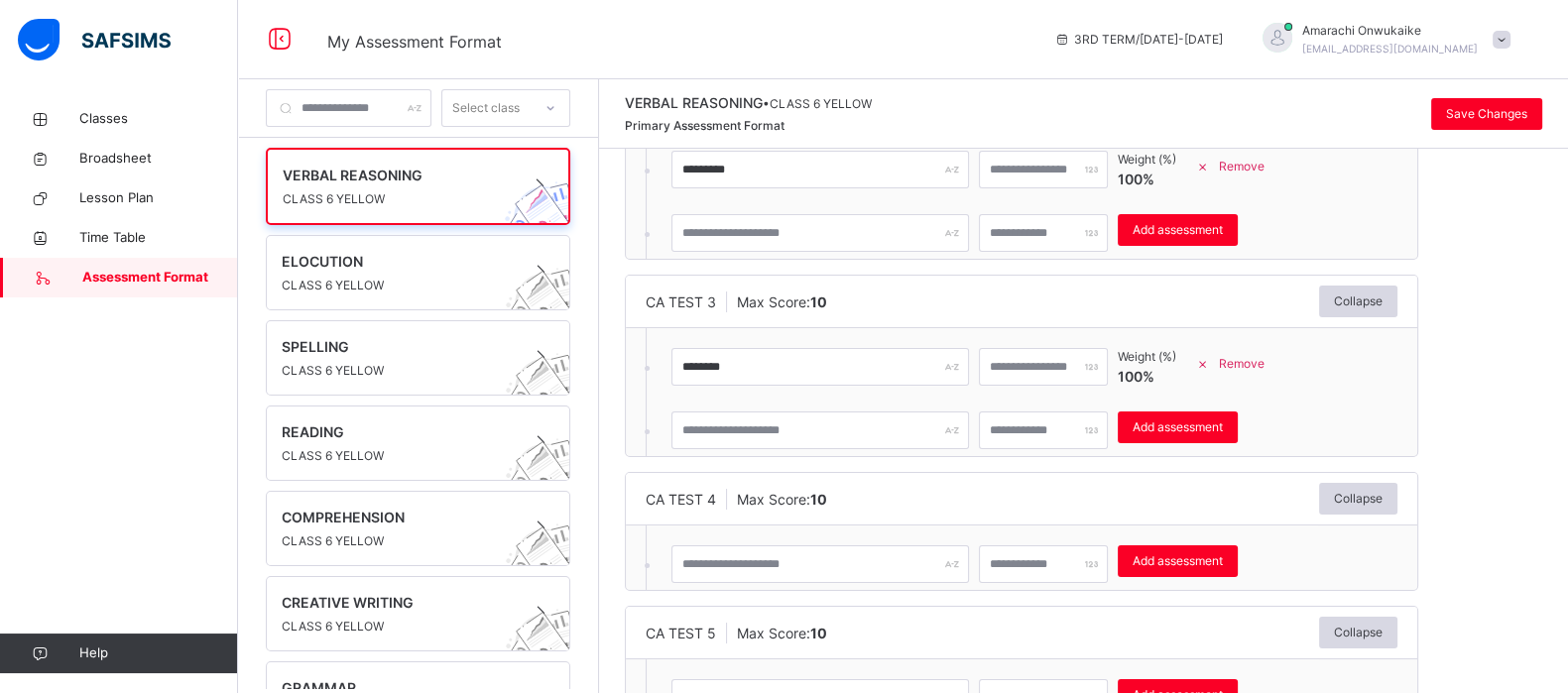 click on "CA TEST 4 Max Score:  10 Collapse" at bounding box center [1022, 499] 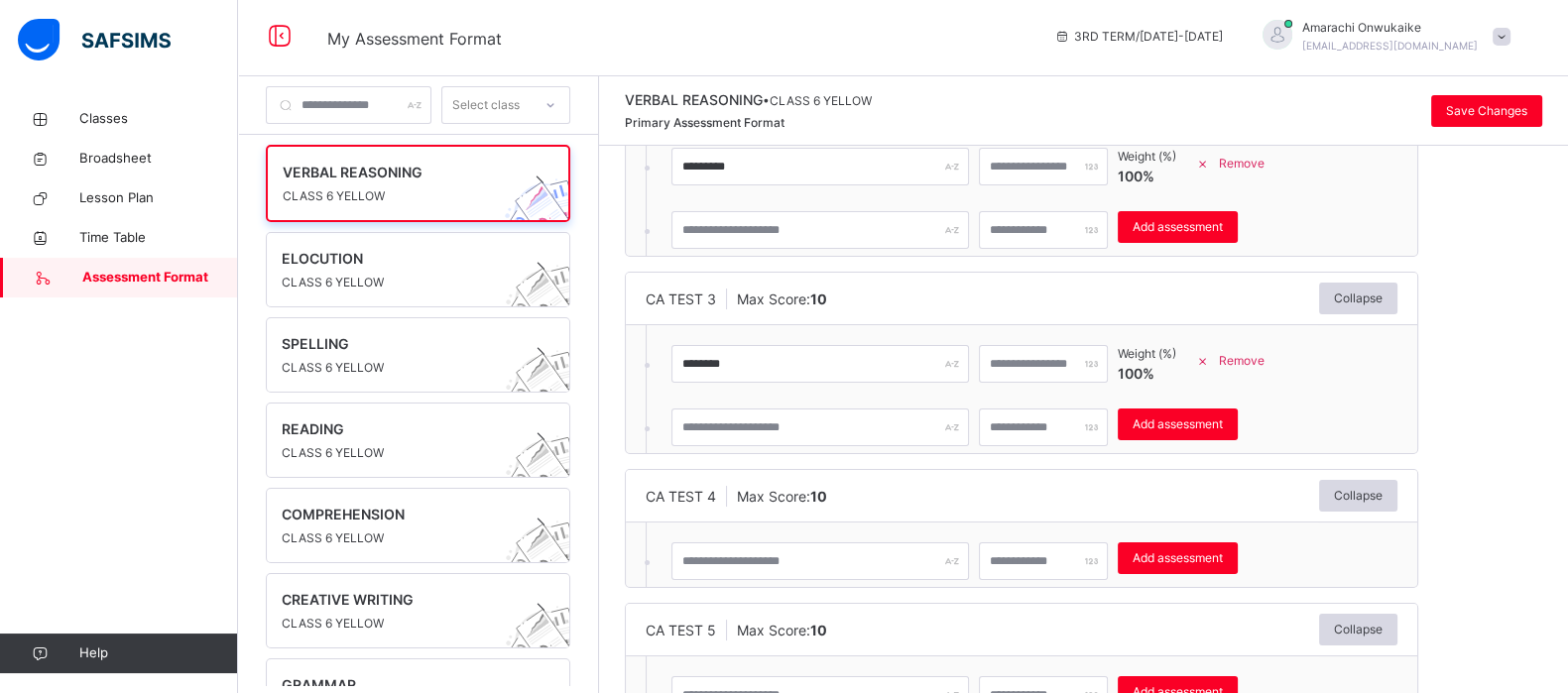 scroll, scrollTop: 6, scrollLeft: 0, axis: vertical 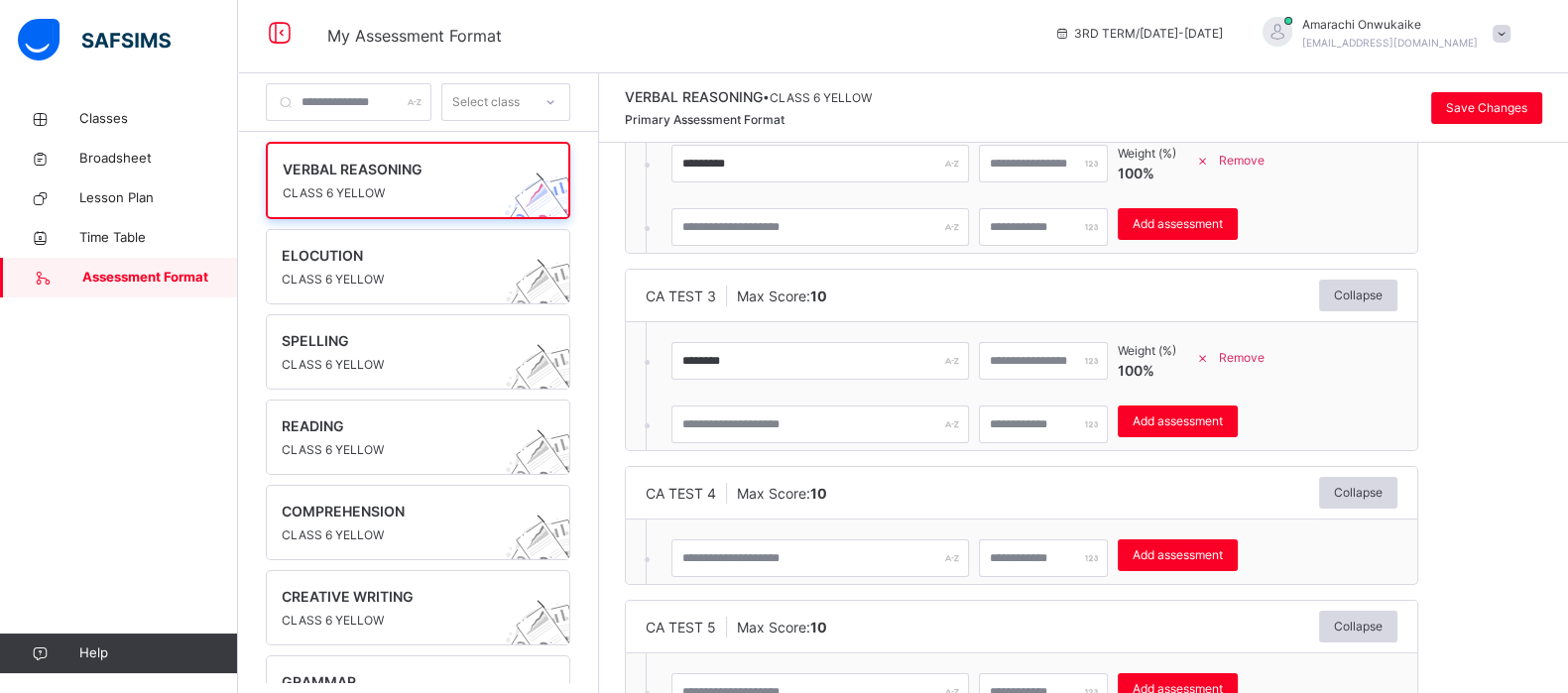 click on "CA TEST 4 Max Score:  10 Collapse" at bounding box center [1022, 493] 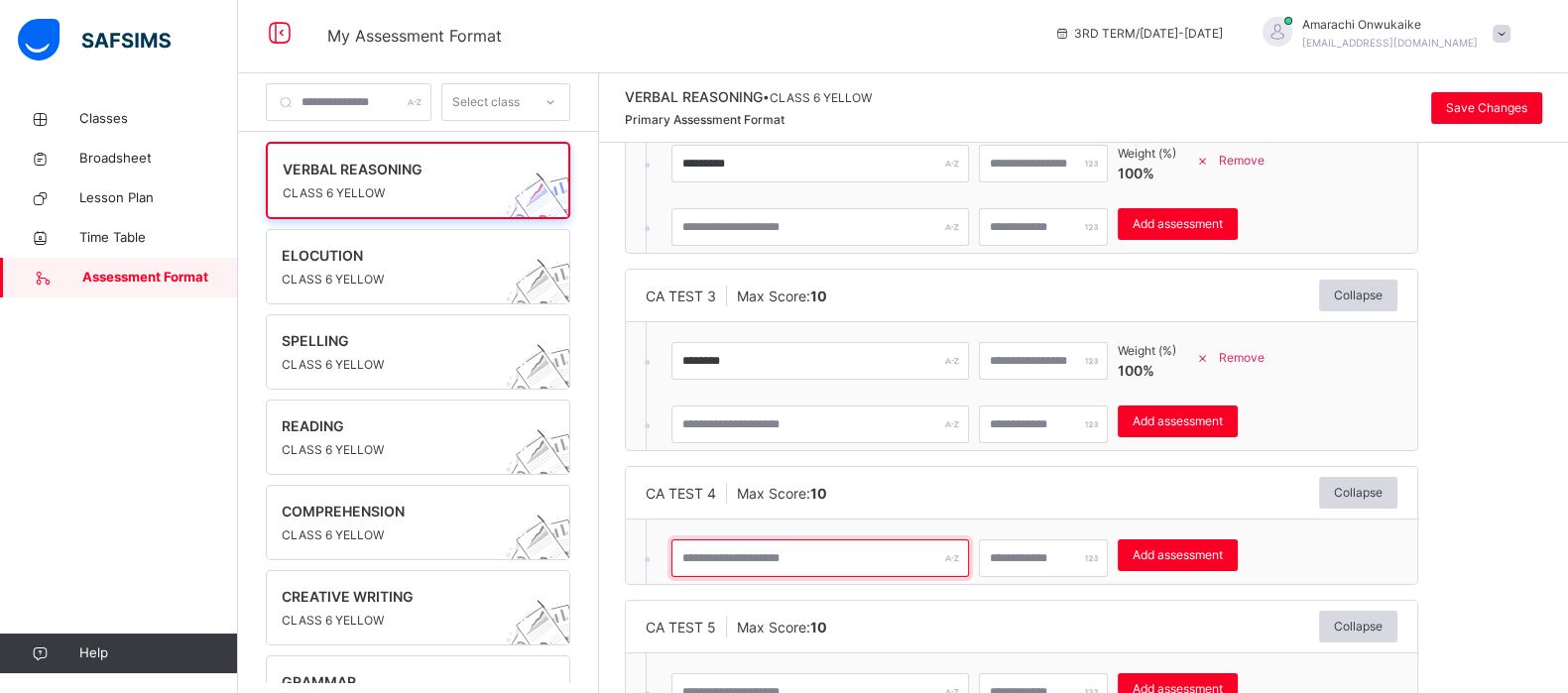 click at bounding box center (820, 558) 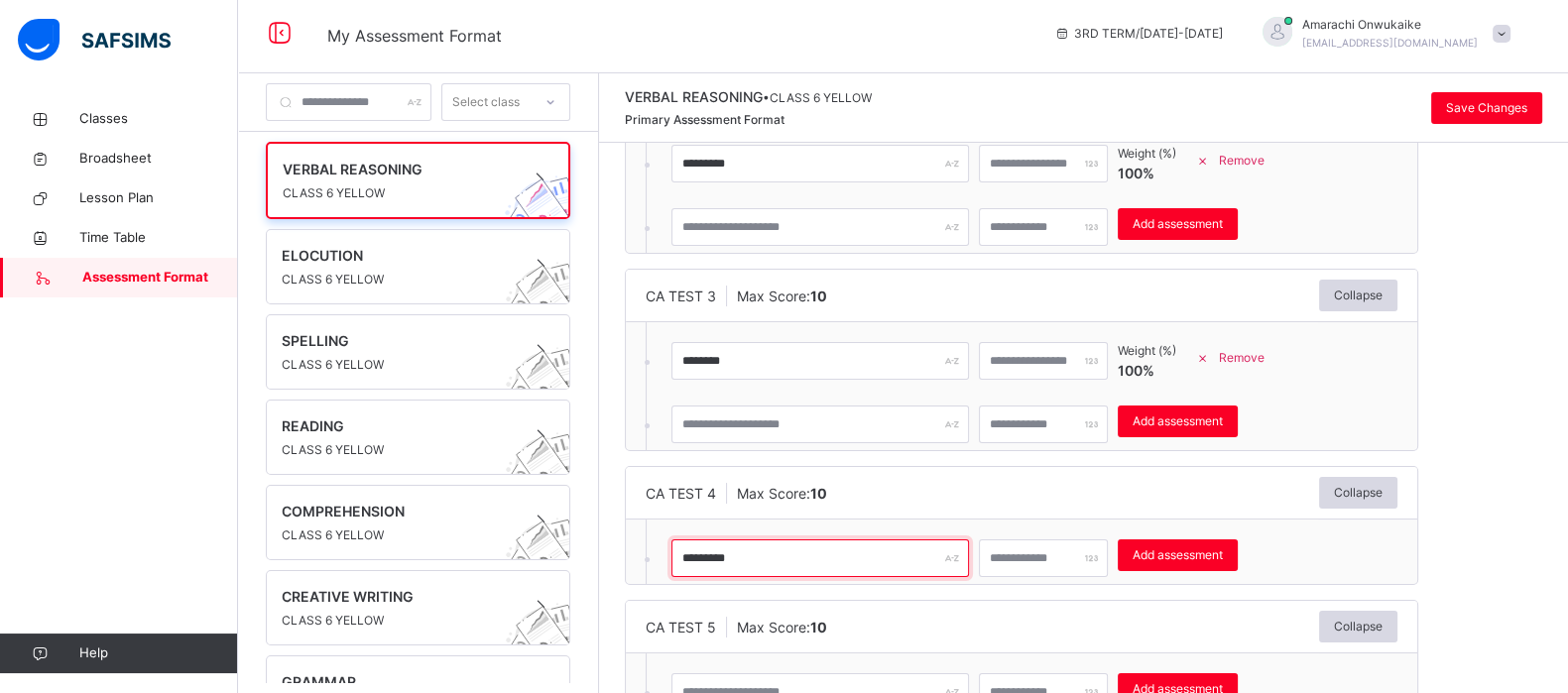 type on "*********" 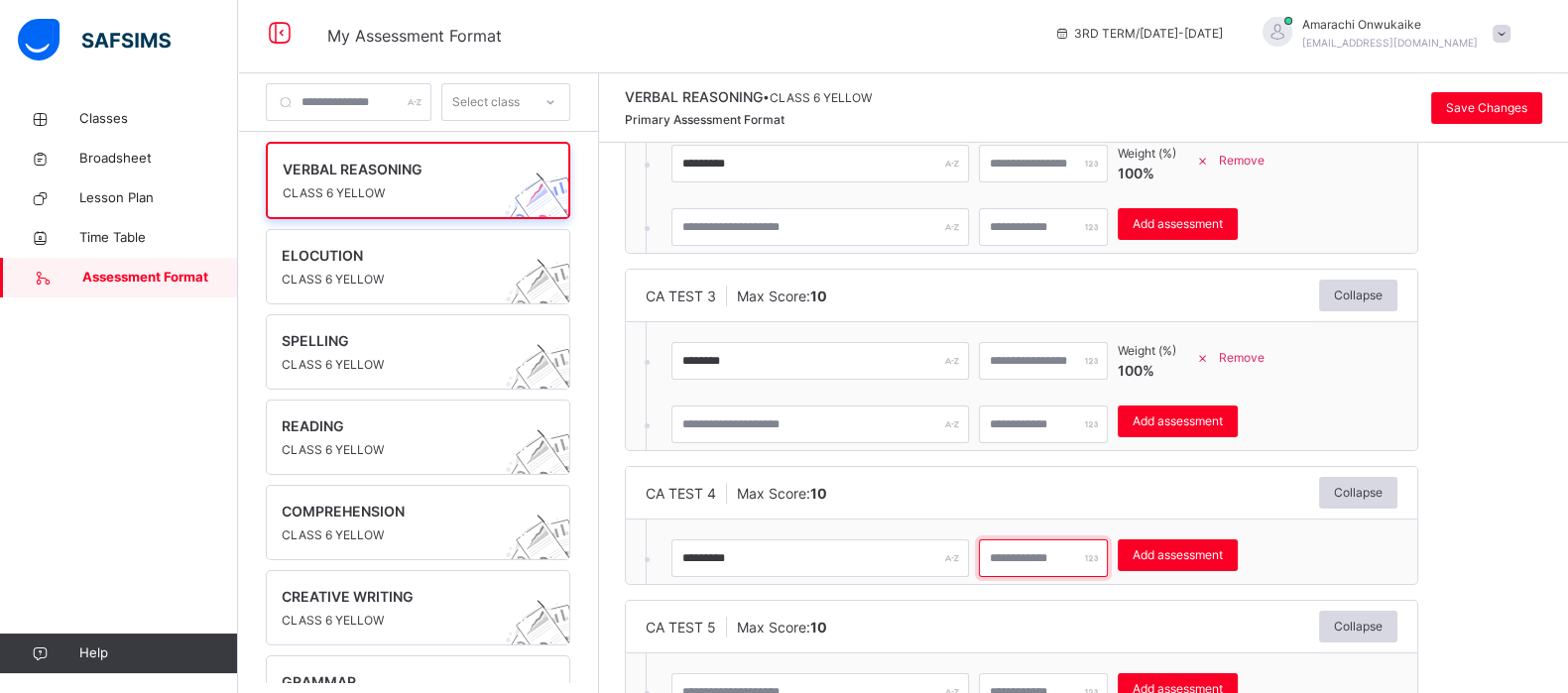 click at bounding box center [1043, 558] 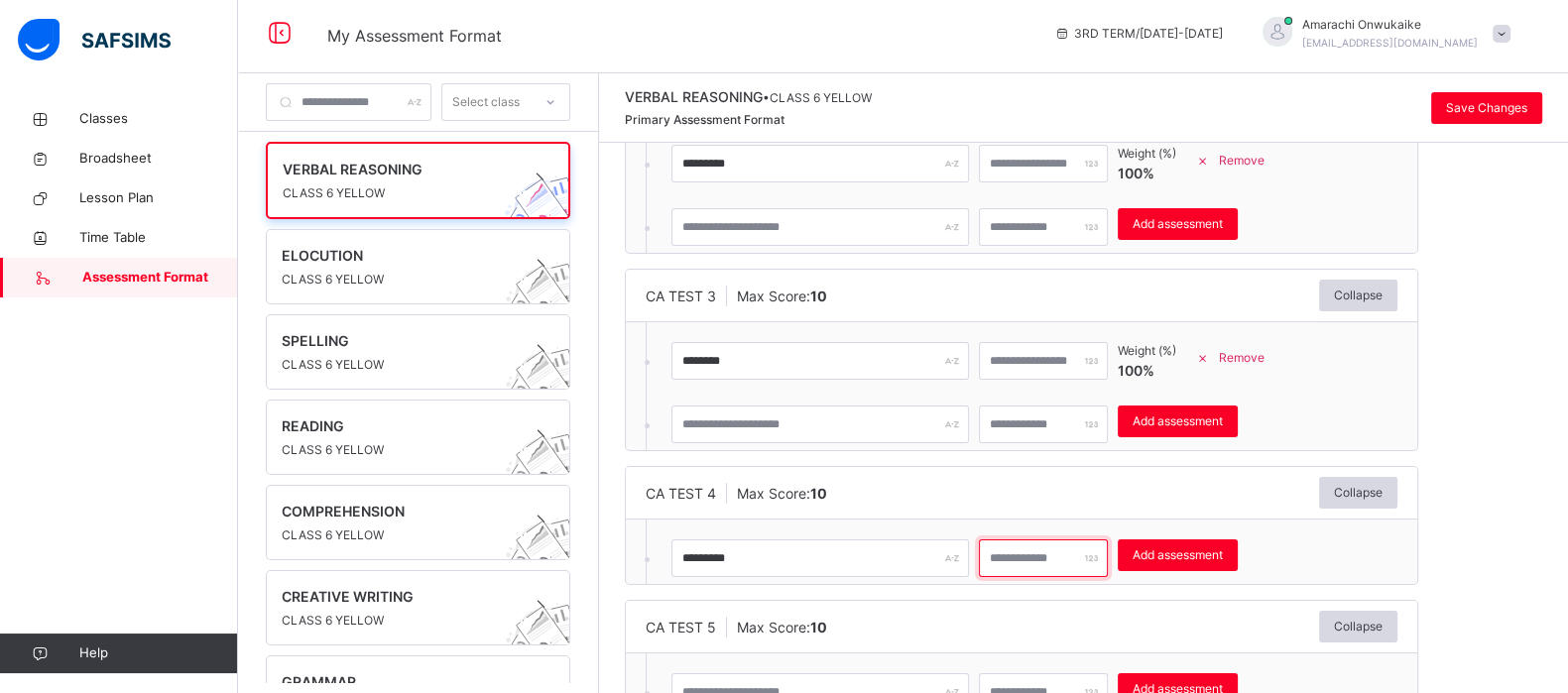 type on "**" 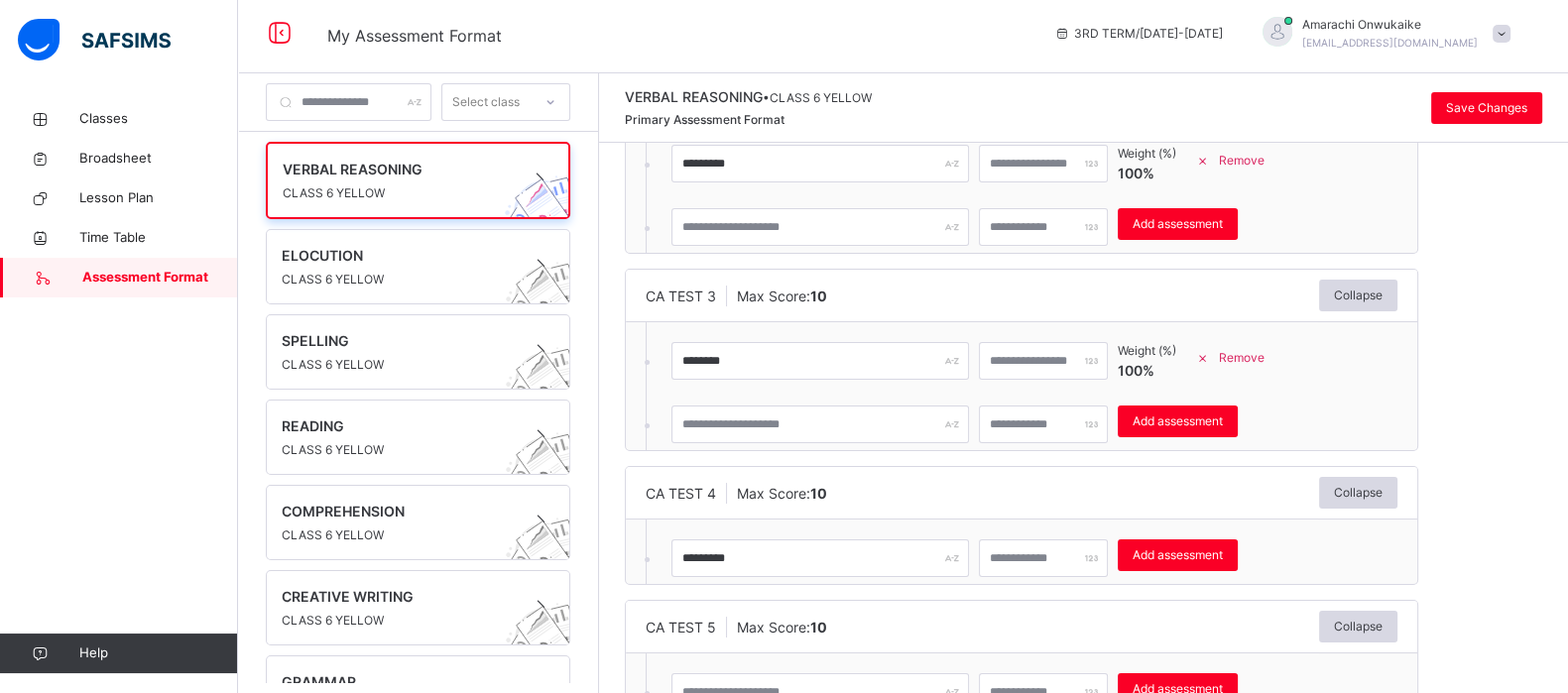click on "CA TEST 5 Max Score:  10 Collapse" at bounding box center [1022, 627] 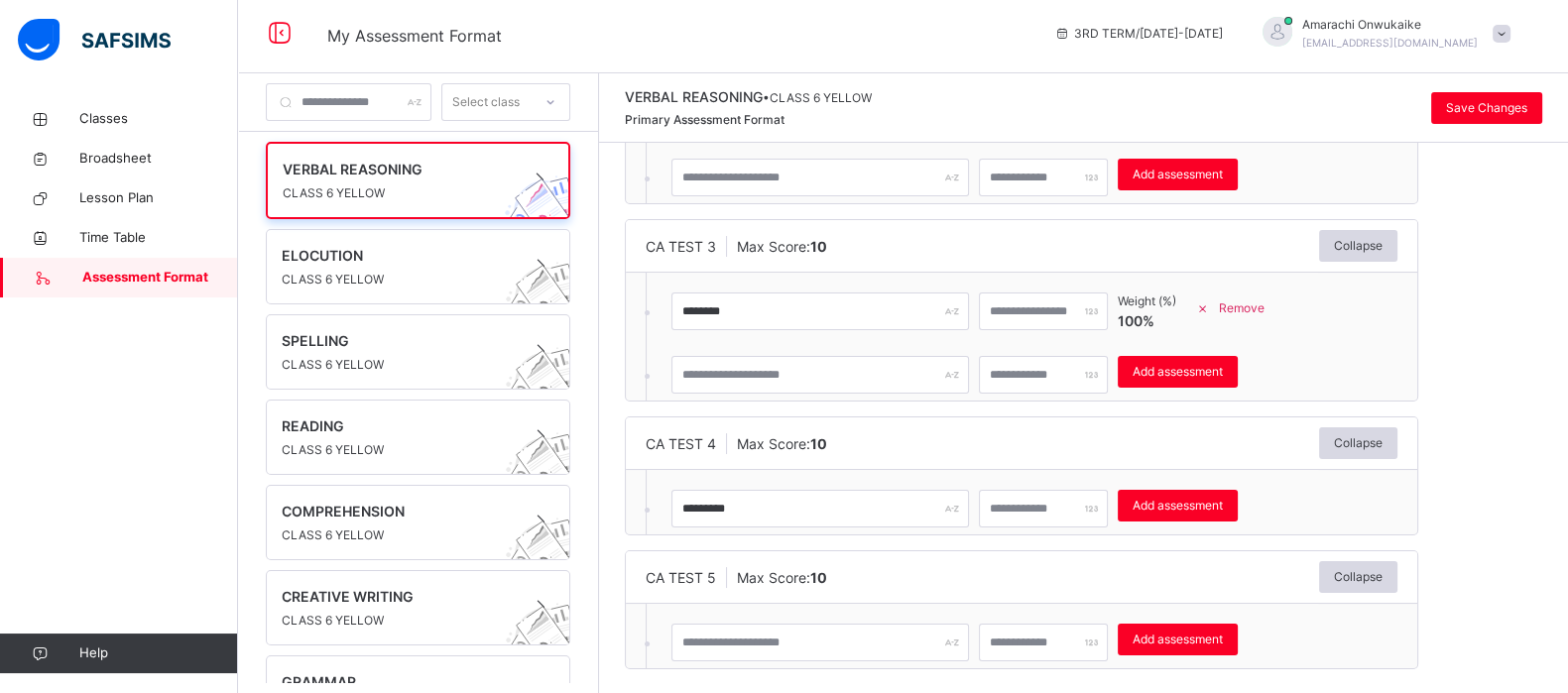 scroll, scrollTop: 430, scrollLeft: 0, axis: vertical 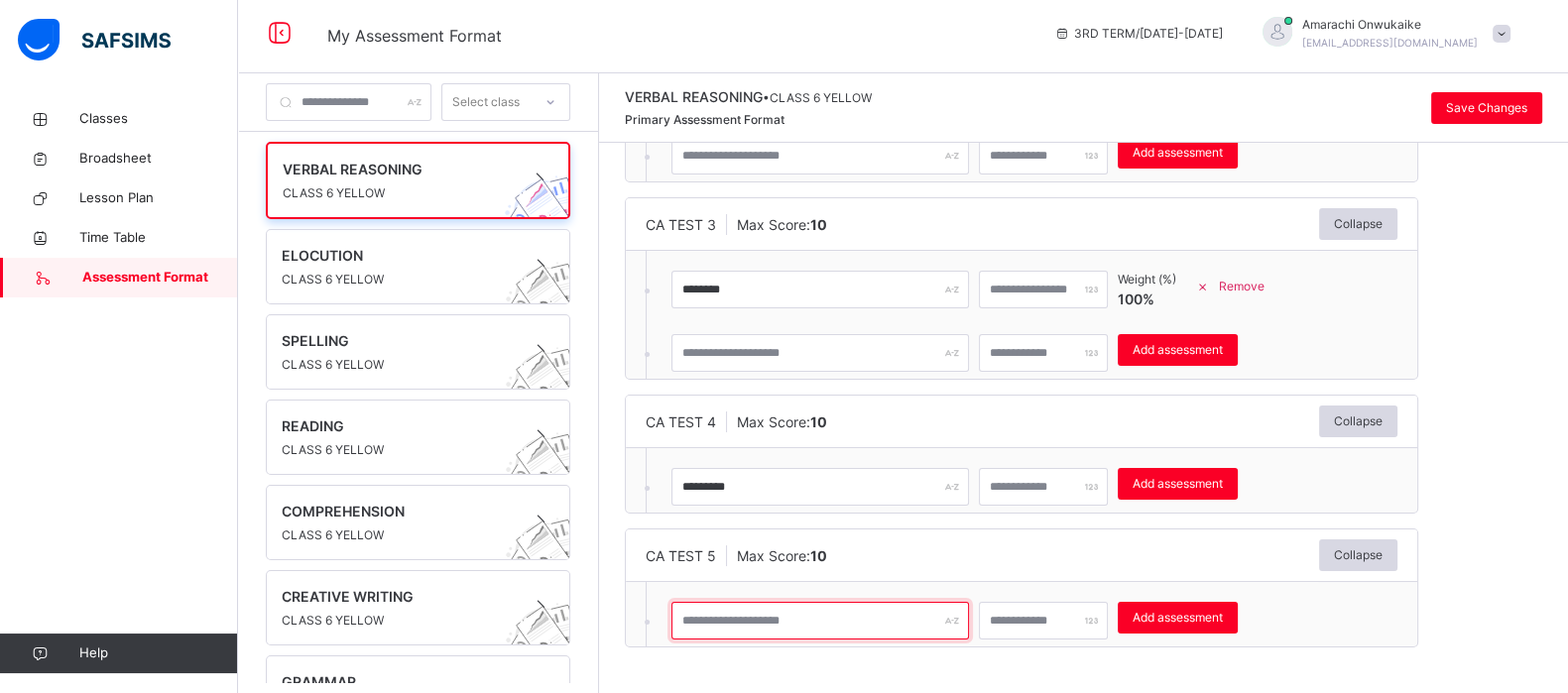 click at bounding box center [820, 621] 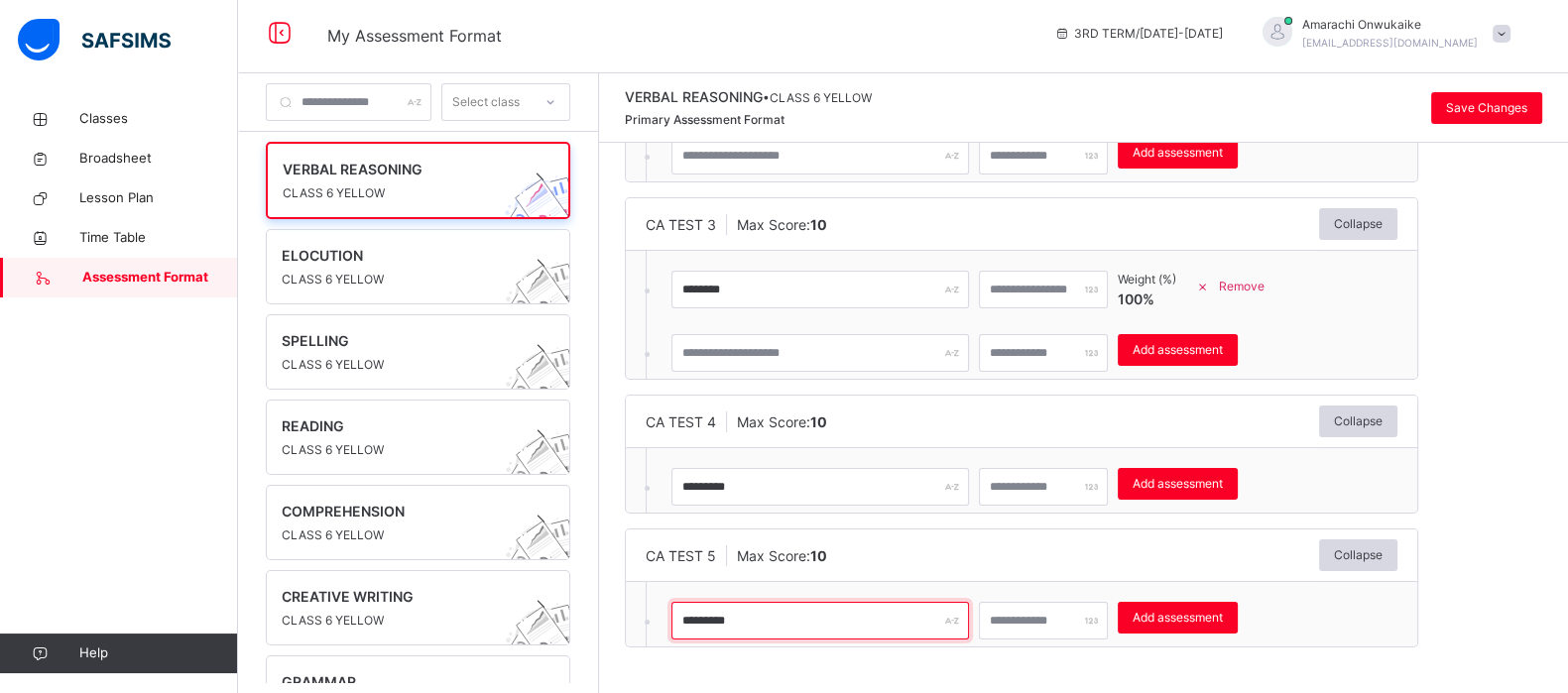 type on "*********" 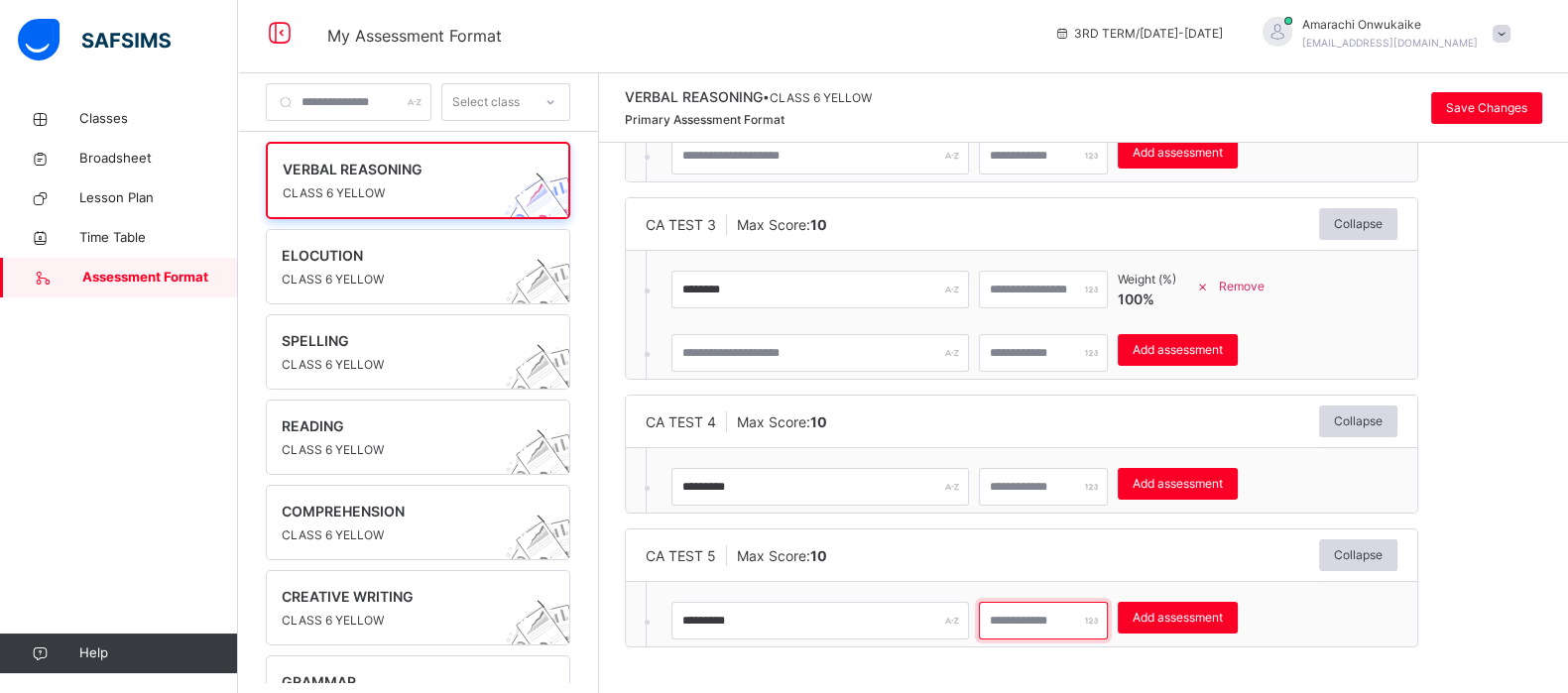 click at bounding box center [1043, 621] 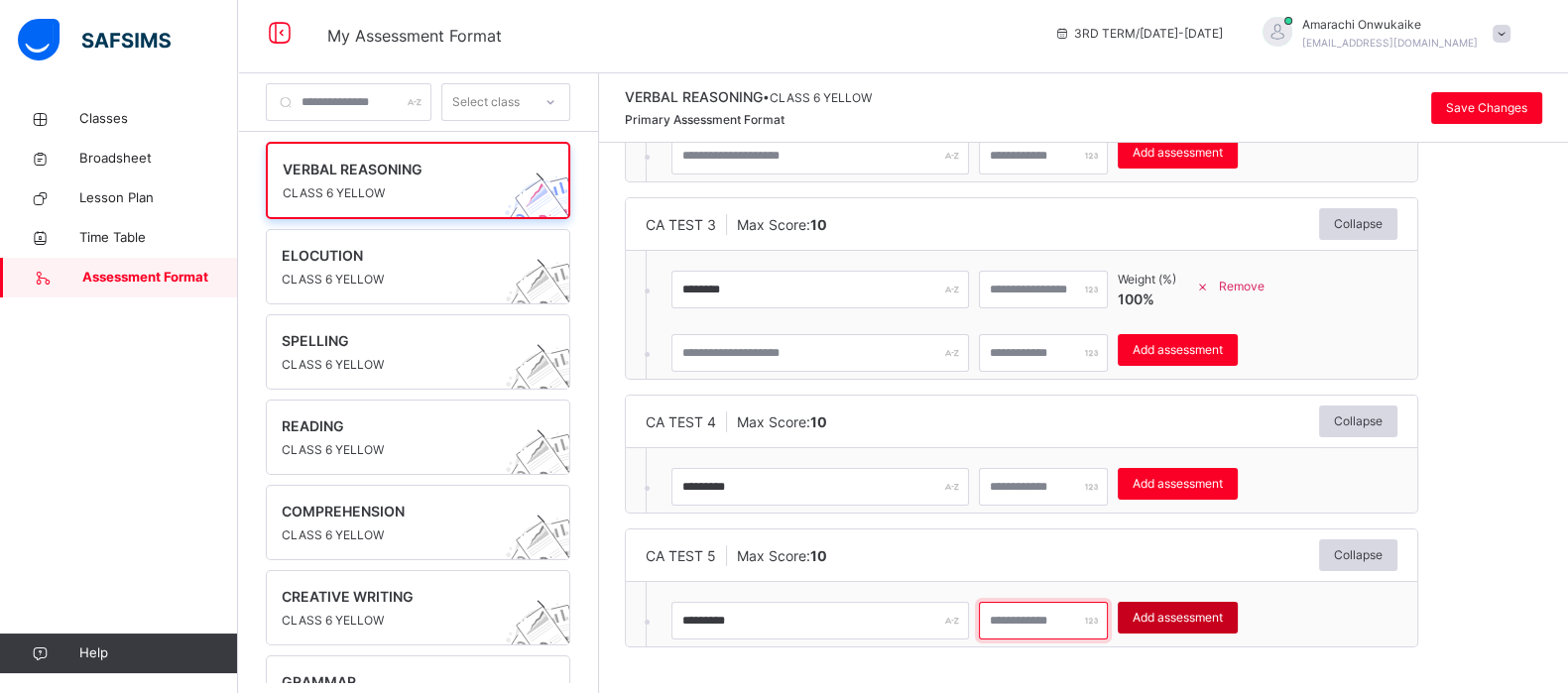 type on "**" 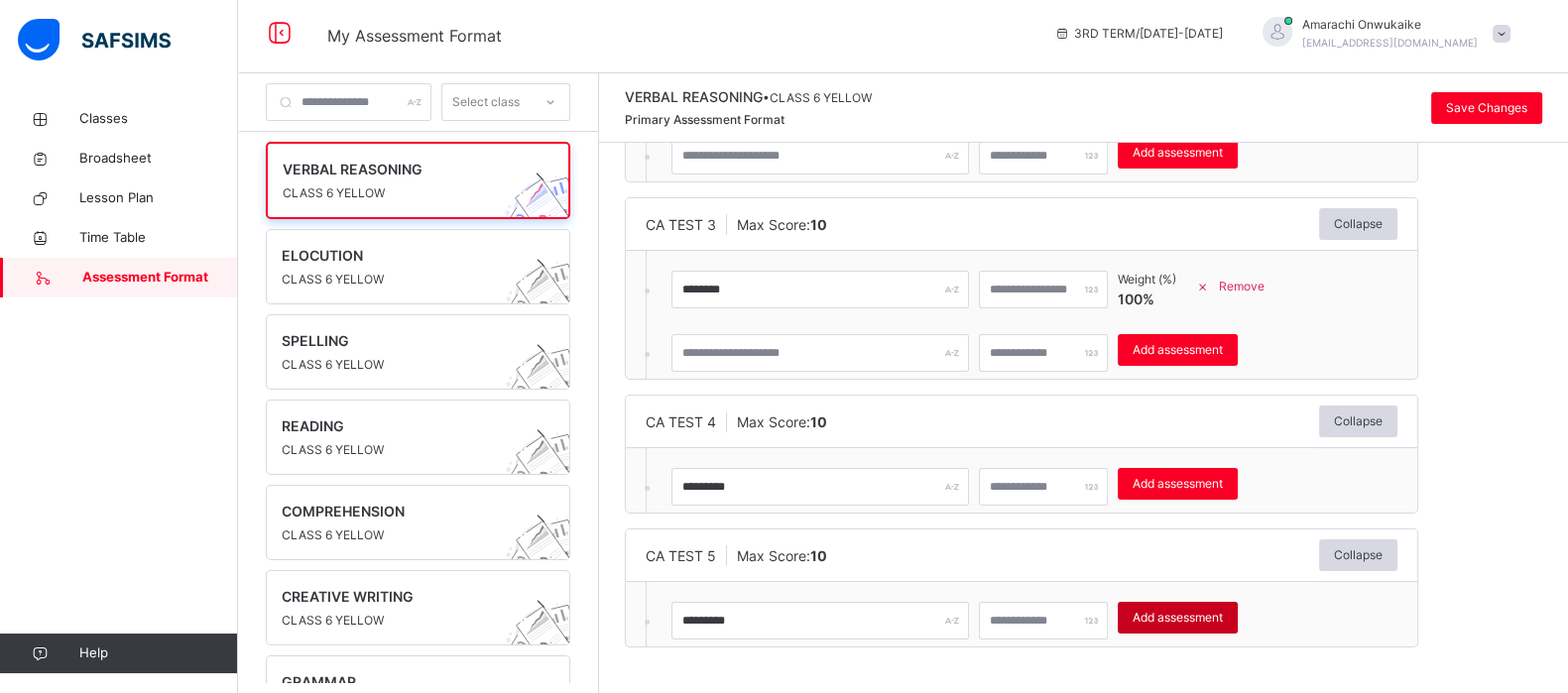 click on "Add assessment" at bounding box center [1177, 618] 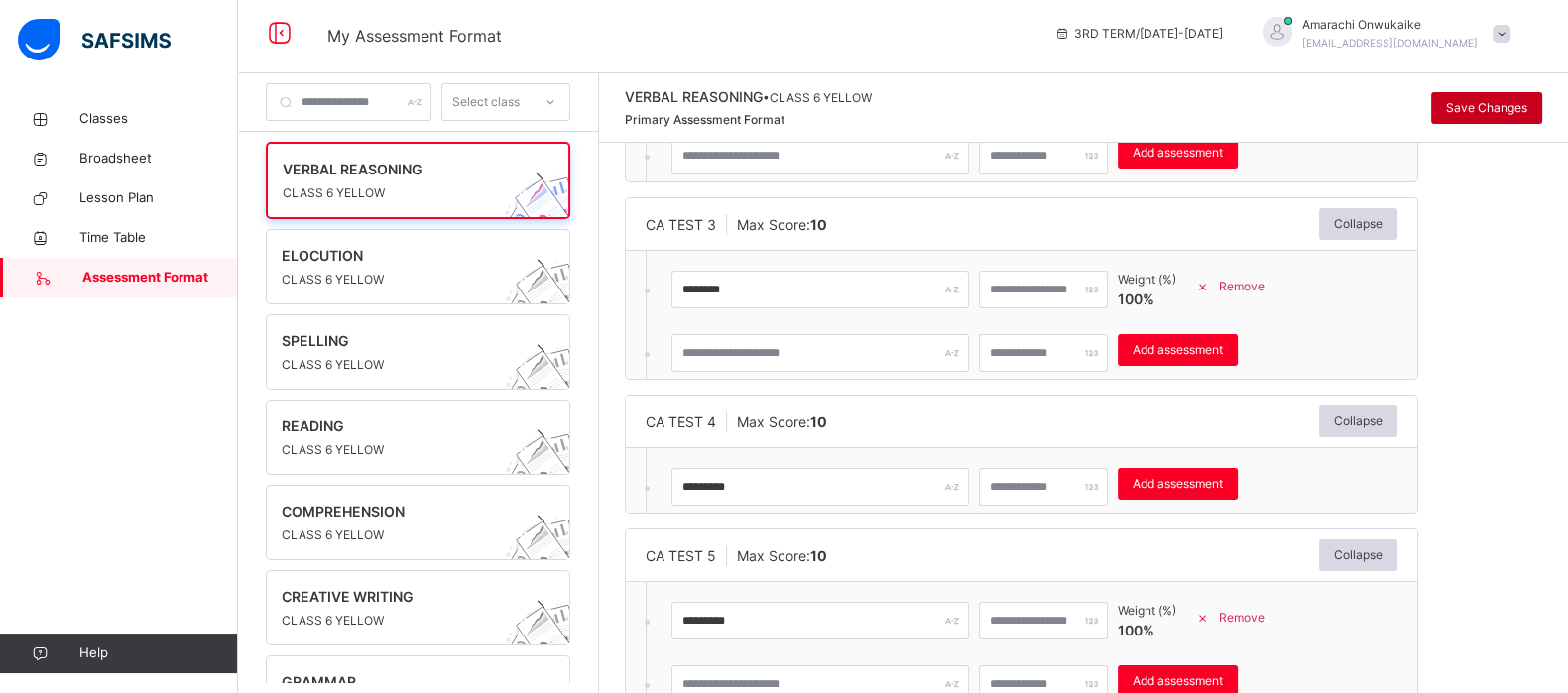 click on "Save Changes" at bounding box center (1487, 108) 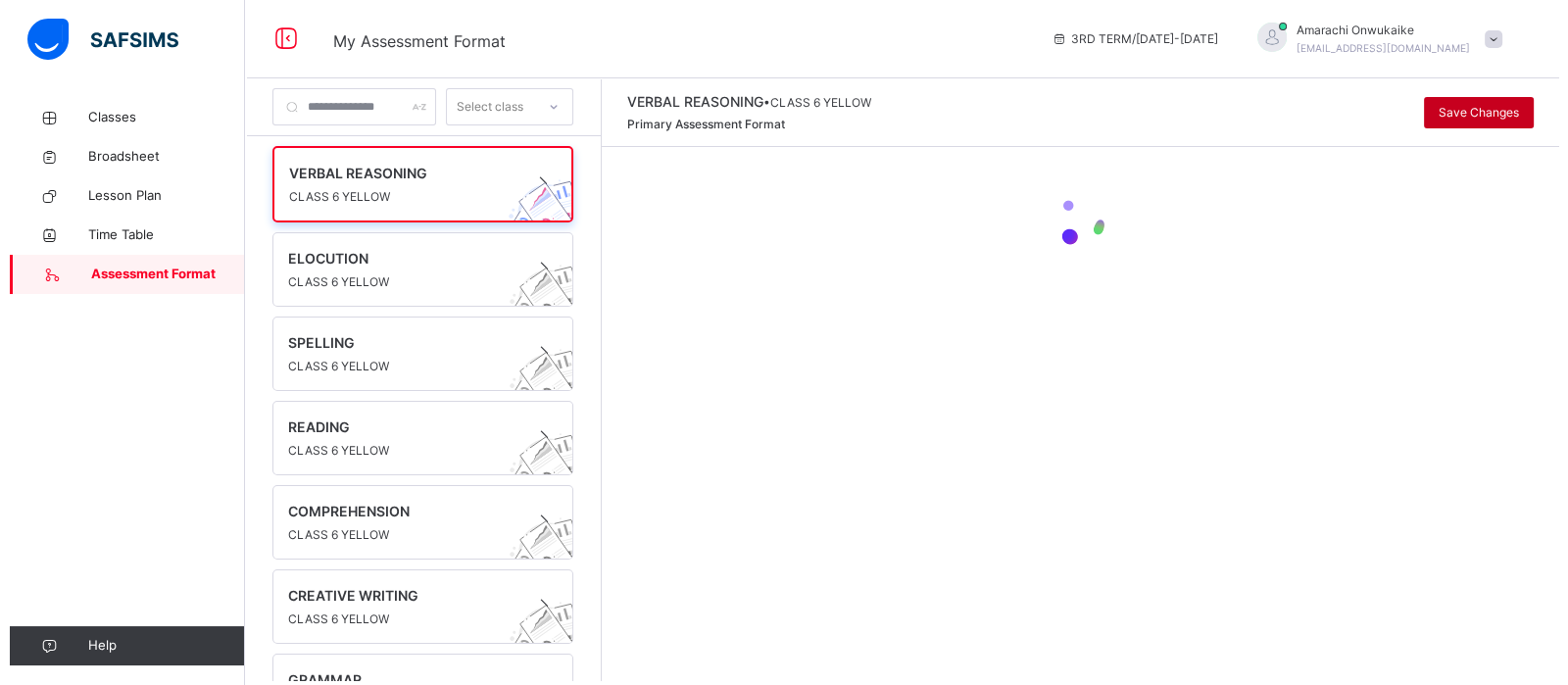 scroll, scrollTop: 0, scrollLeft: 0, axis: both 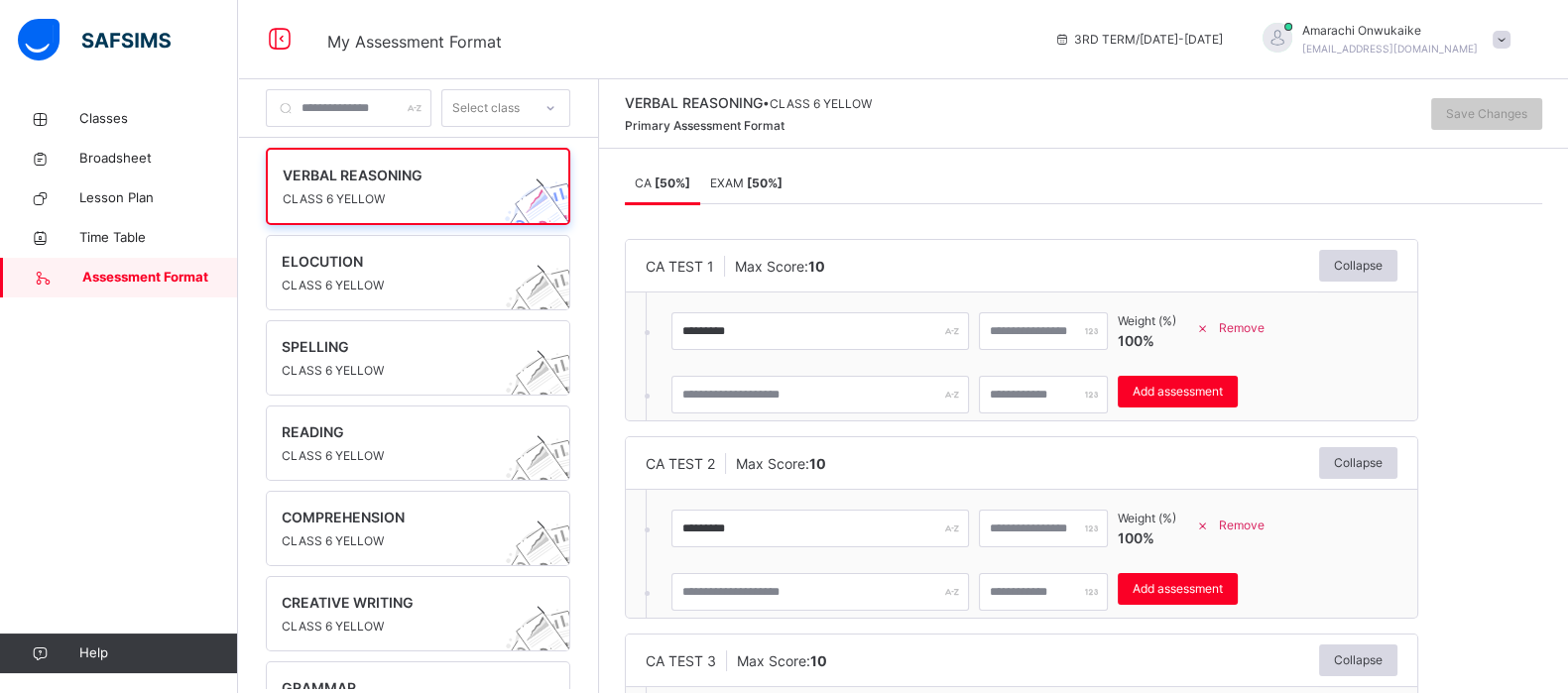 click on "EXAM   [ 50 %]" at bounding box center [746, 182] 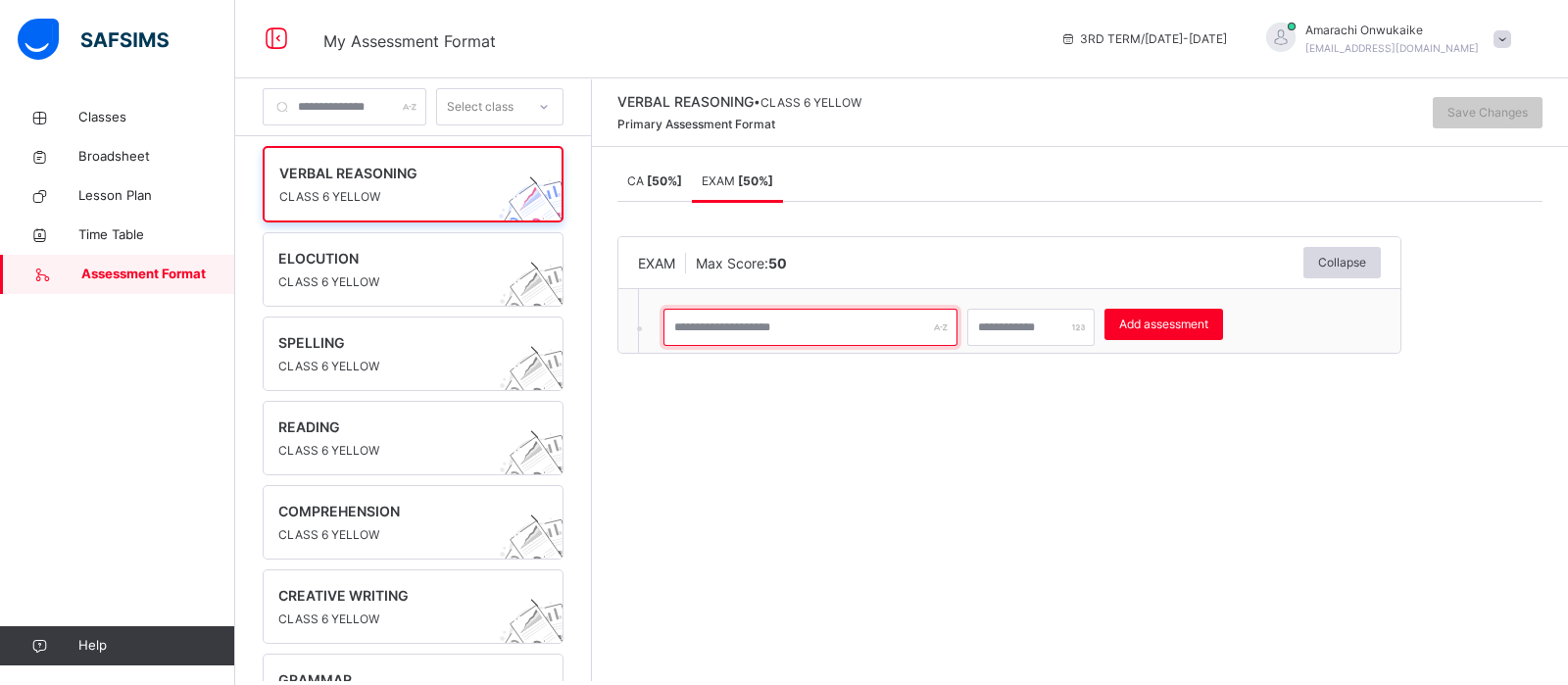 click at bounding box center [810, 327] 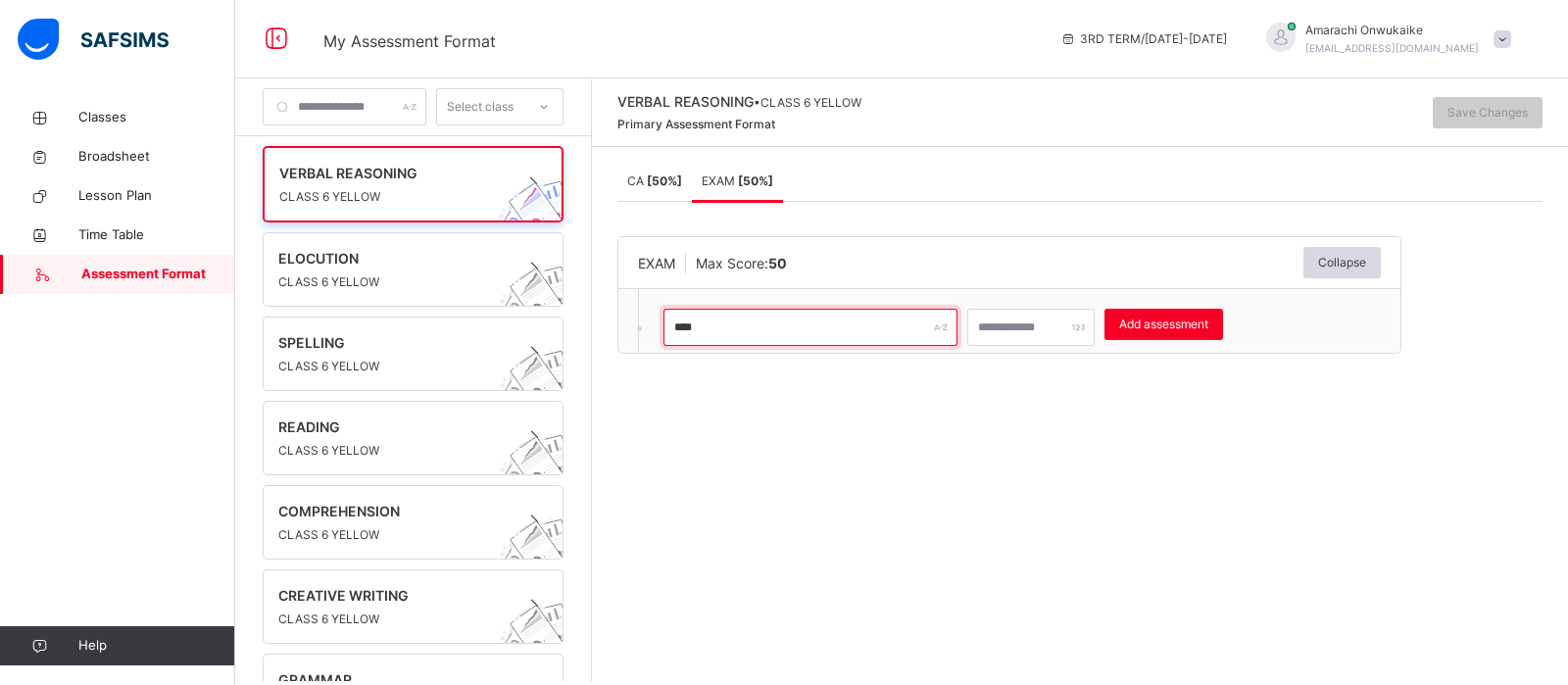 type on "****" 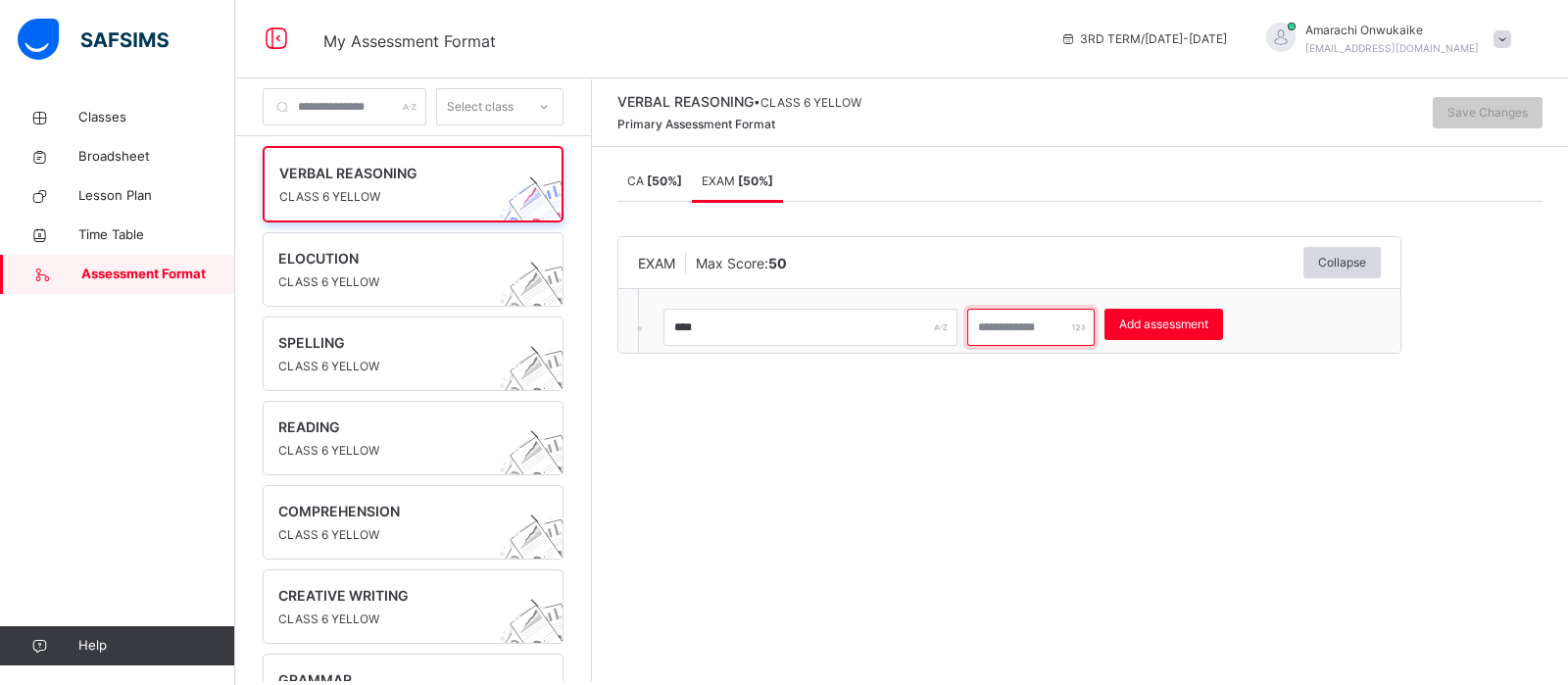 click at bounding box center [1031, 327] 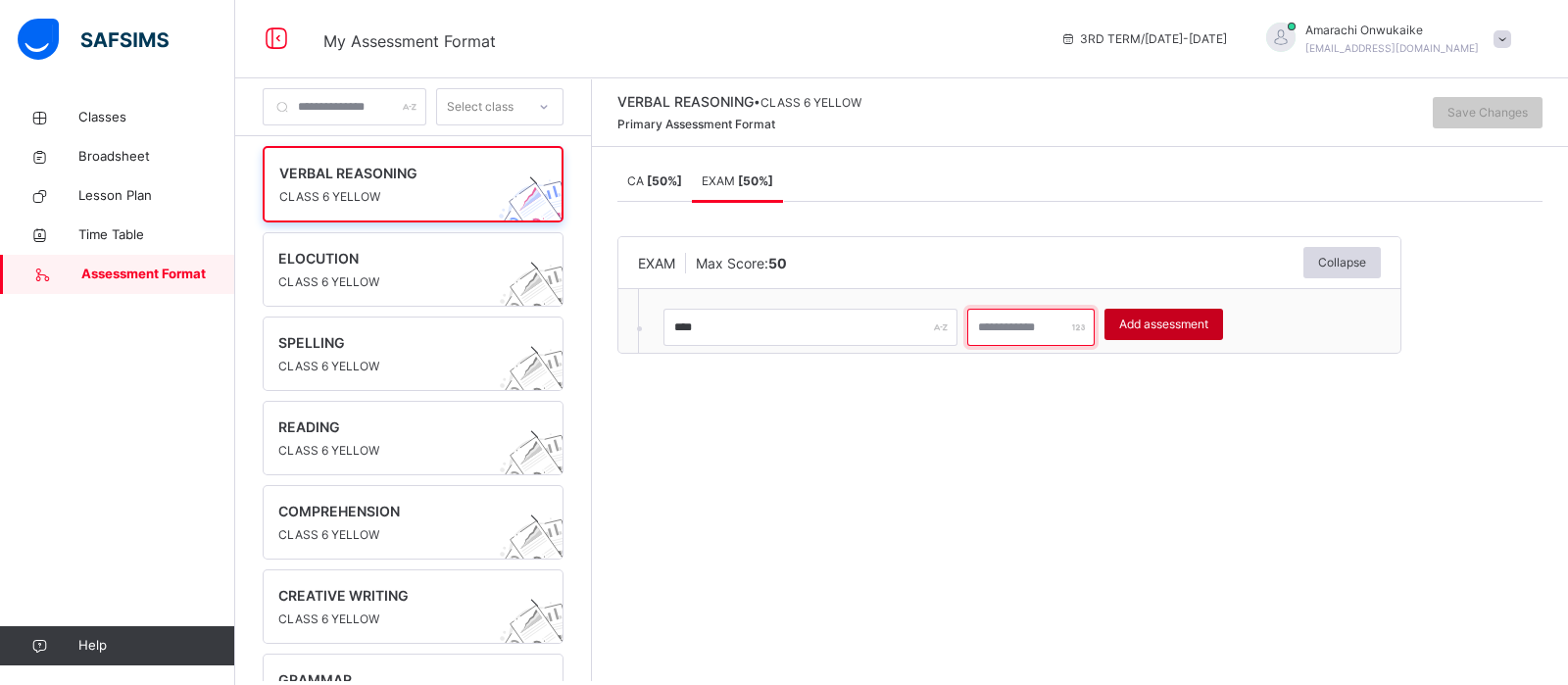 type on "**" 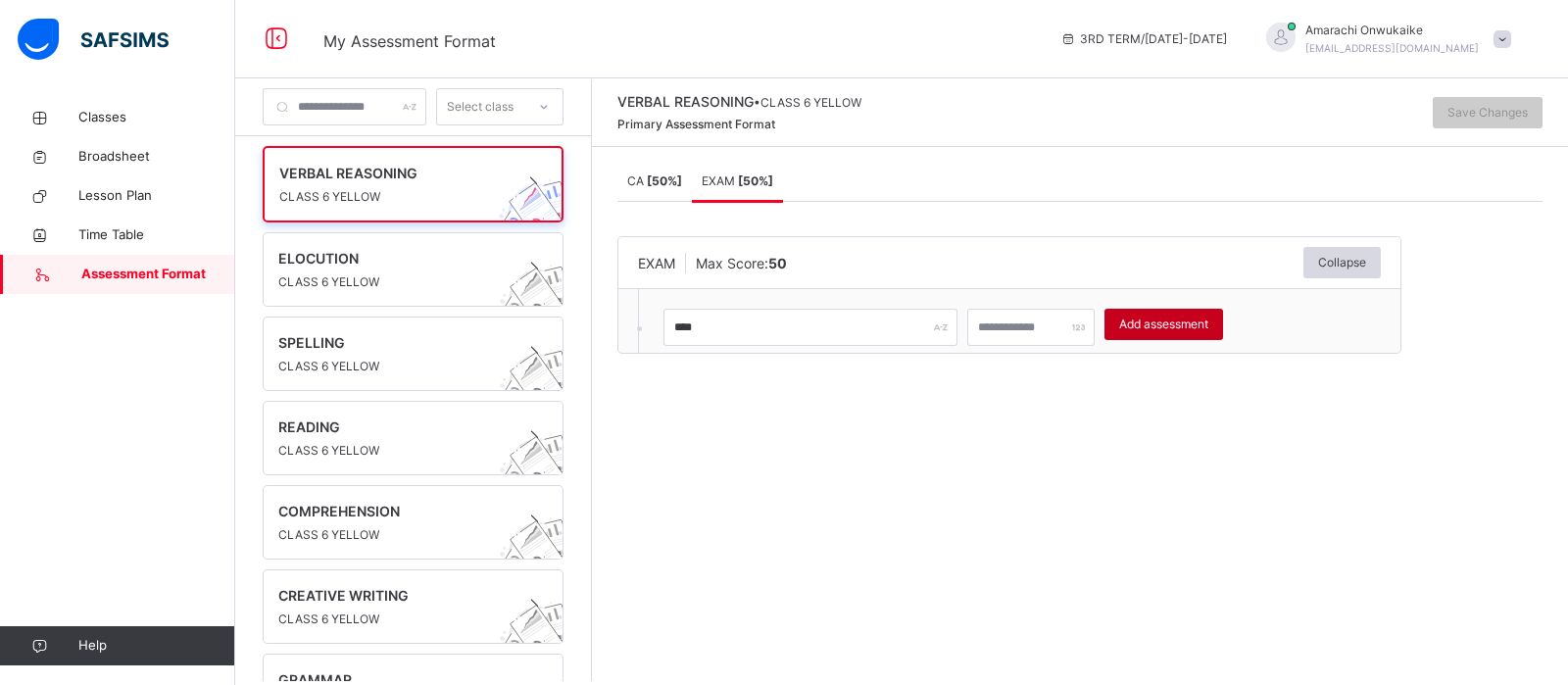 click on "Add assessment" at bounding box center (1163, 324) 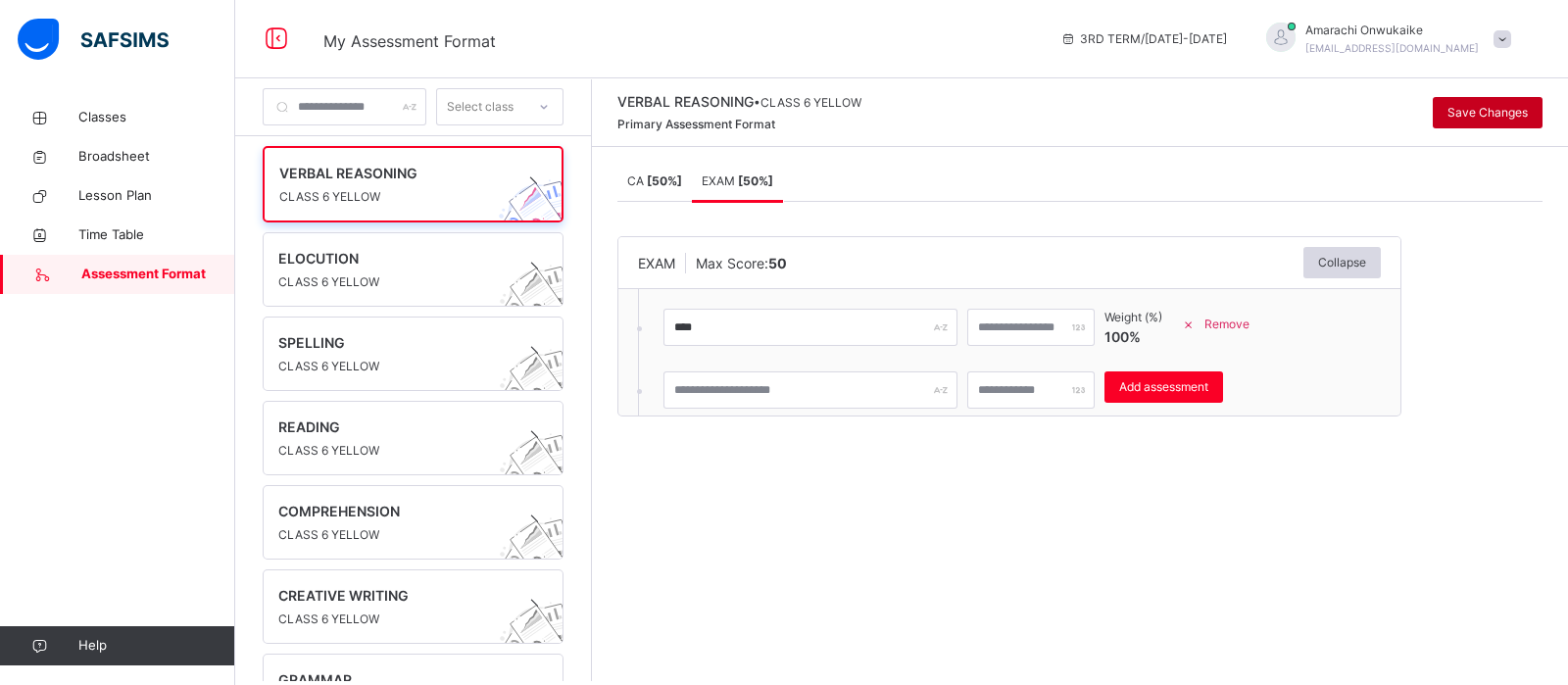 click on "Save Changes" at bounding box center (1488, 113) 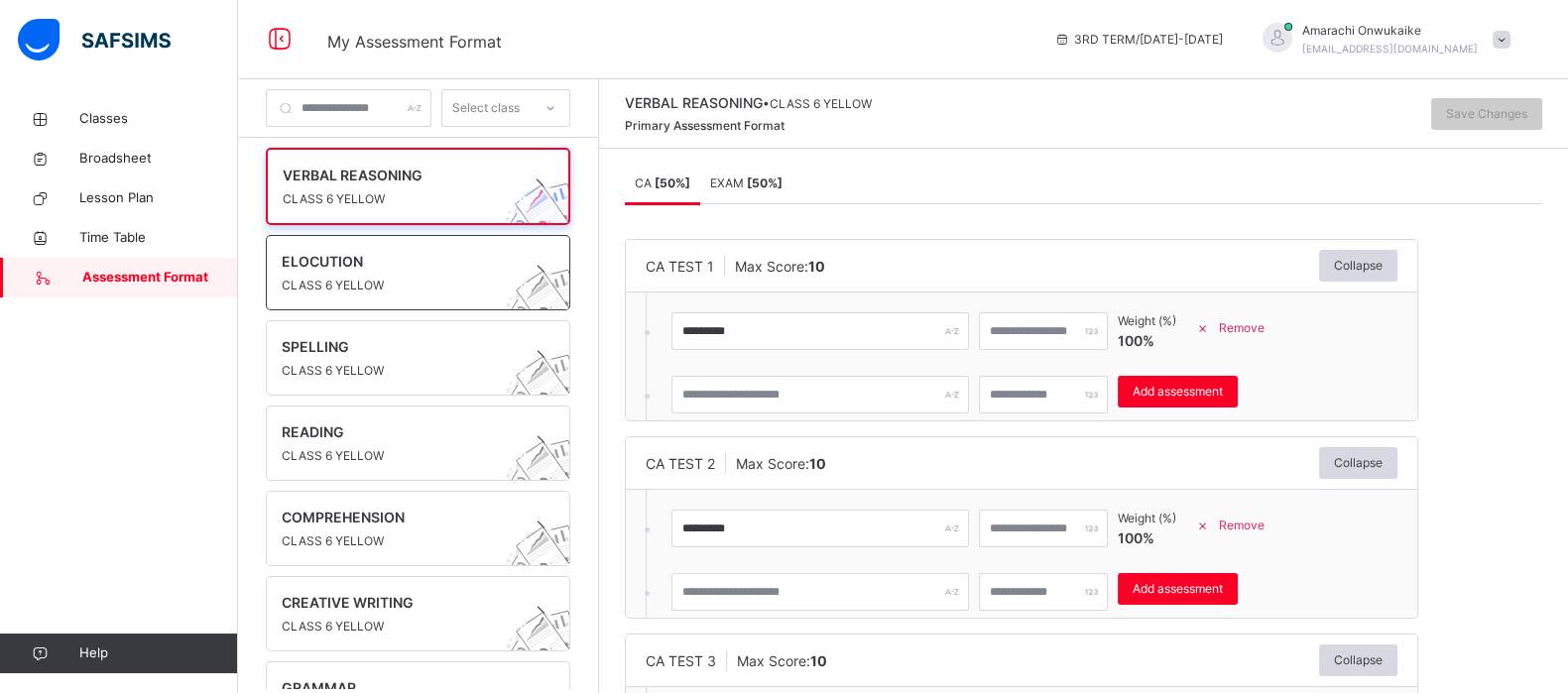 click on "ELOCUTION" at bounding box center (399, 261) 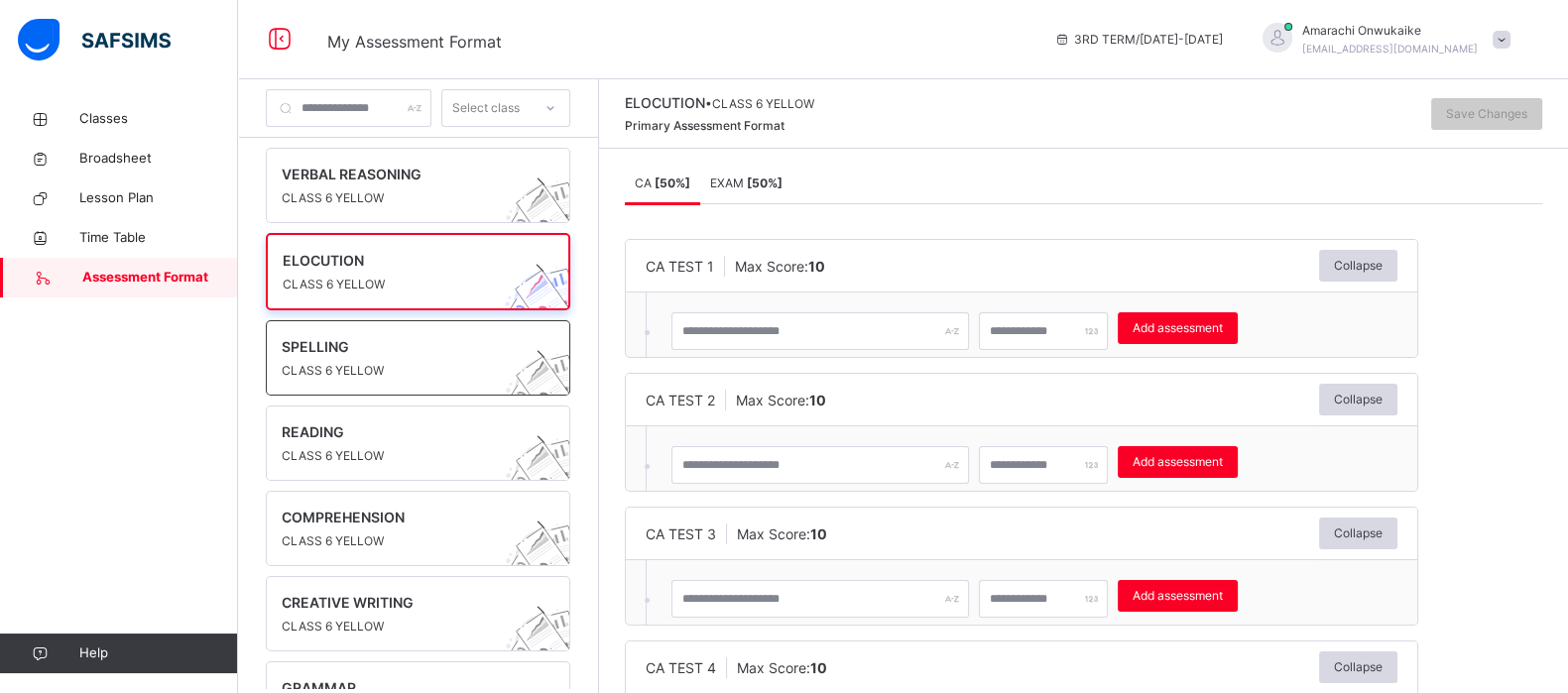 click on "SPELLING" at bounding box center [399, 346] 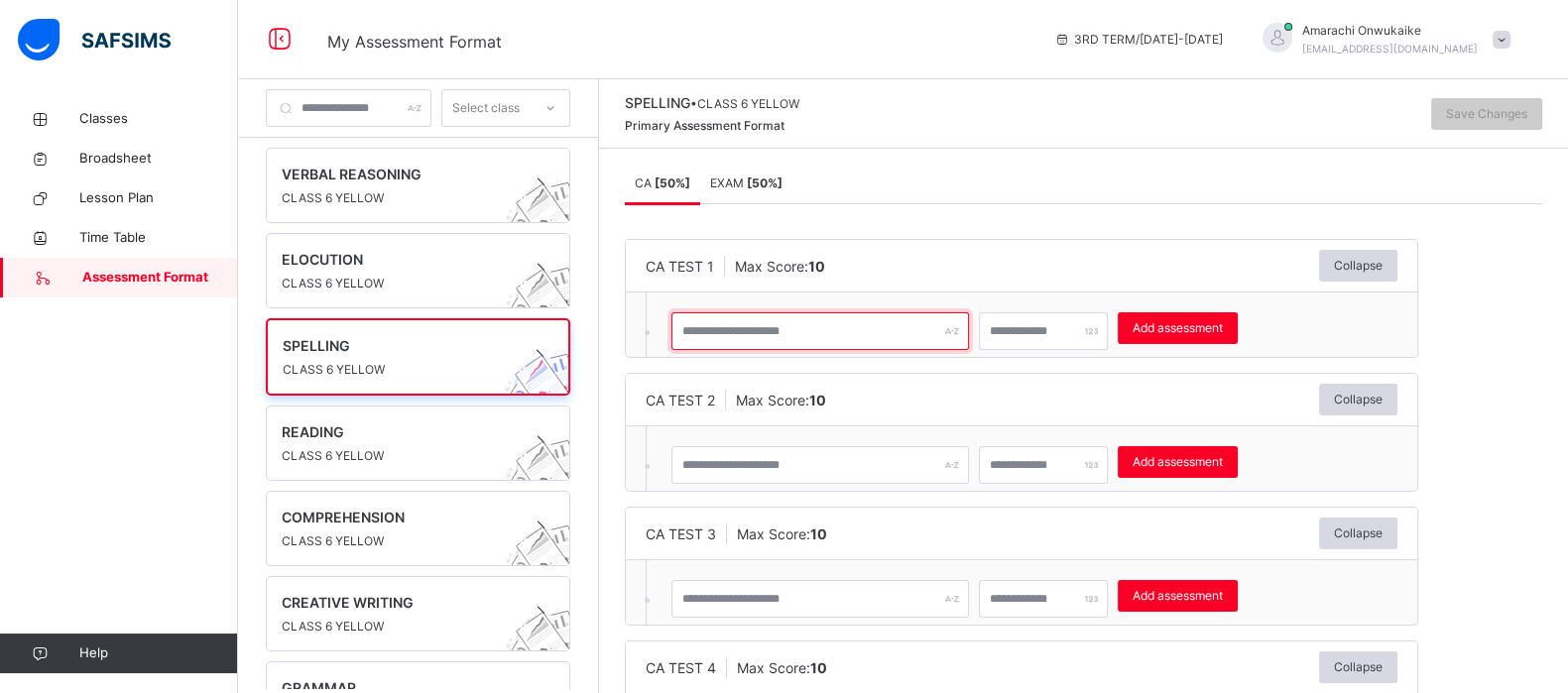 click at bounding box center (820, 331) 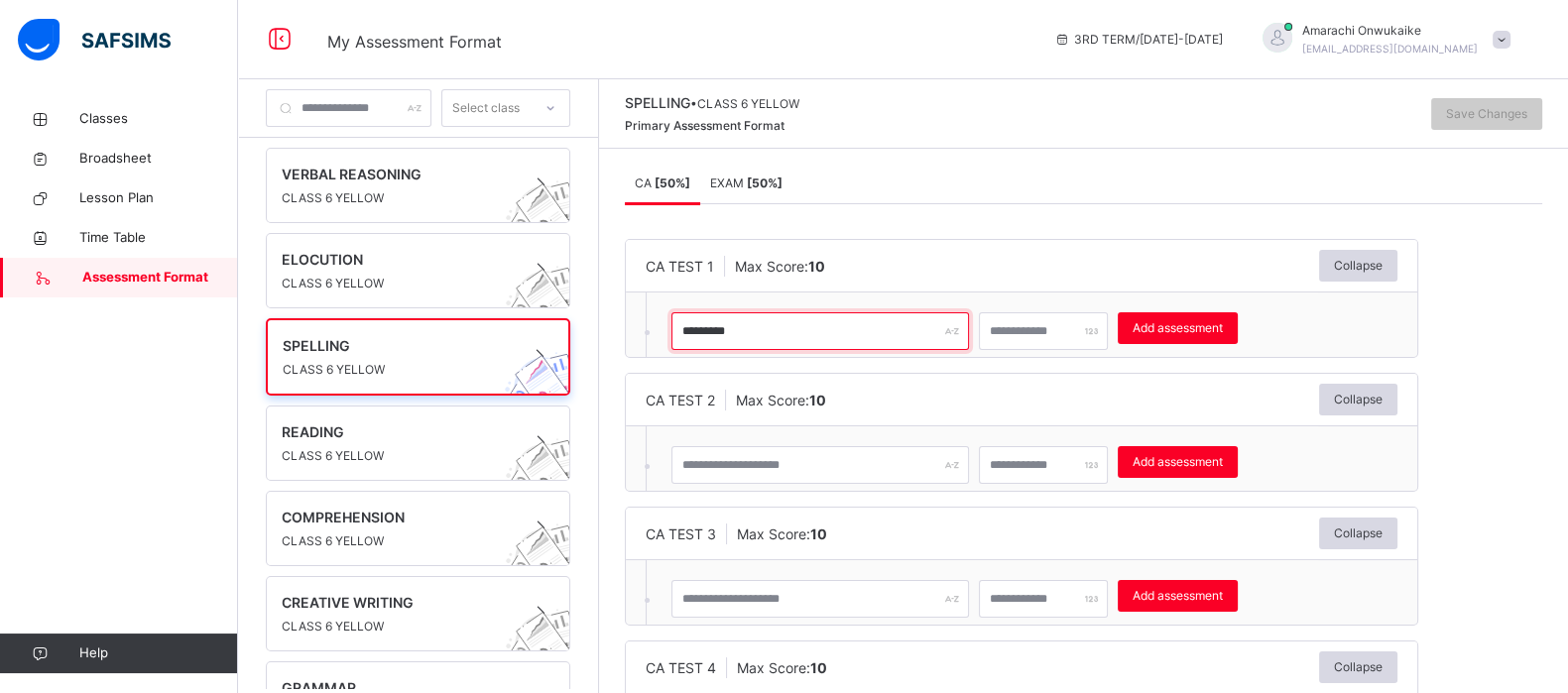 type on "*********" 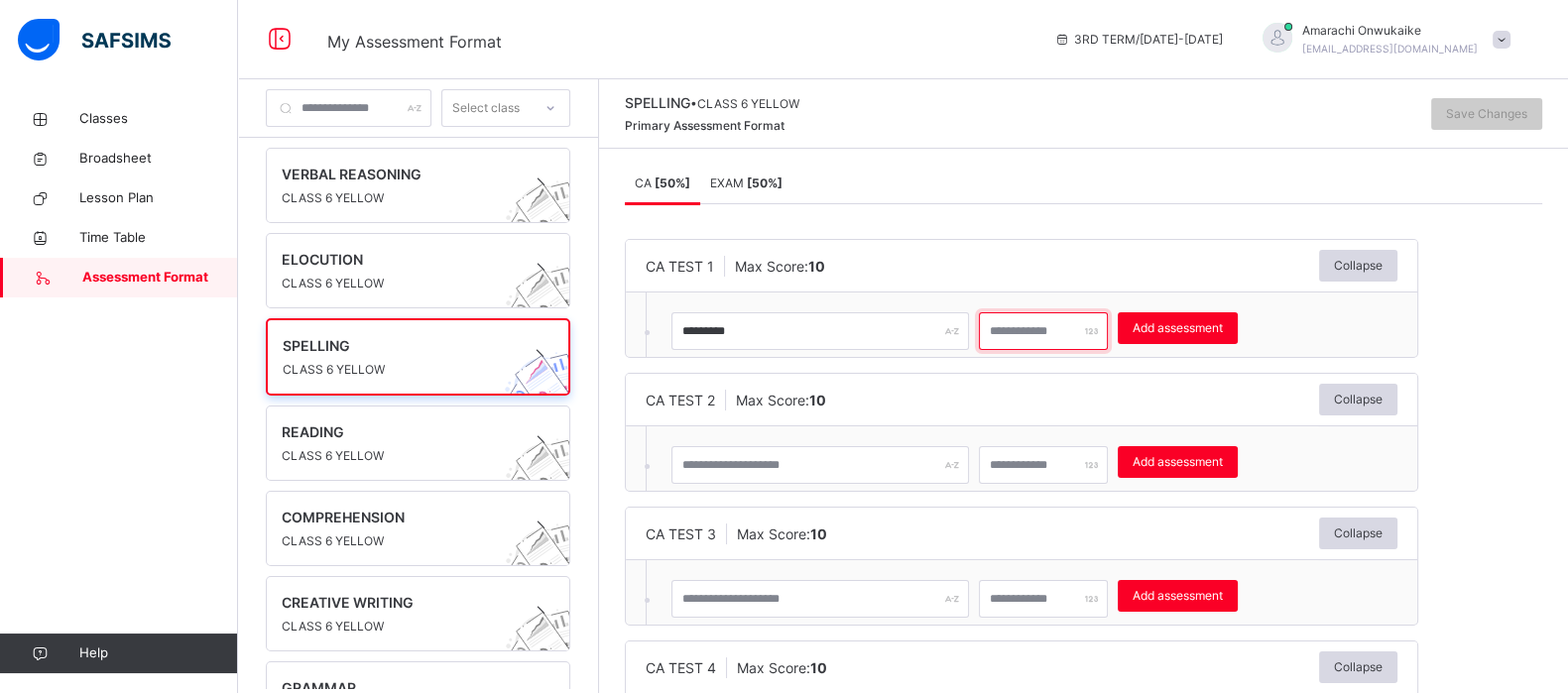 click at bounding box center (1043, 331) 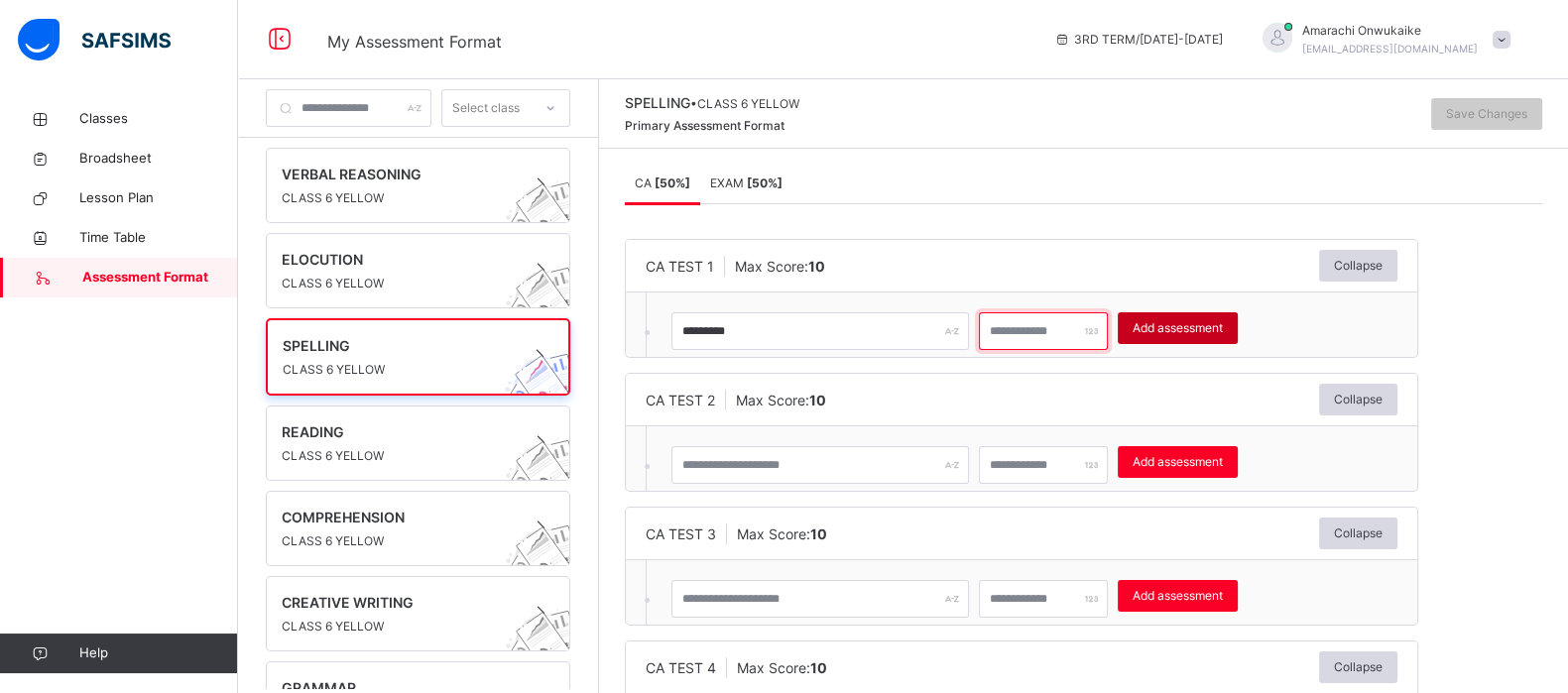 type on "**" 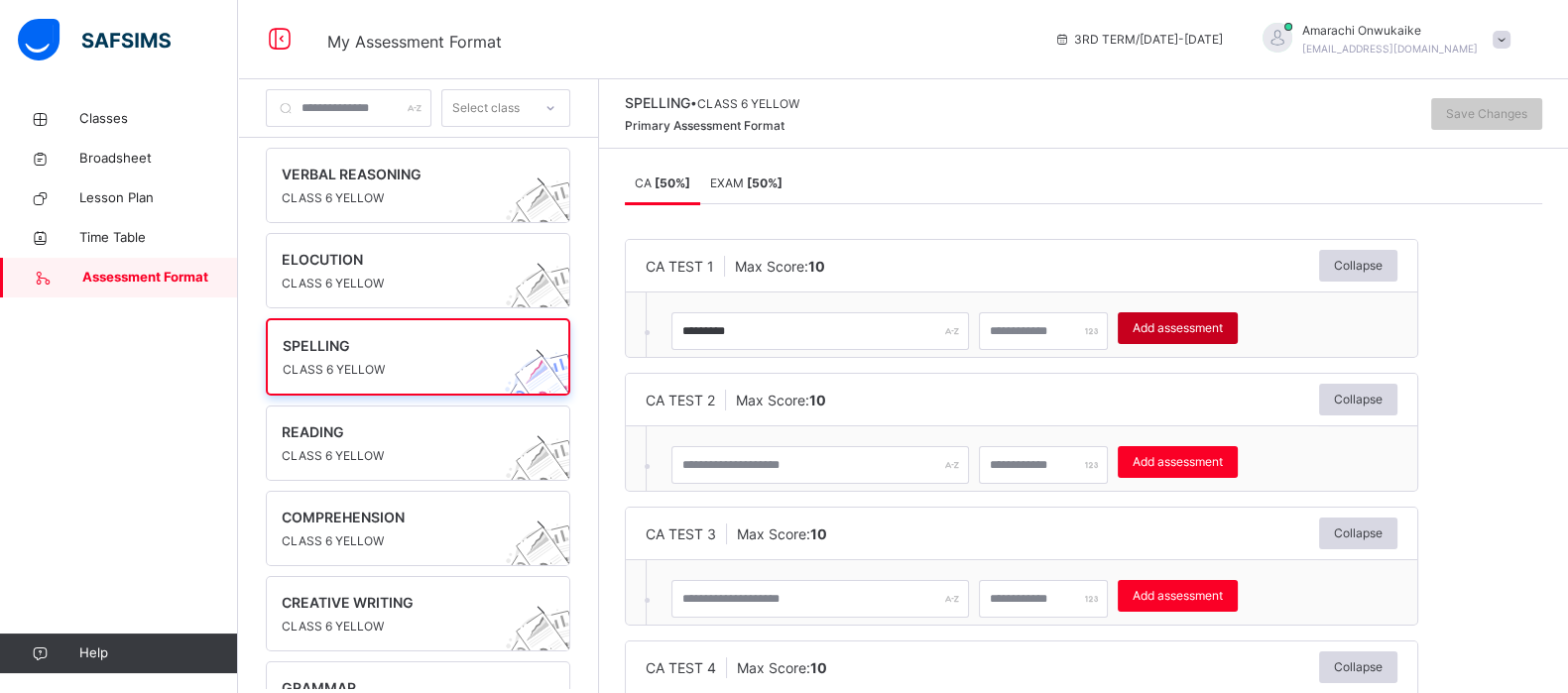 click on "Add assessment" at bounding box center [1177, 328] 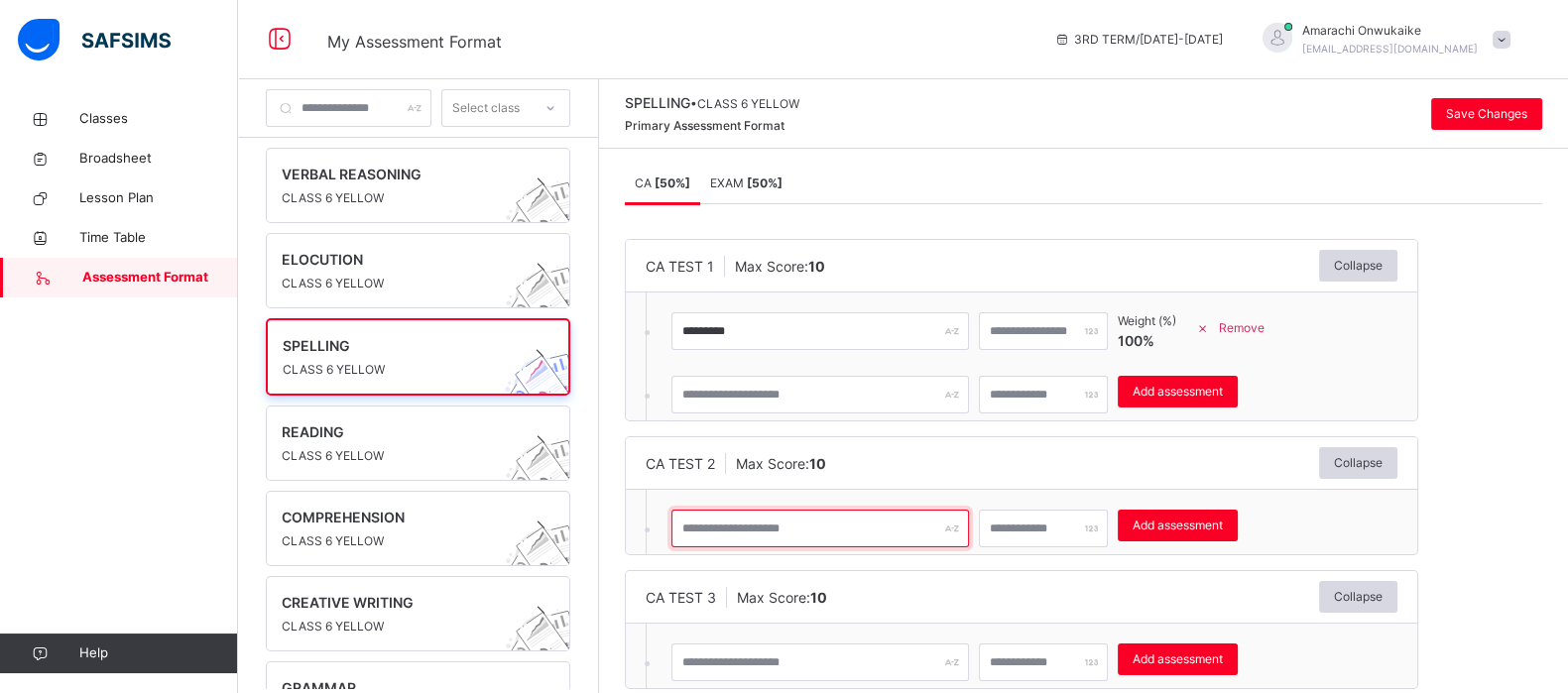 click at bounding box center (820, 528) 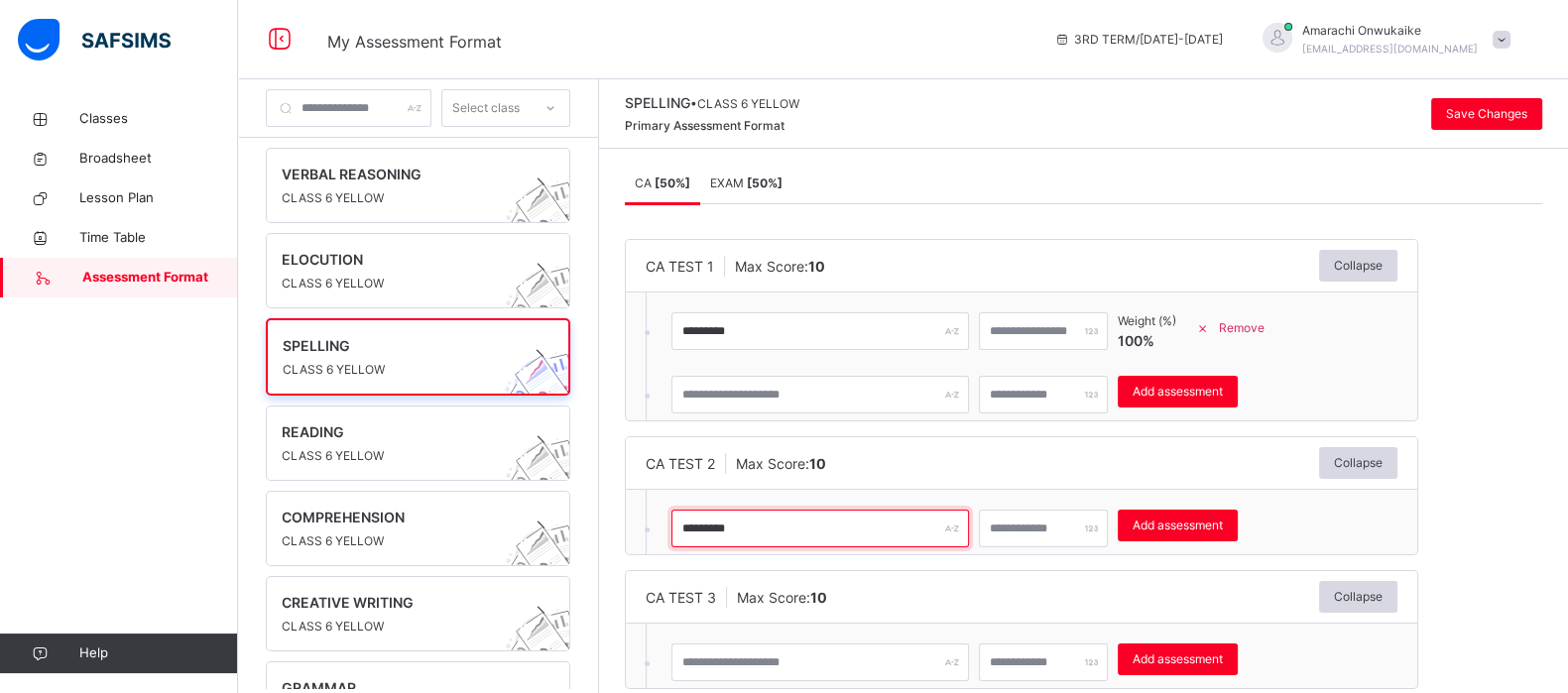type on "*********" 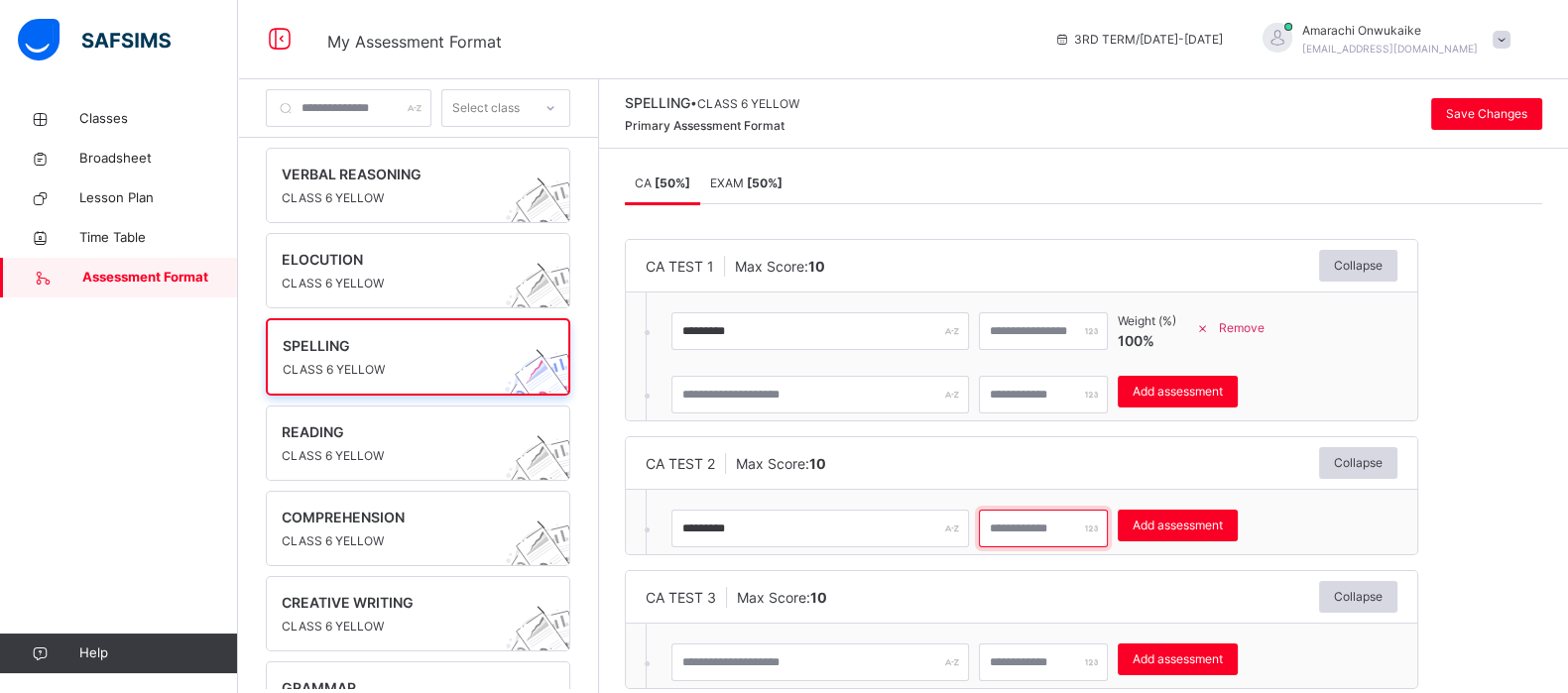 click at bounding box center (1043, 528) 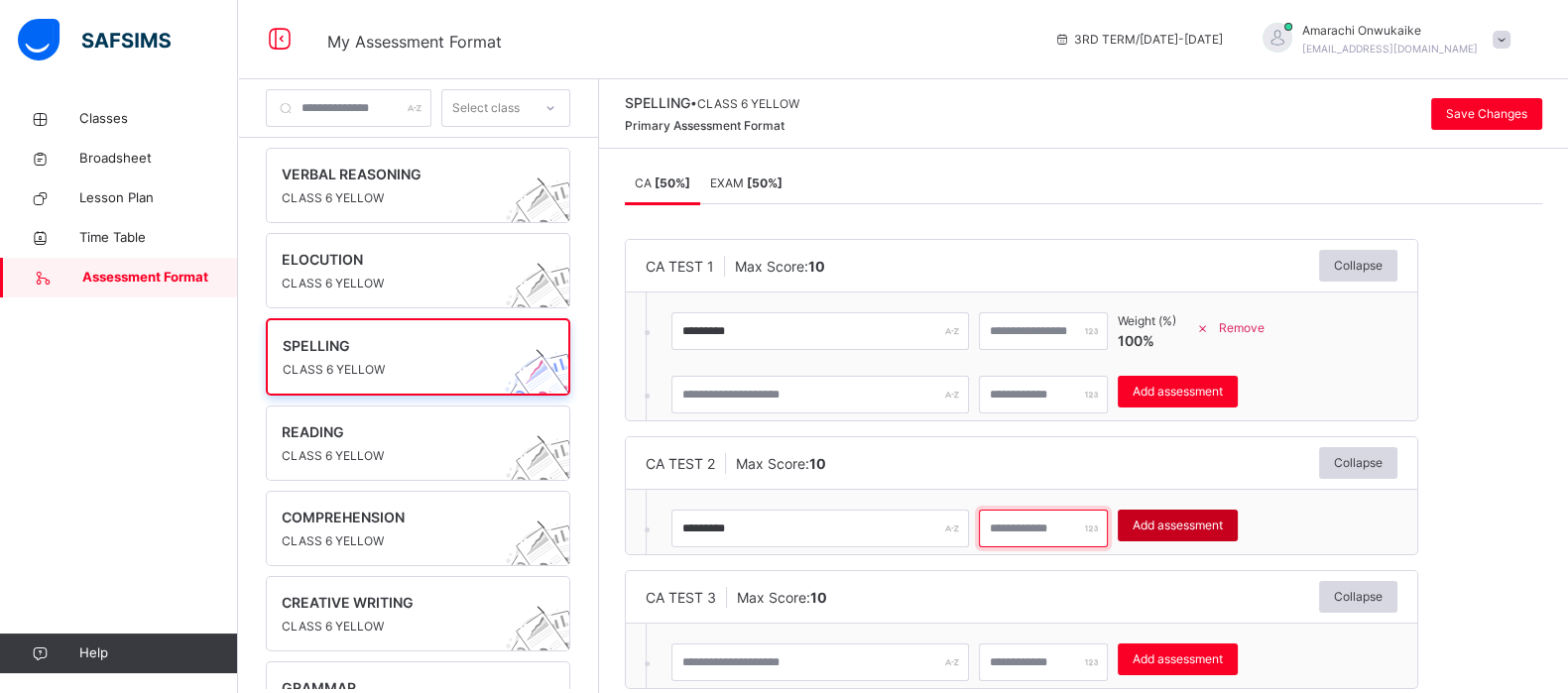 type on "**" 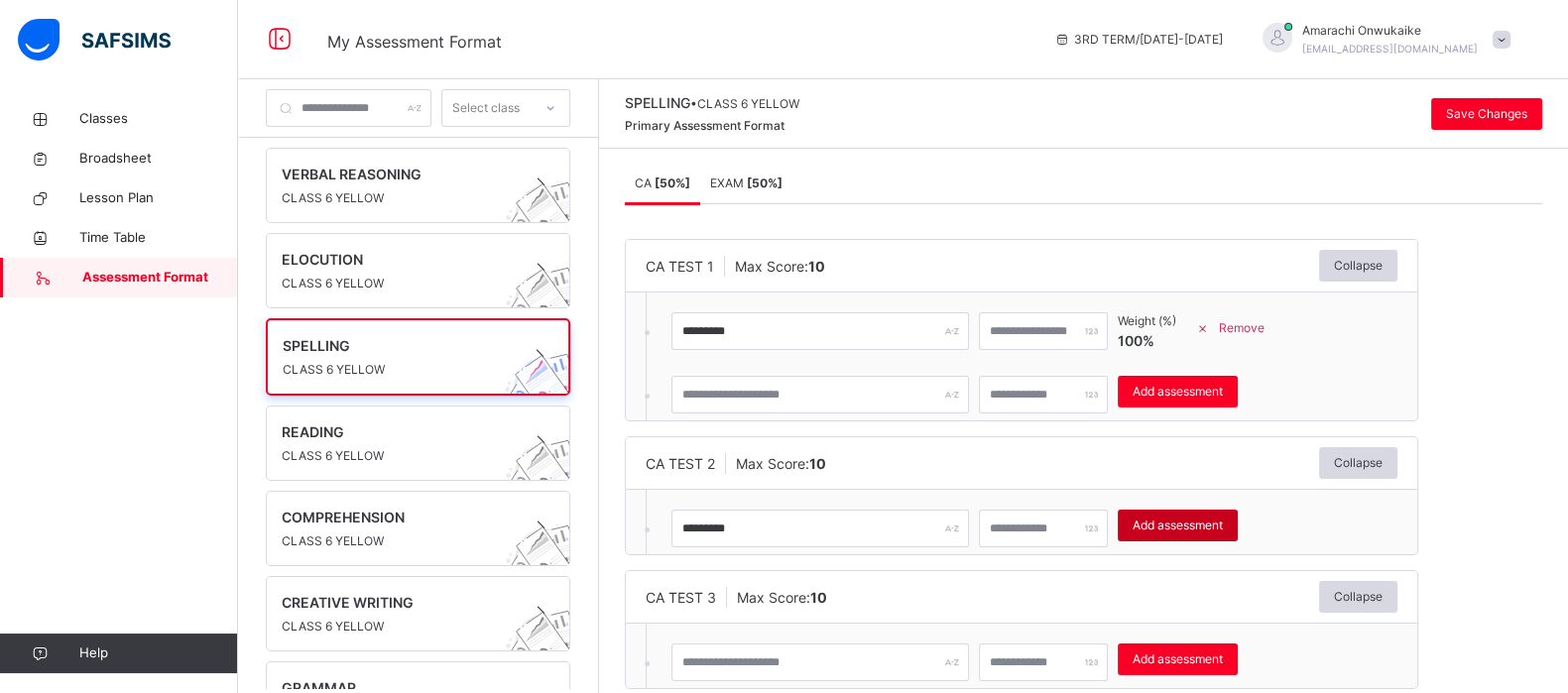 click on "Add assessment" at bounding box center [1177, 525] 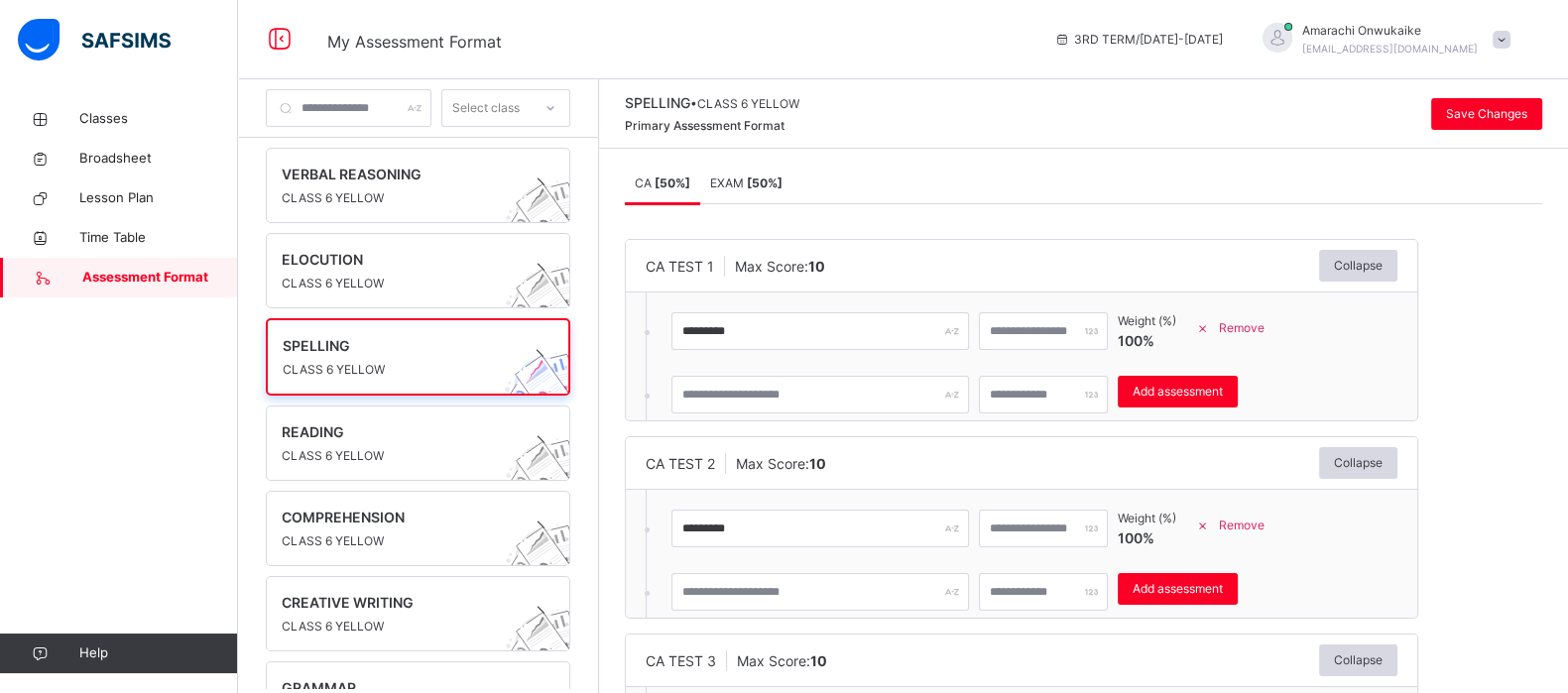 click on "CA TEST 3 Max Score:  10 Collapse" at bounding box center [1022, 660] 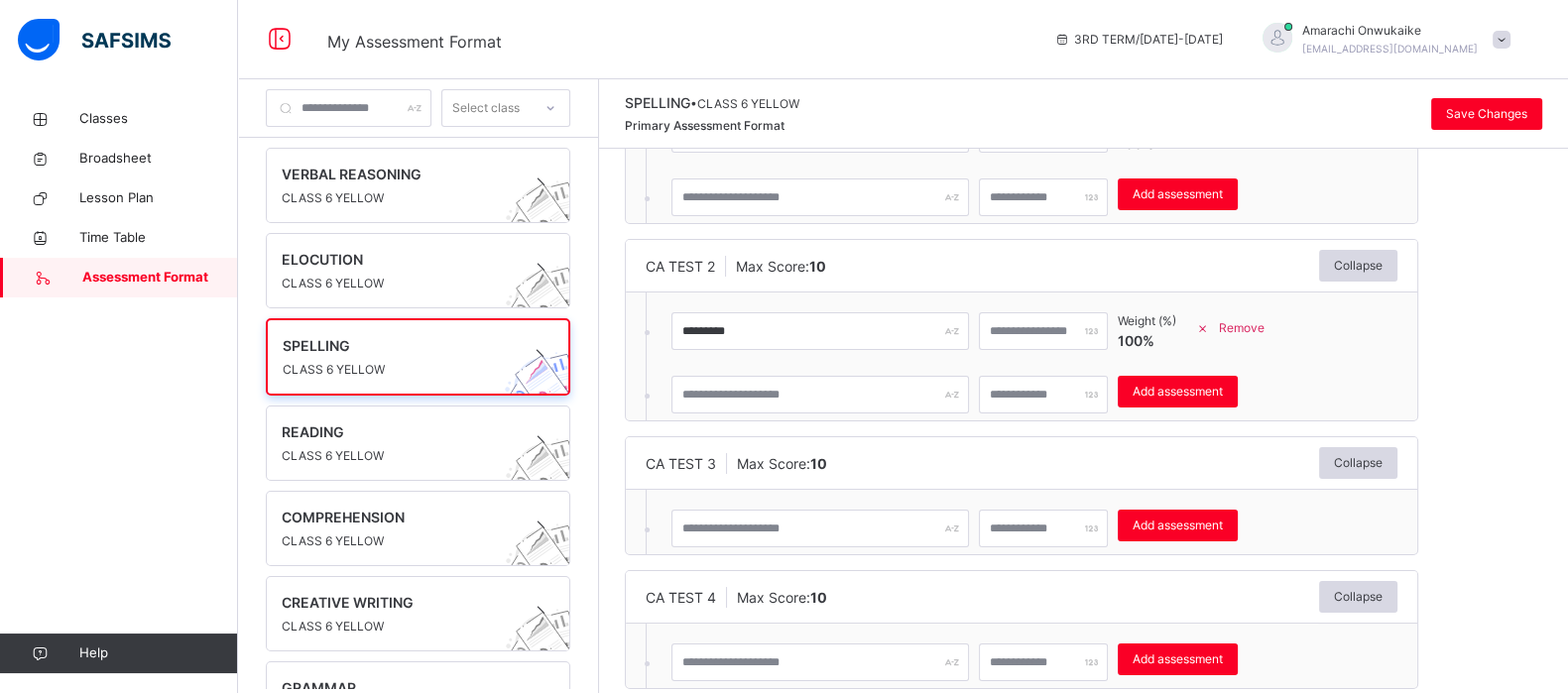 scroll, scrollTop: 247, scrollLeft: 0, axis: vertical 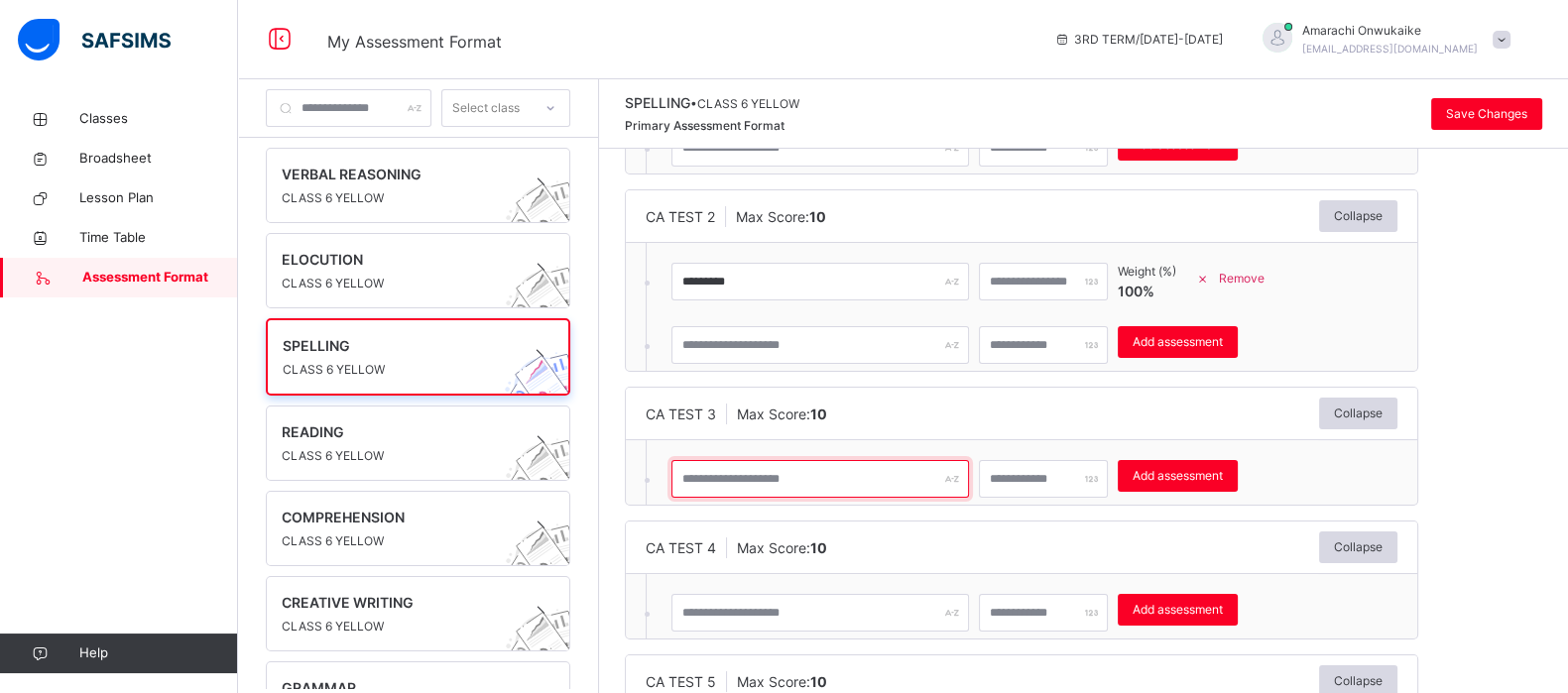 click at bounding box center [820, 479] 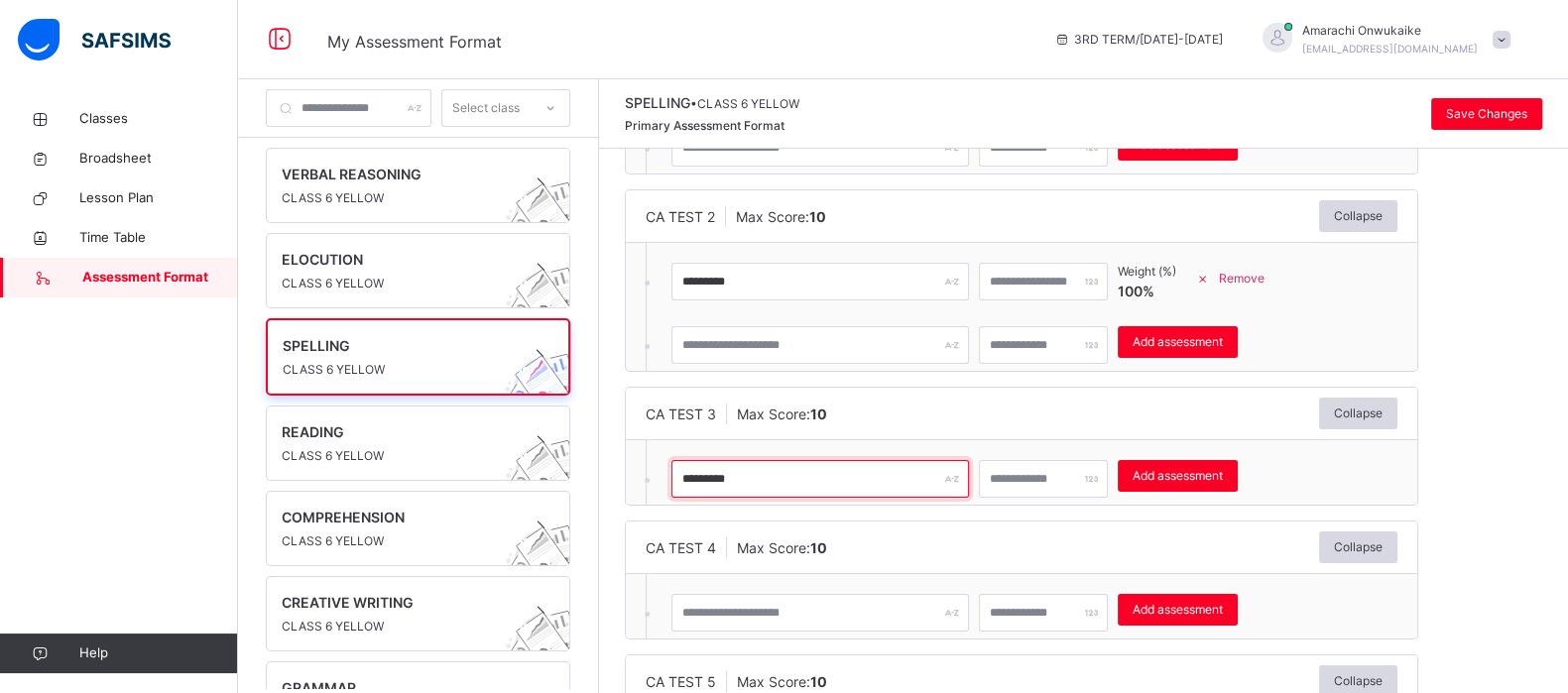 type on "*********" 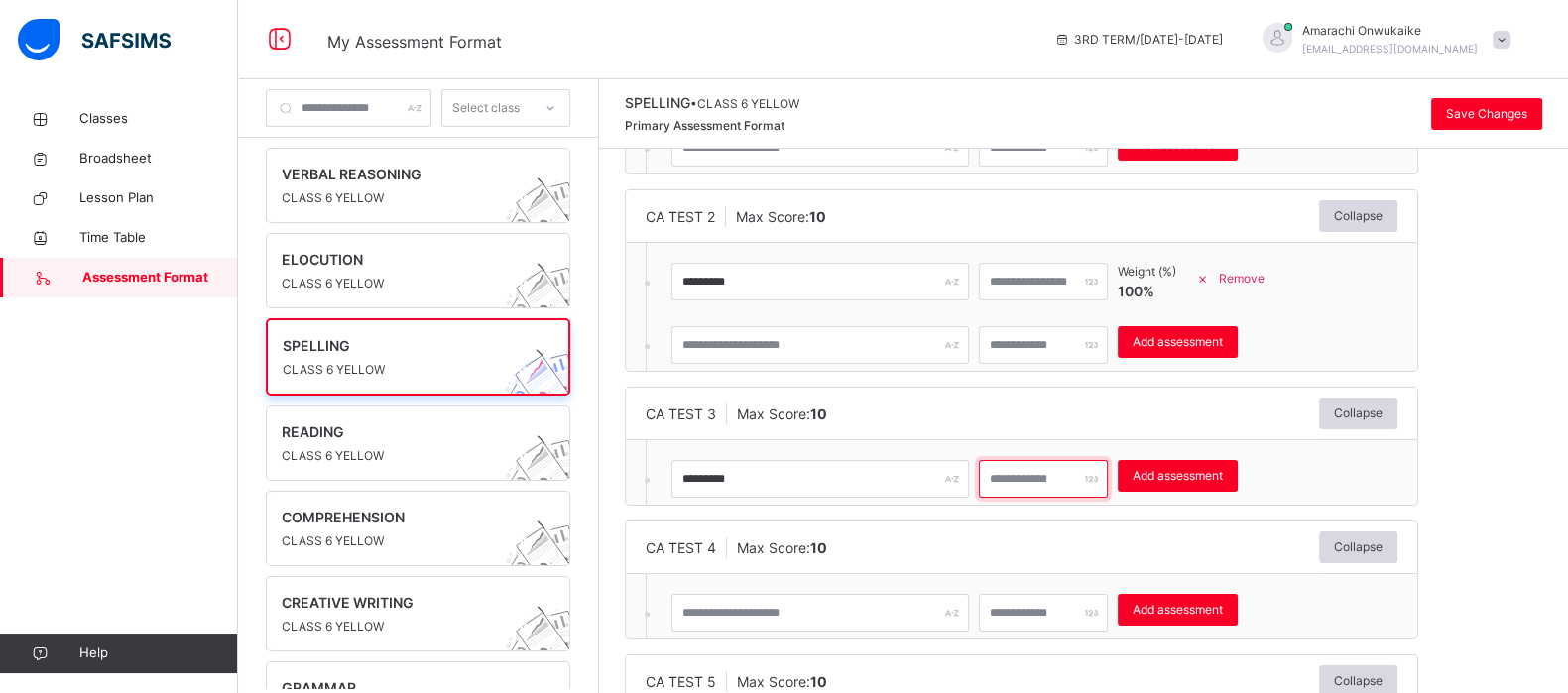 click at bounding box center [1043, 479] 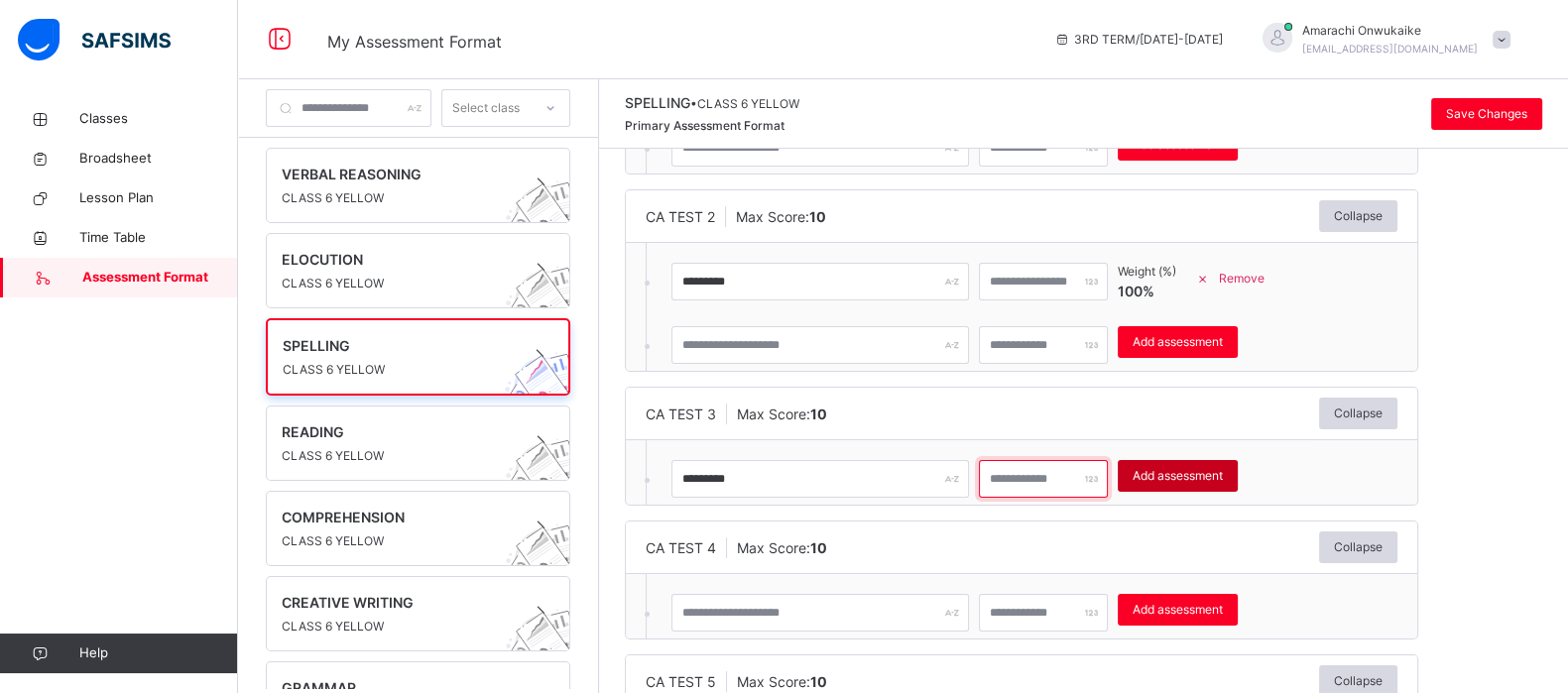 type on "**" 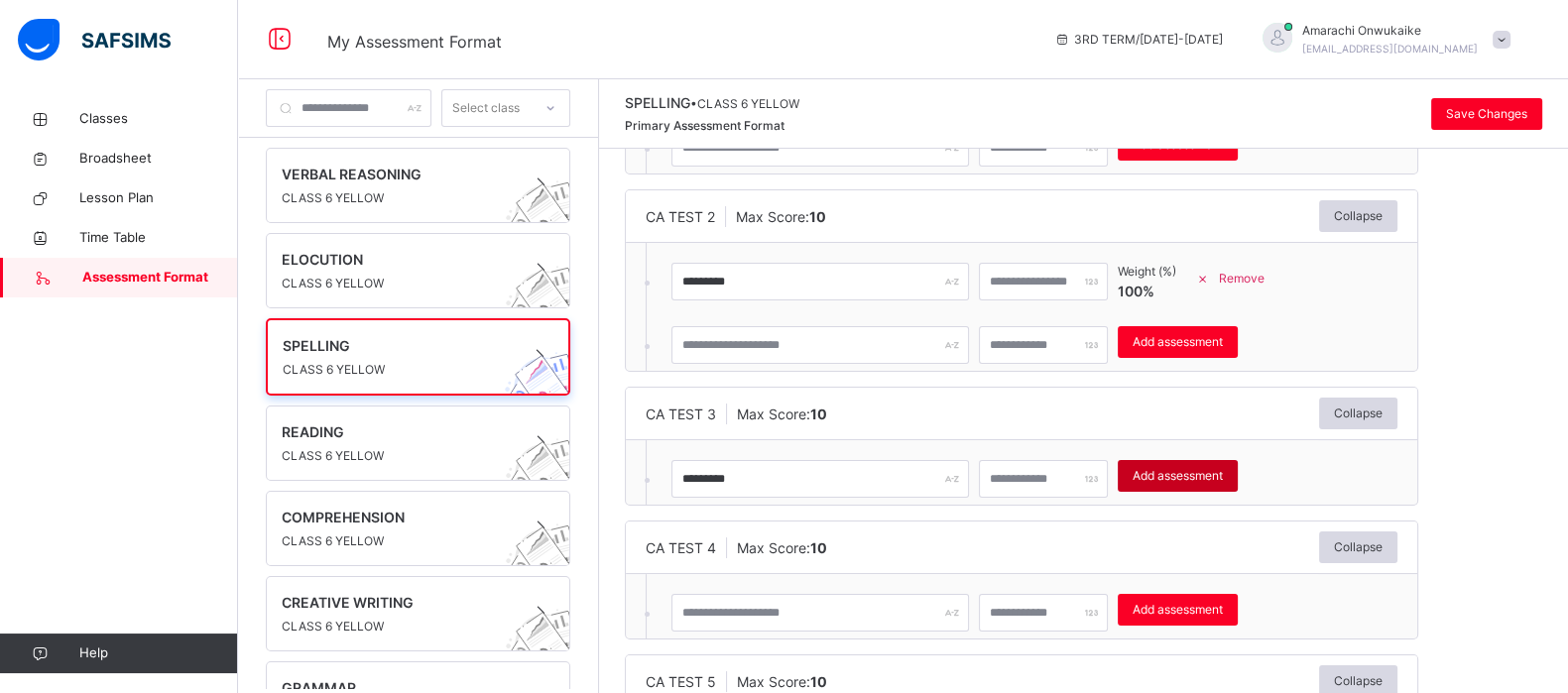 click on "Add assessment" at bounding box center [1177, 476] 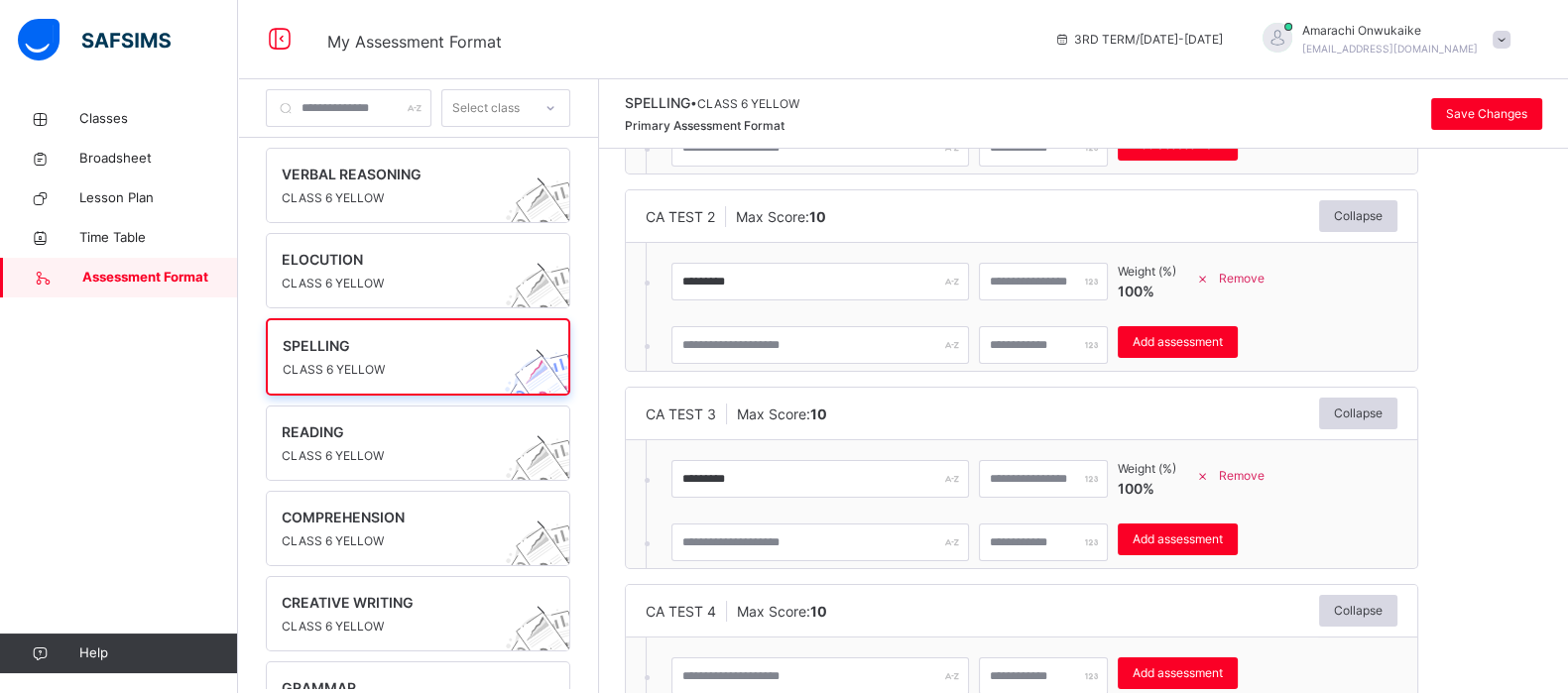 click on "CA TEST 4 Max Score:  10 Collapse" at bounding box center [1022, 611] 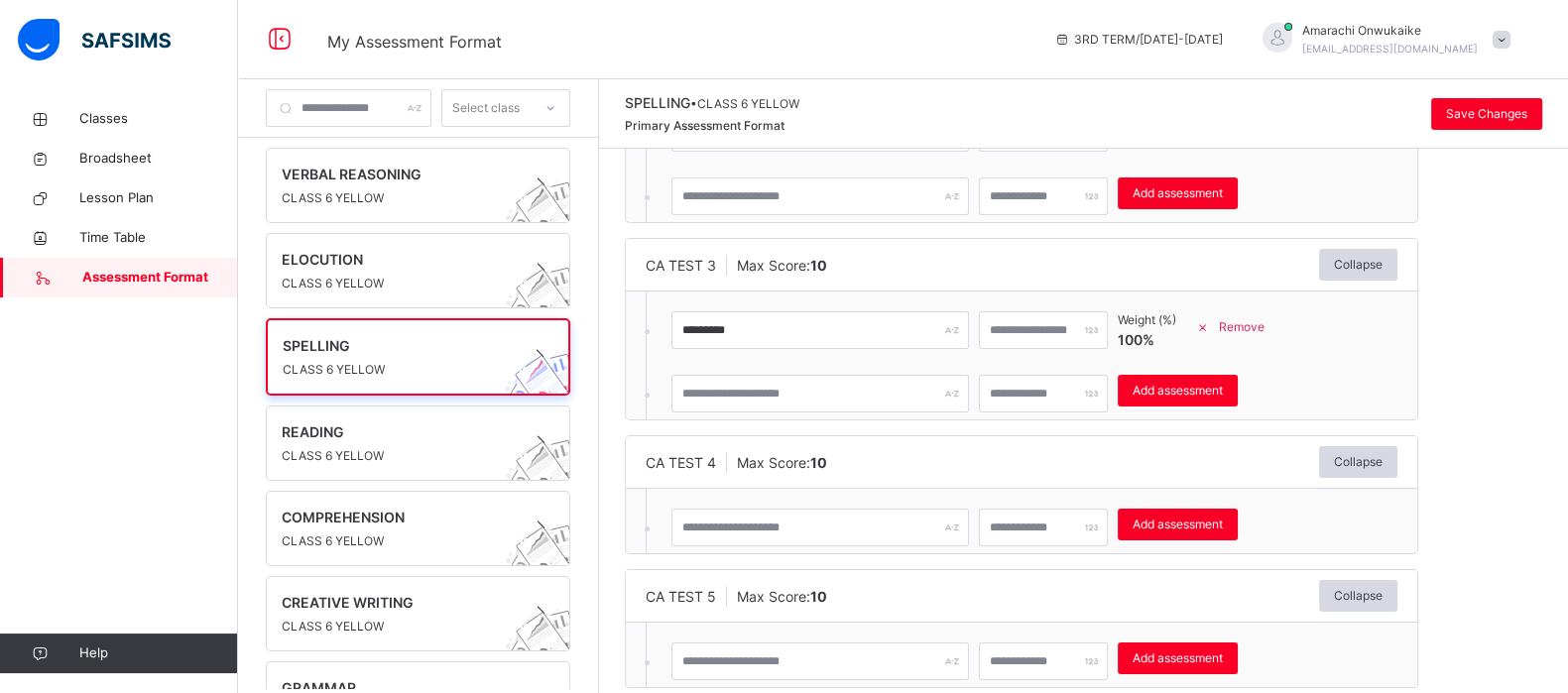 scroll, scrollTop: 430, scrollLeft: 0, axis: vertical 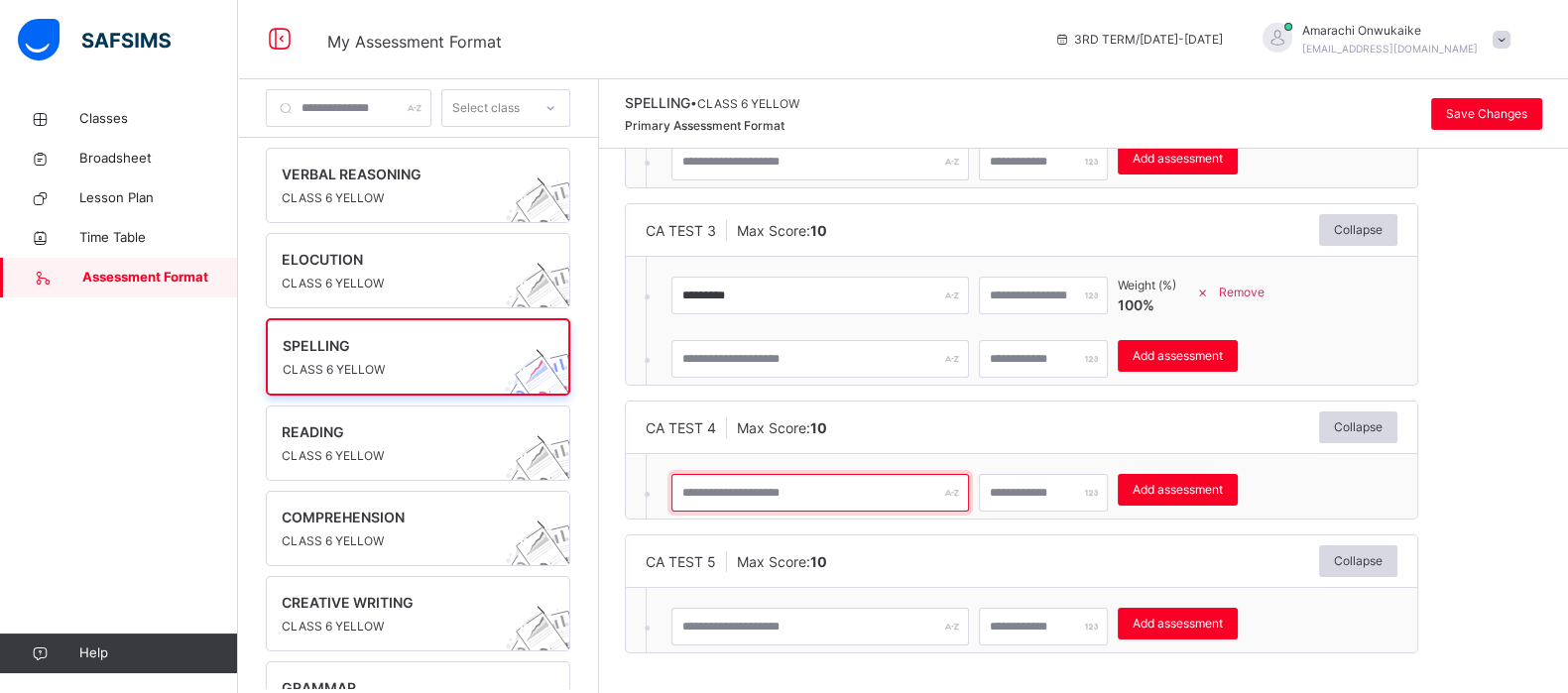 click at bounding box center (820, 493) 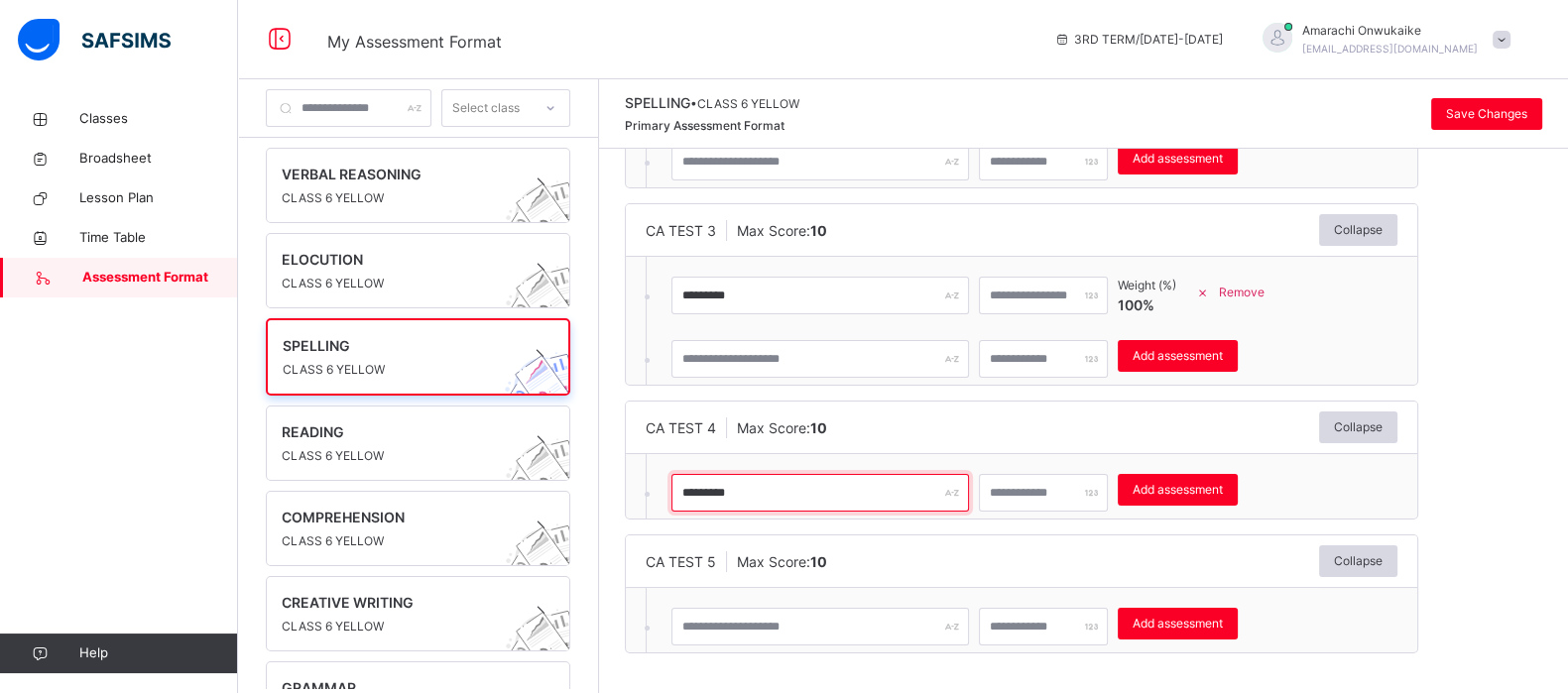 type on "*********" 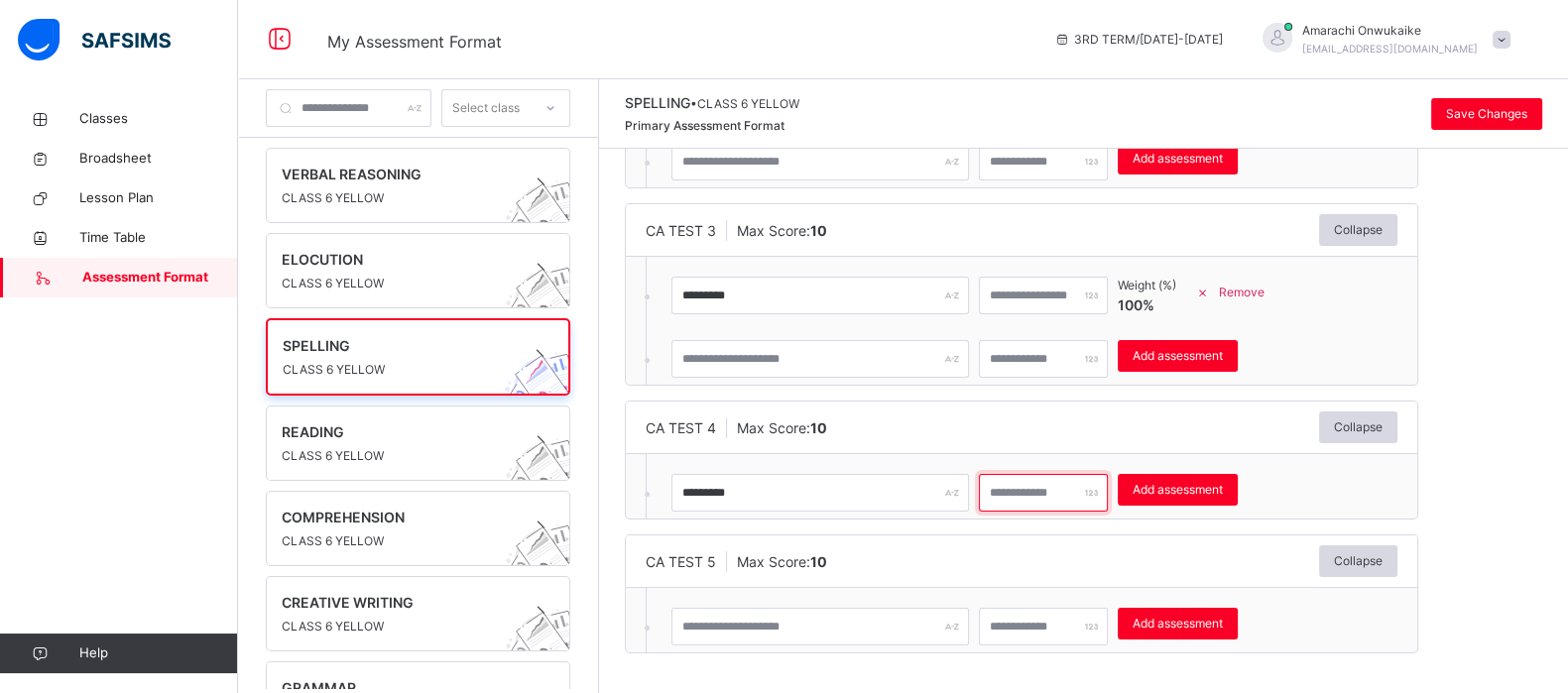 click at bounding box center (1043, 493) 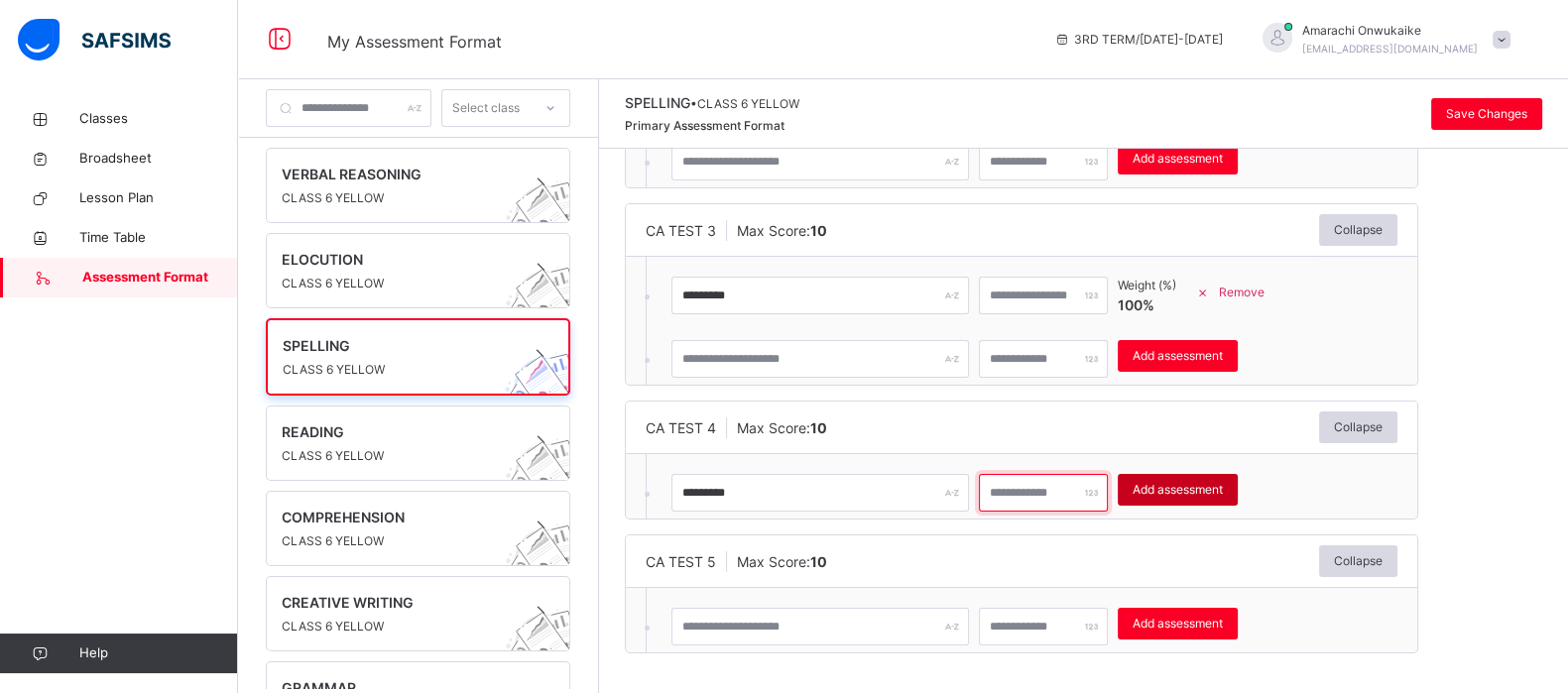 type on "**" 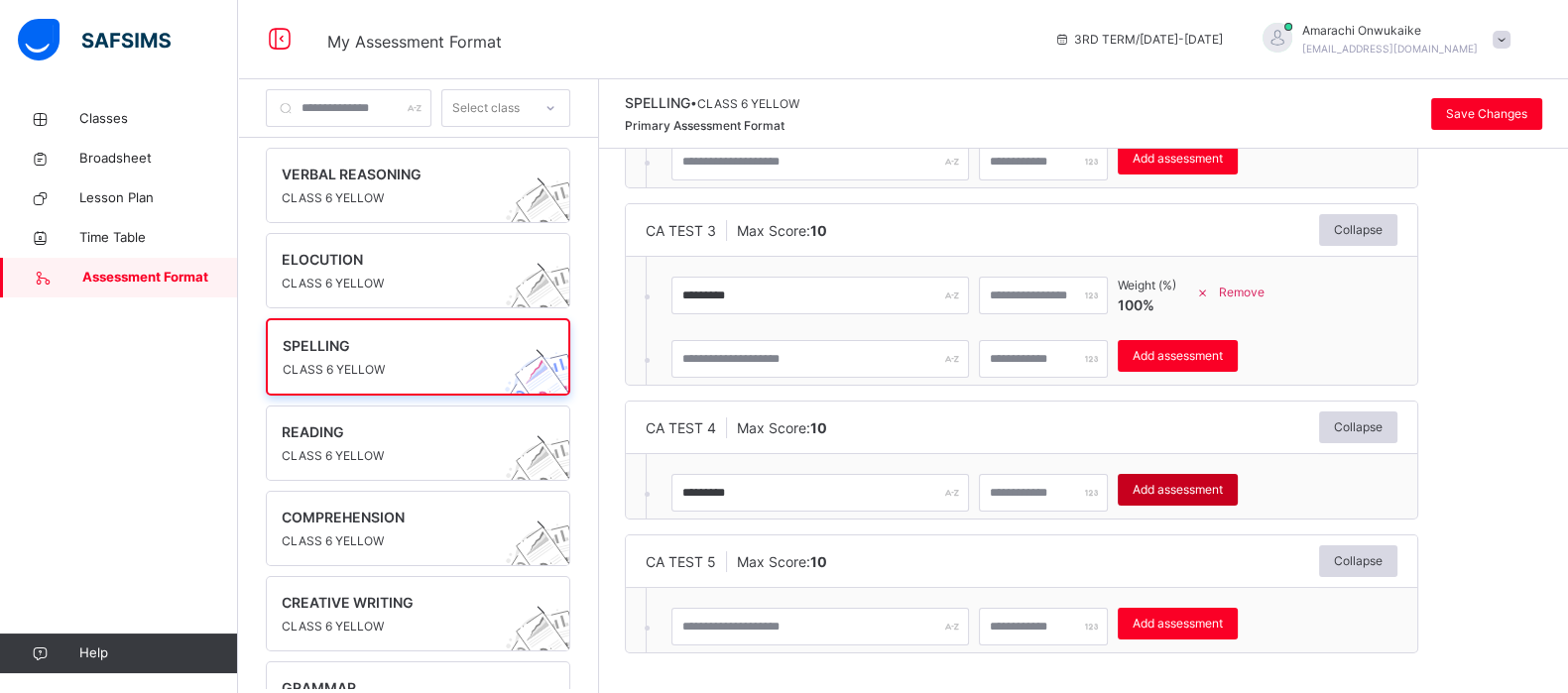 click on "Add assessment" at bounding box center (1177, 490) 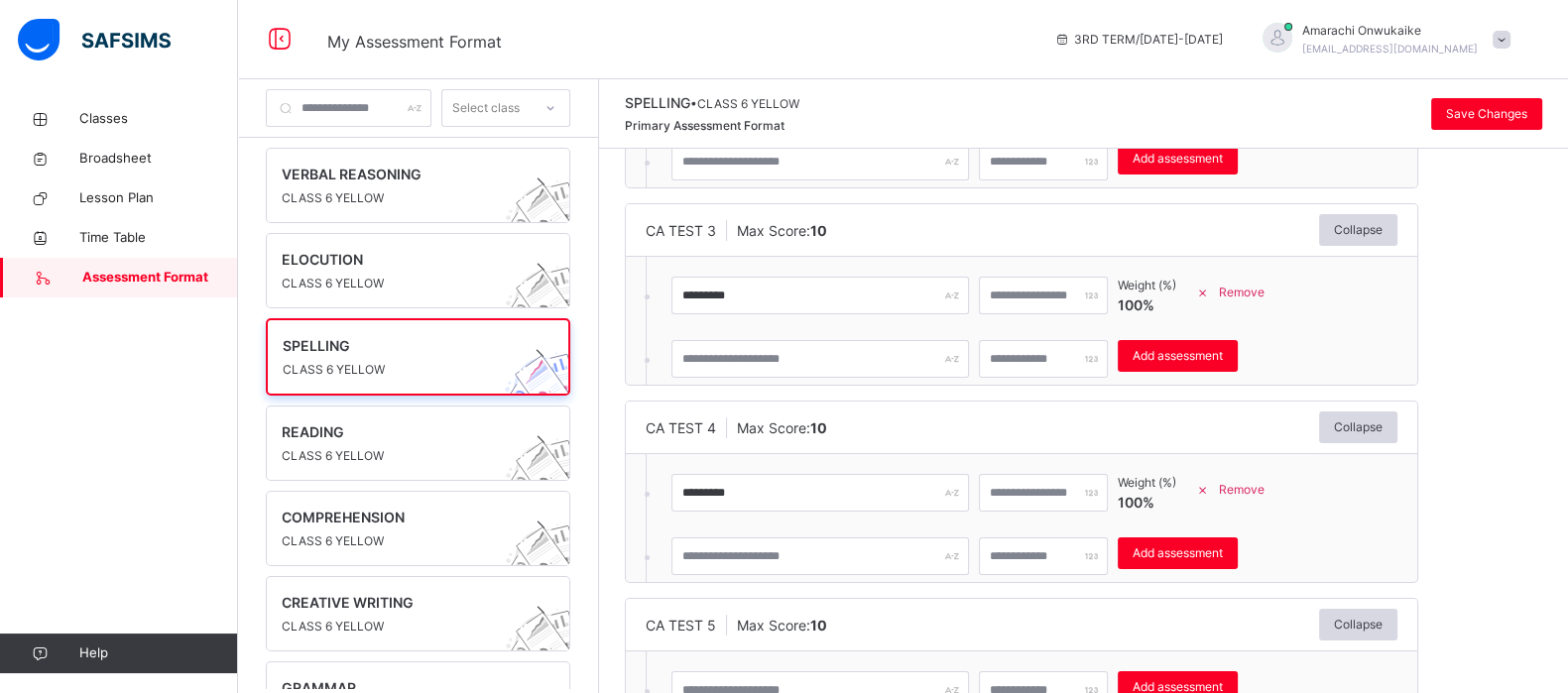 click on "CA TEST 5 Max Score:  10 Collapse" at bounding box center (1022, 625) 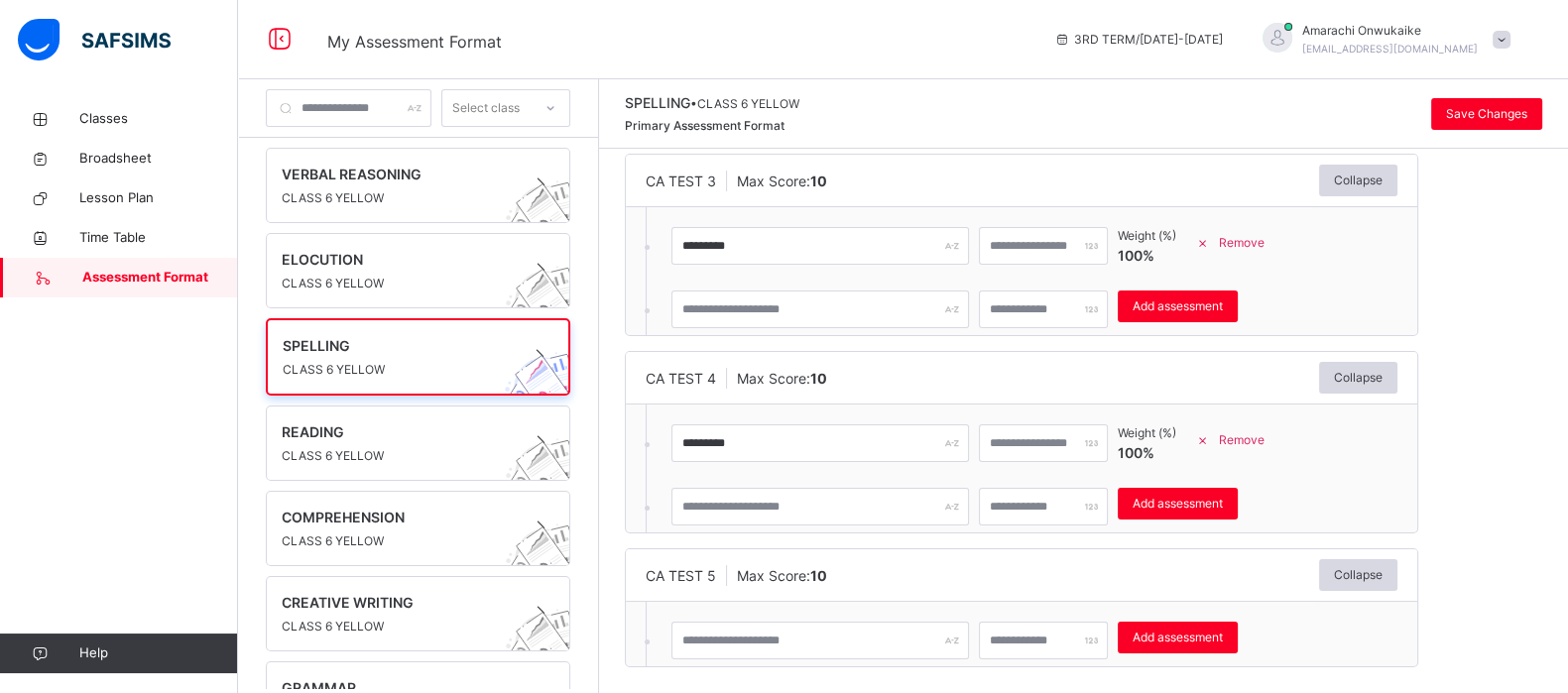 scroll, scrollTop: 495, scrollLeft: 0, axis: vertical 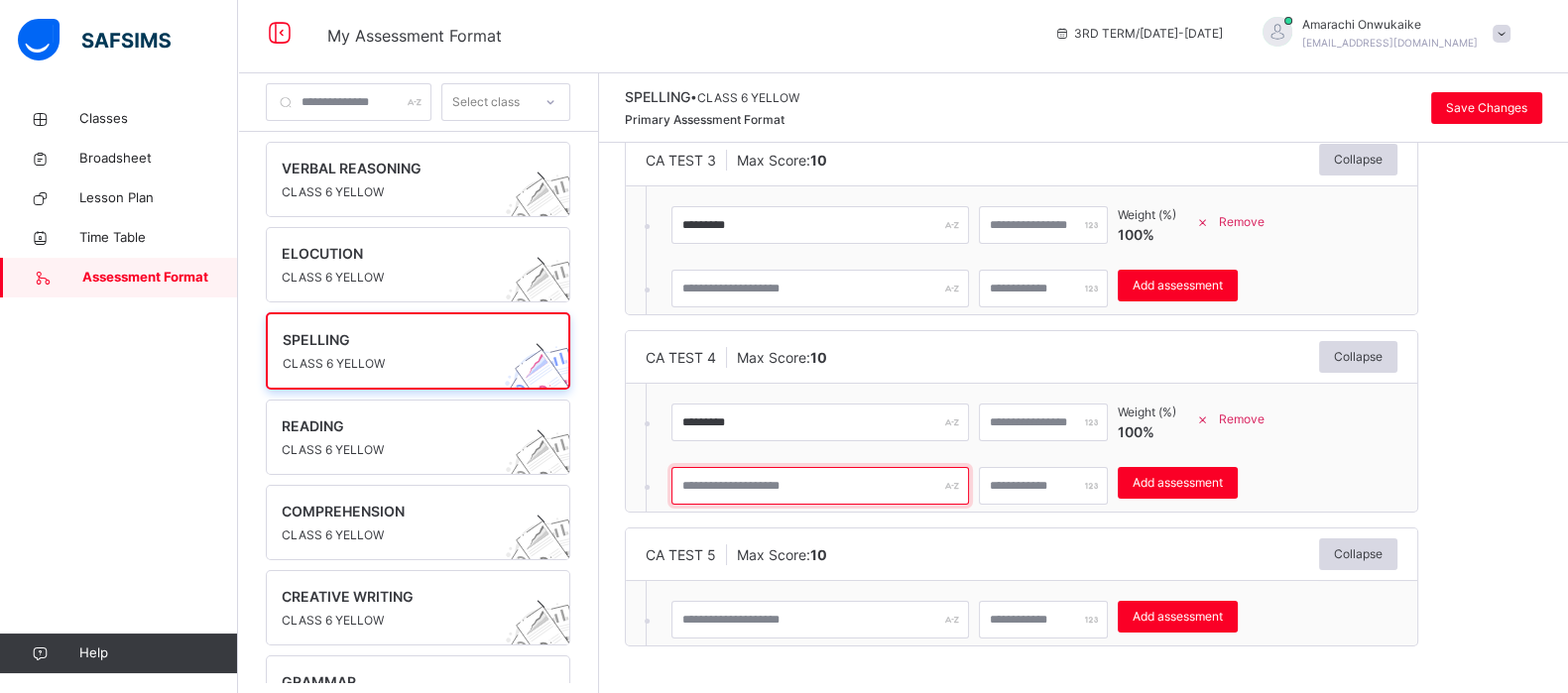 click at bounding box center (820, 486) 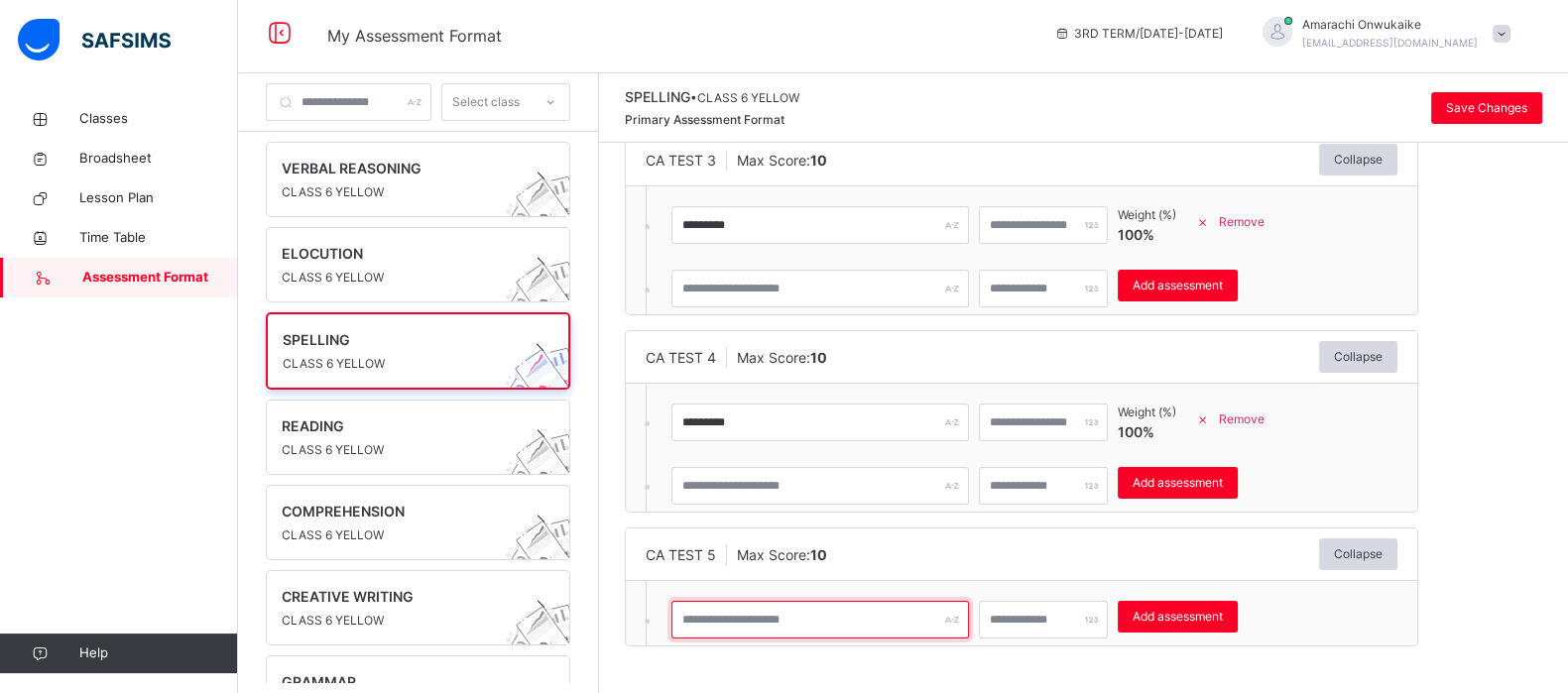 click at bounding box center (820, 620) 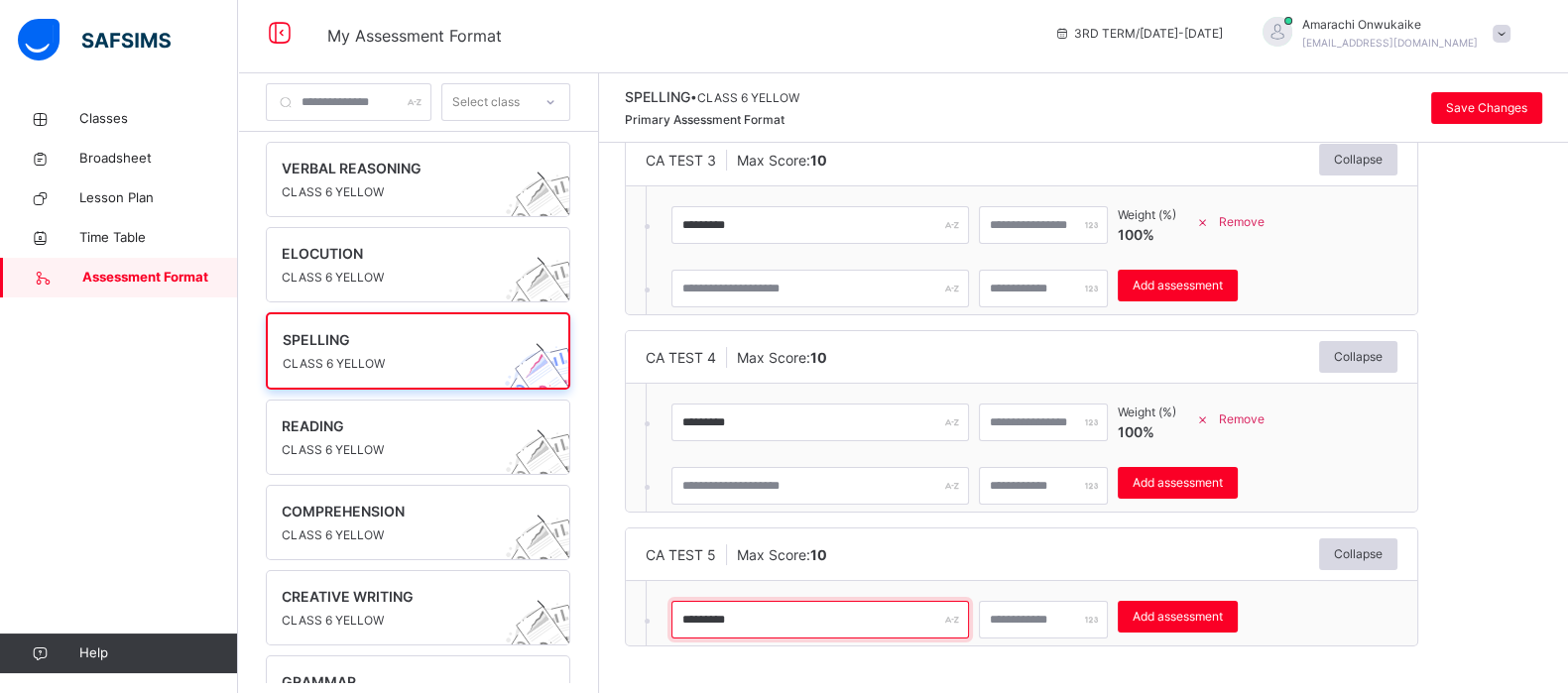 type on "*********" 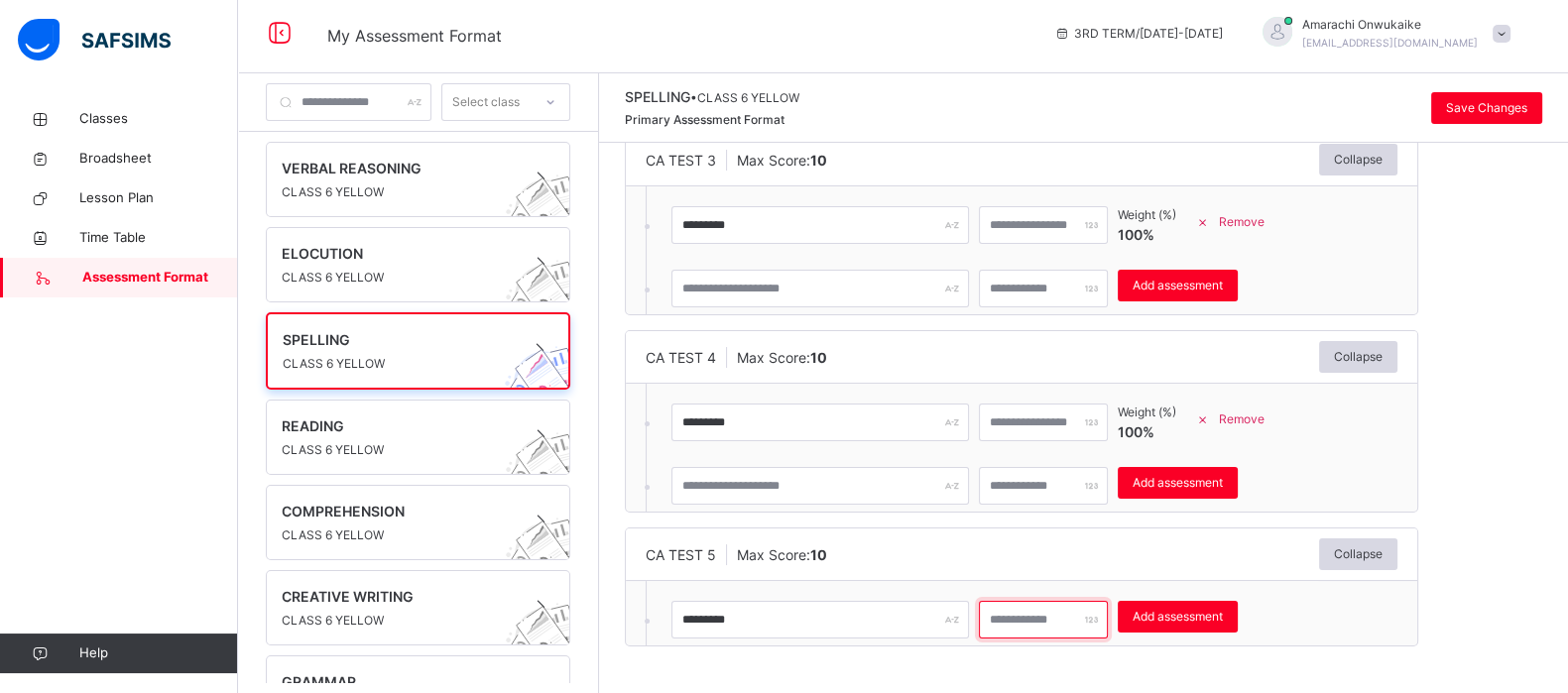 click at bounding box center (1043, 620) 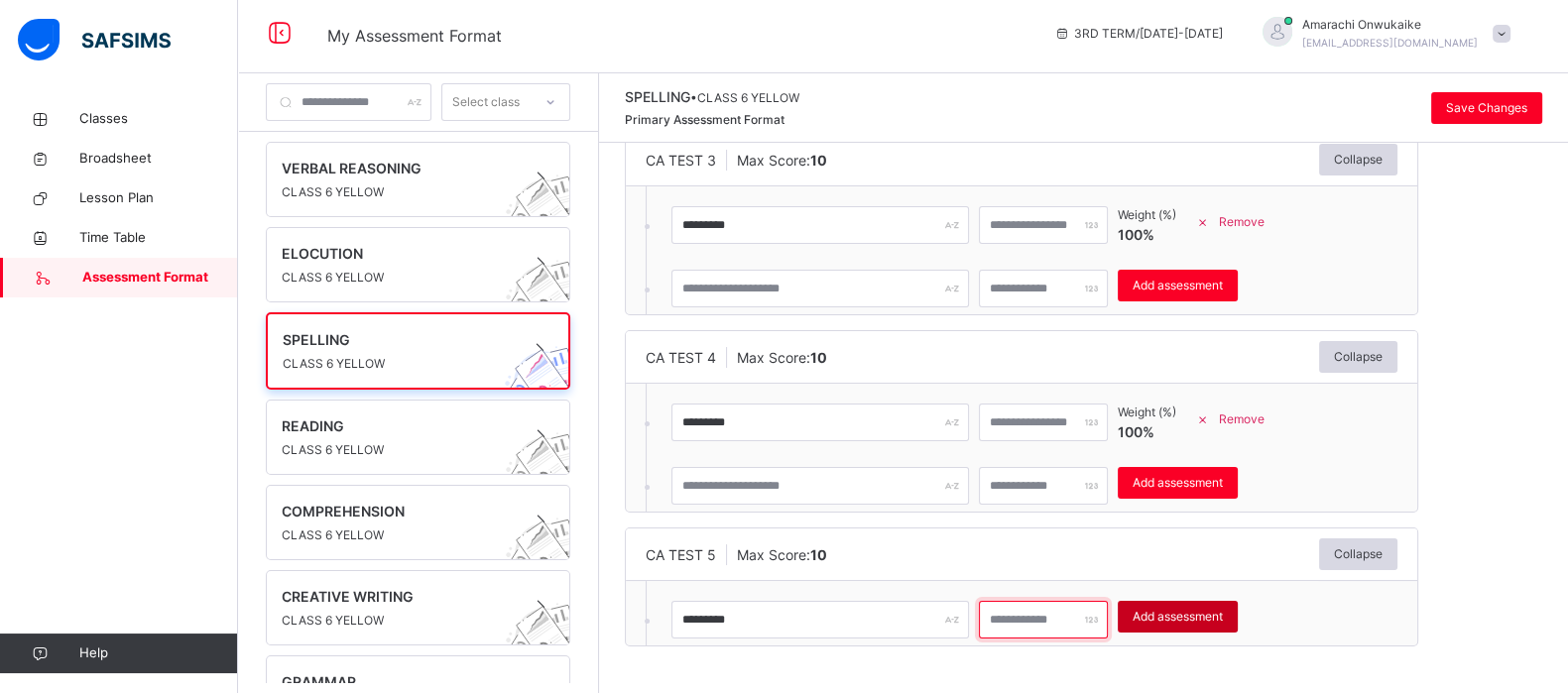 type on "**" 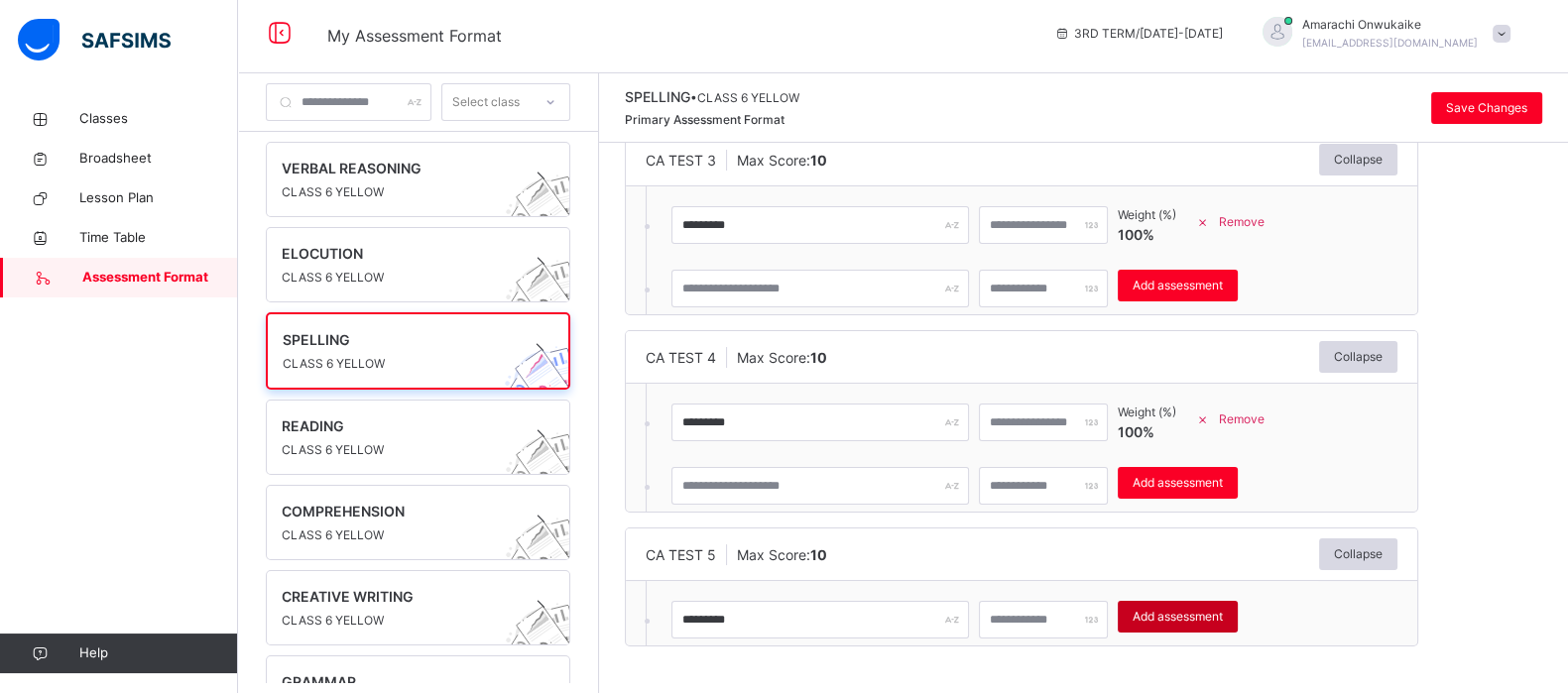 click on "Add assessment" at bounding box center [1177, 617] 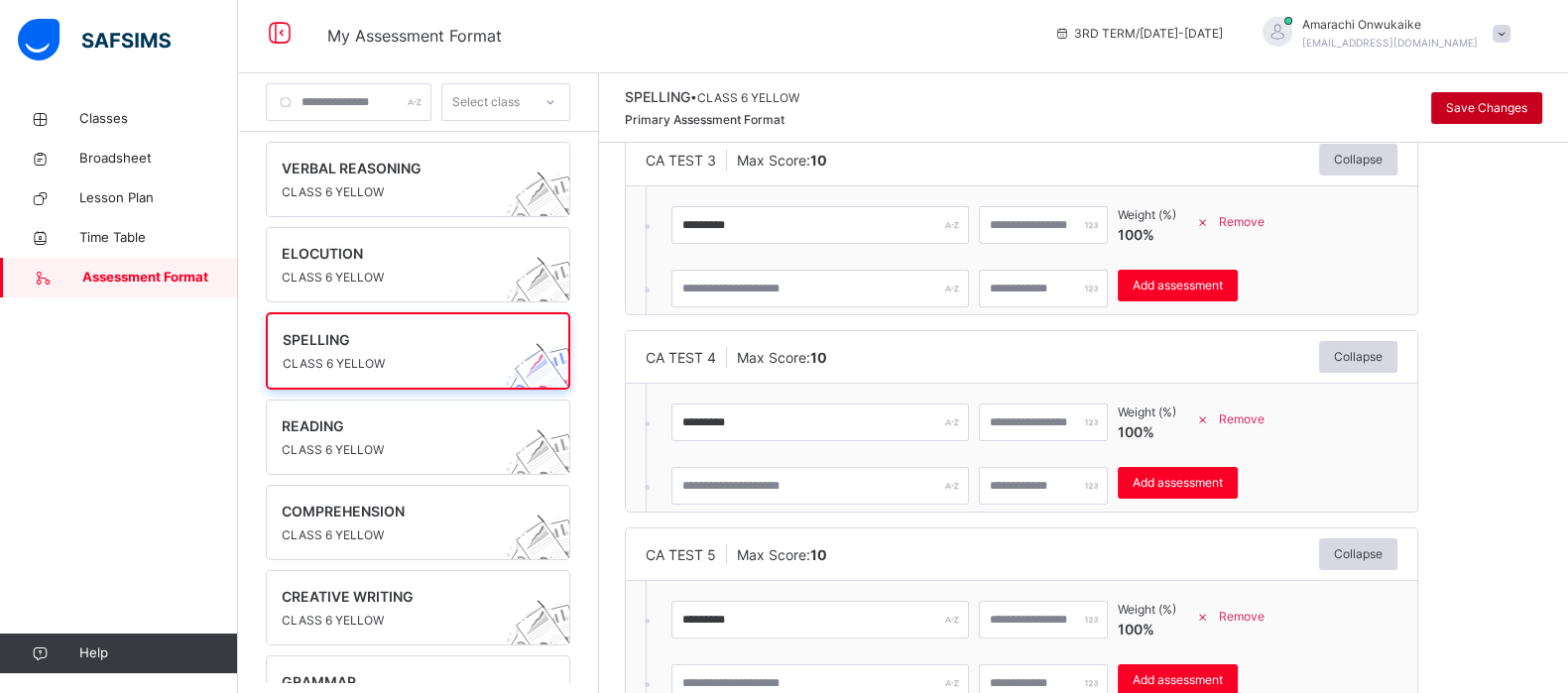 click on "Save Changes" at bounding box center [1487, 108] 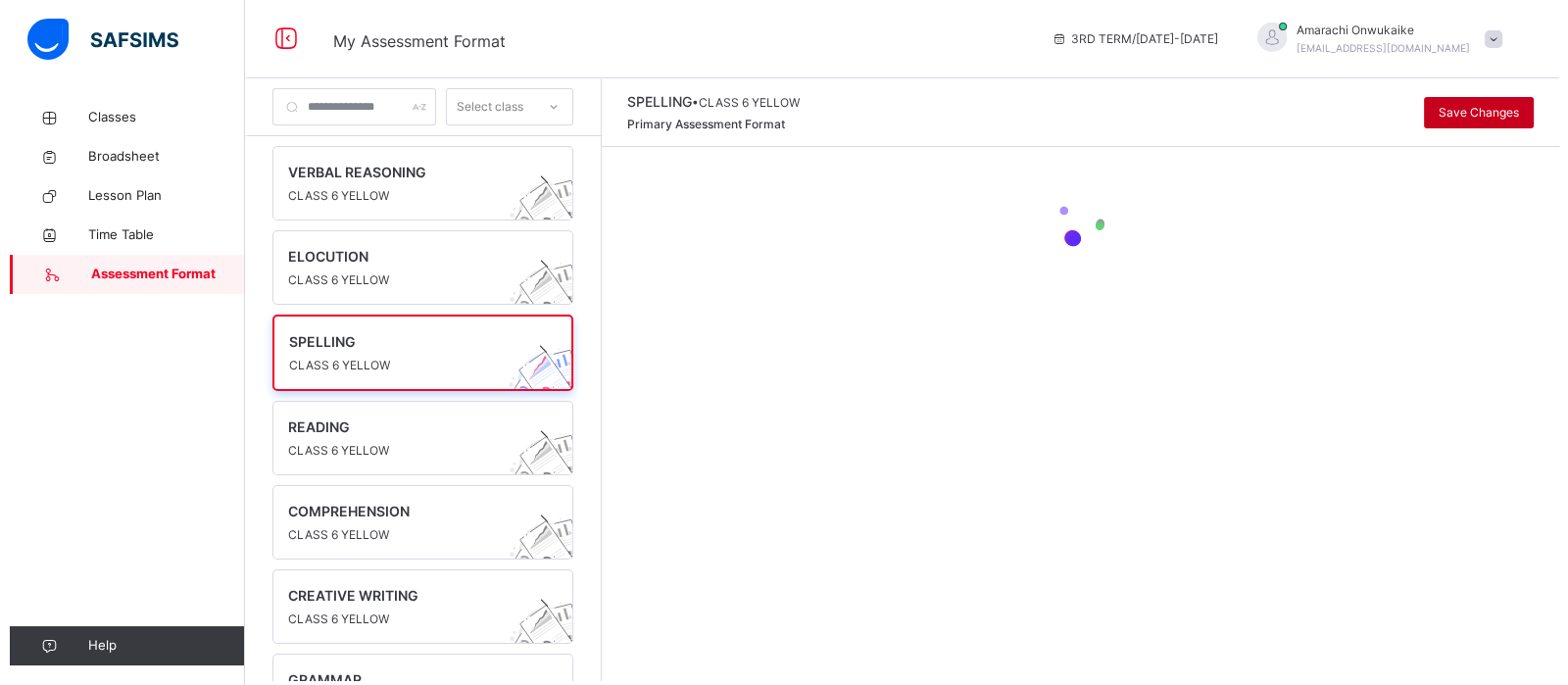 scroll, scrollTop: 0, scrollLeft: 0, axis: both 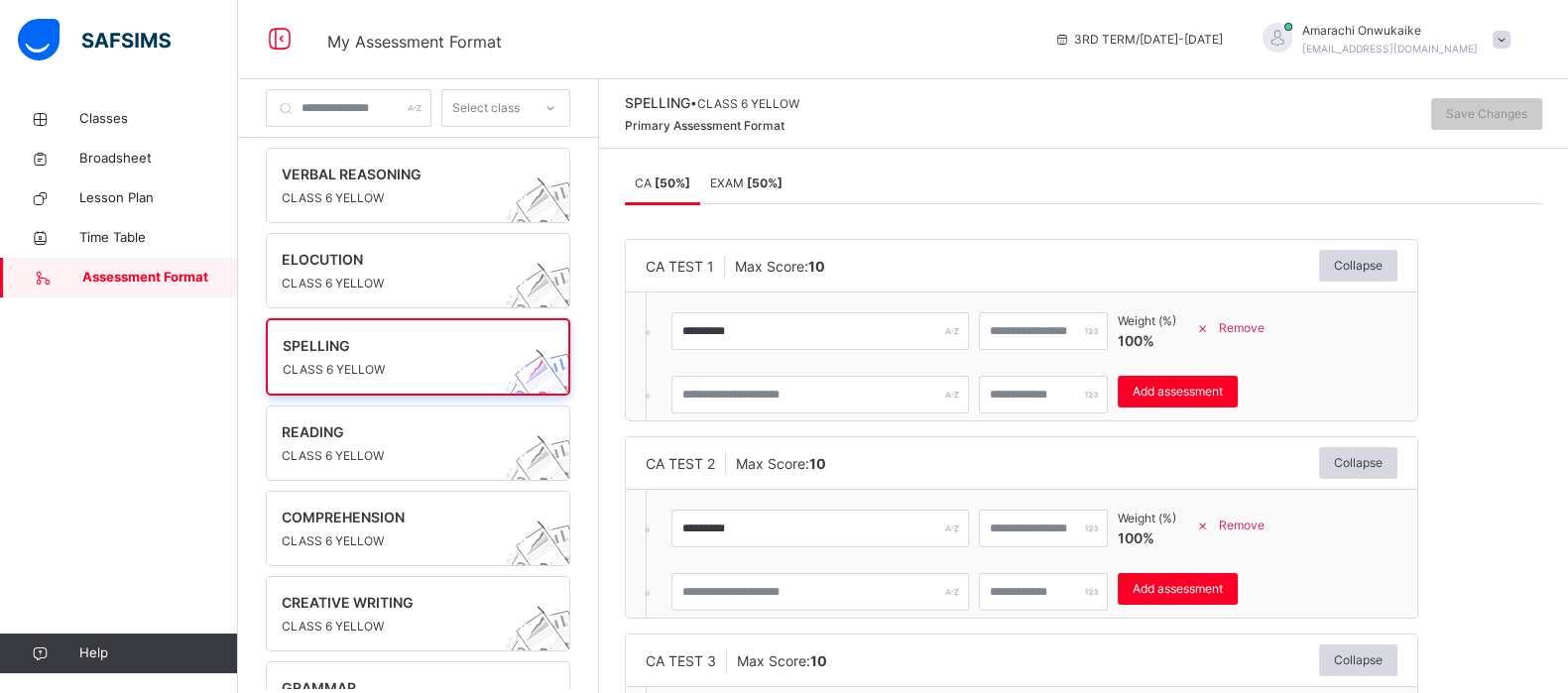 click on "CA TEST 3 Max Score:  10 Collapse" at bounding box center [1022, 660] 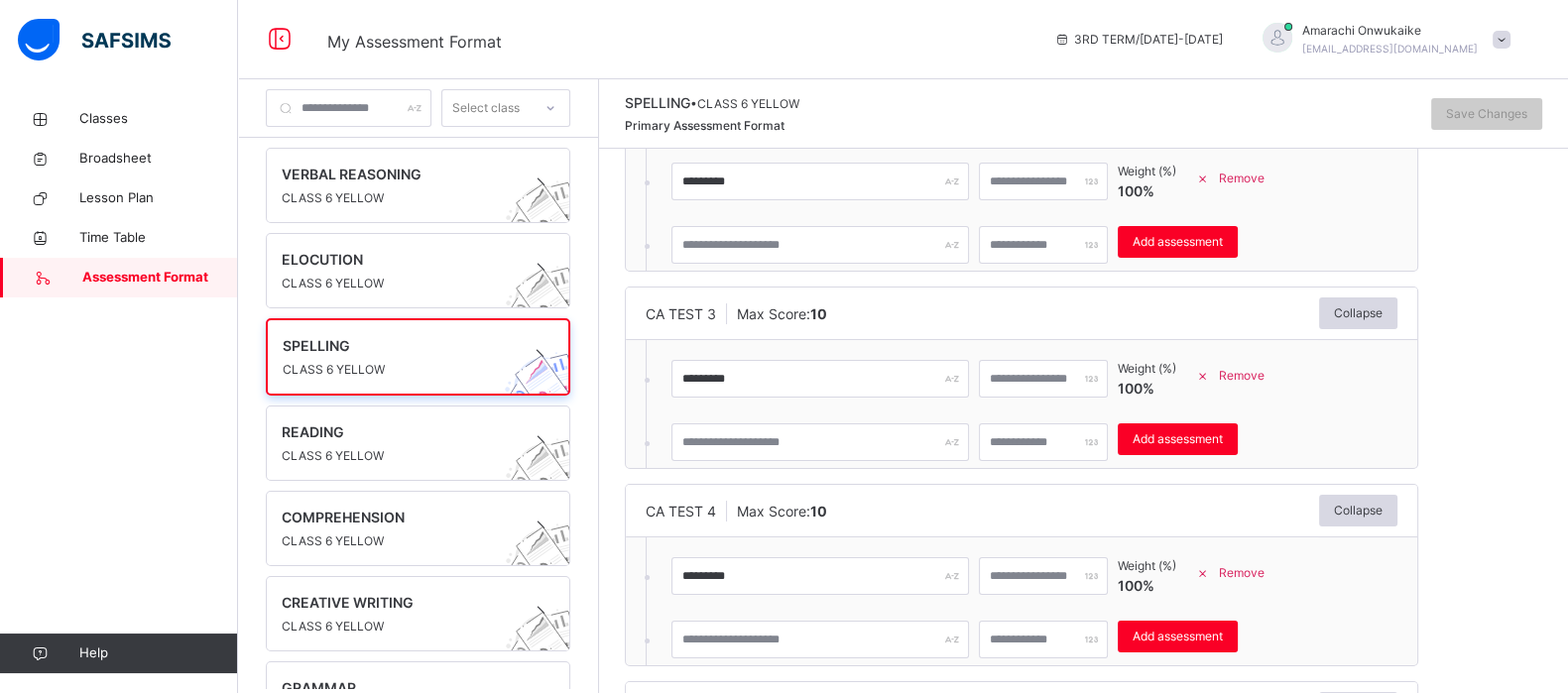 scroll, scrollTop: 403, scrollLeft: 0, axis: vertical 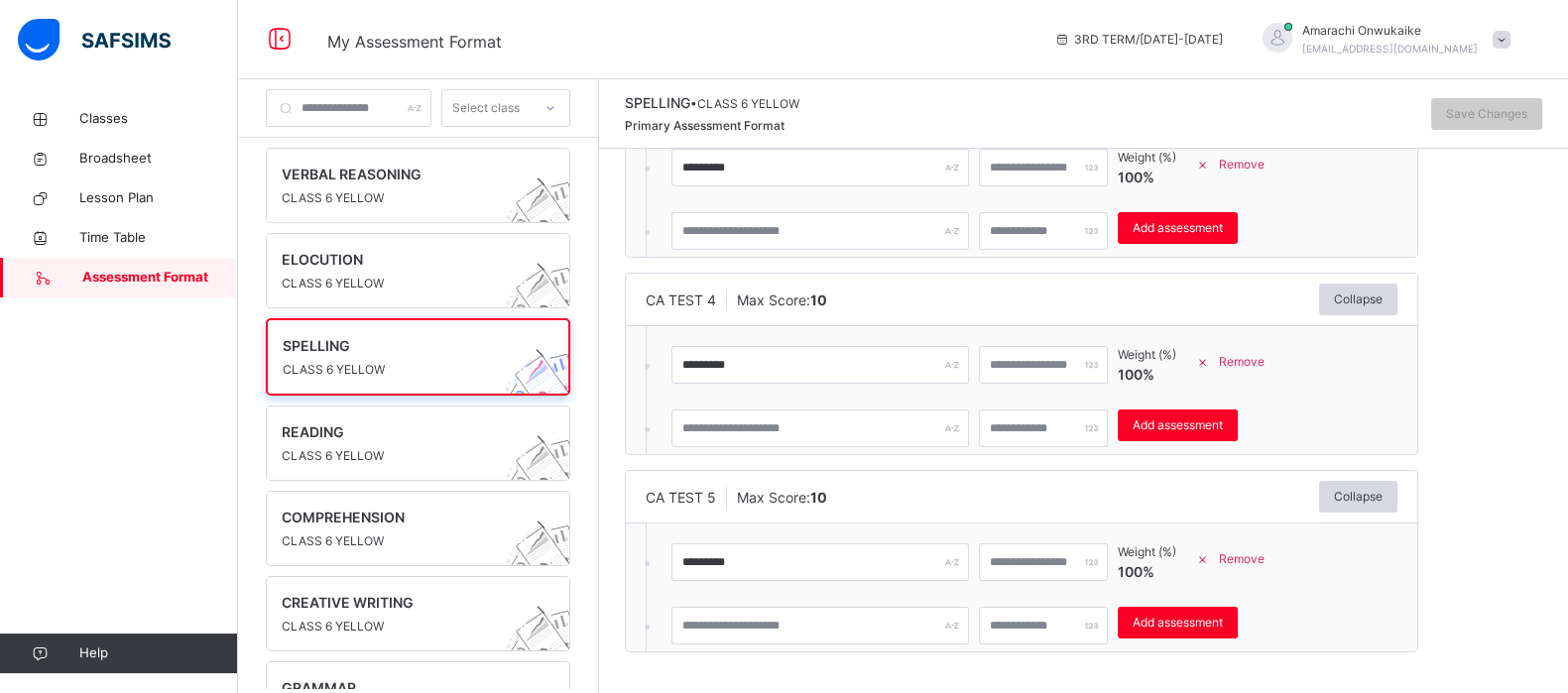 click on "CA TEST 4 Max Score:  10 Collapse" at bounding box center [1022, 299] 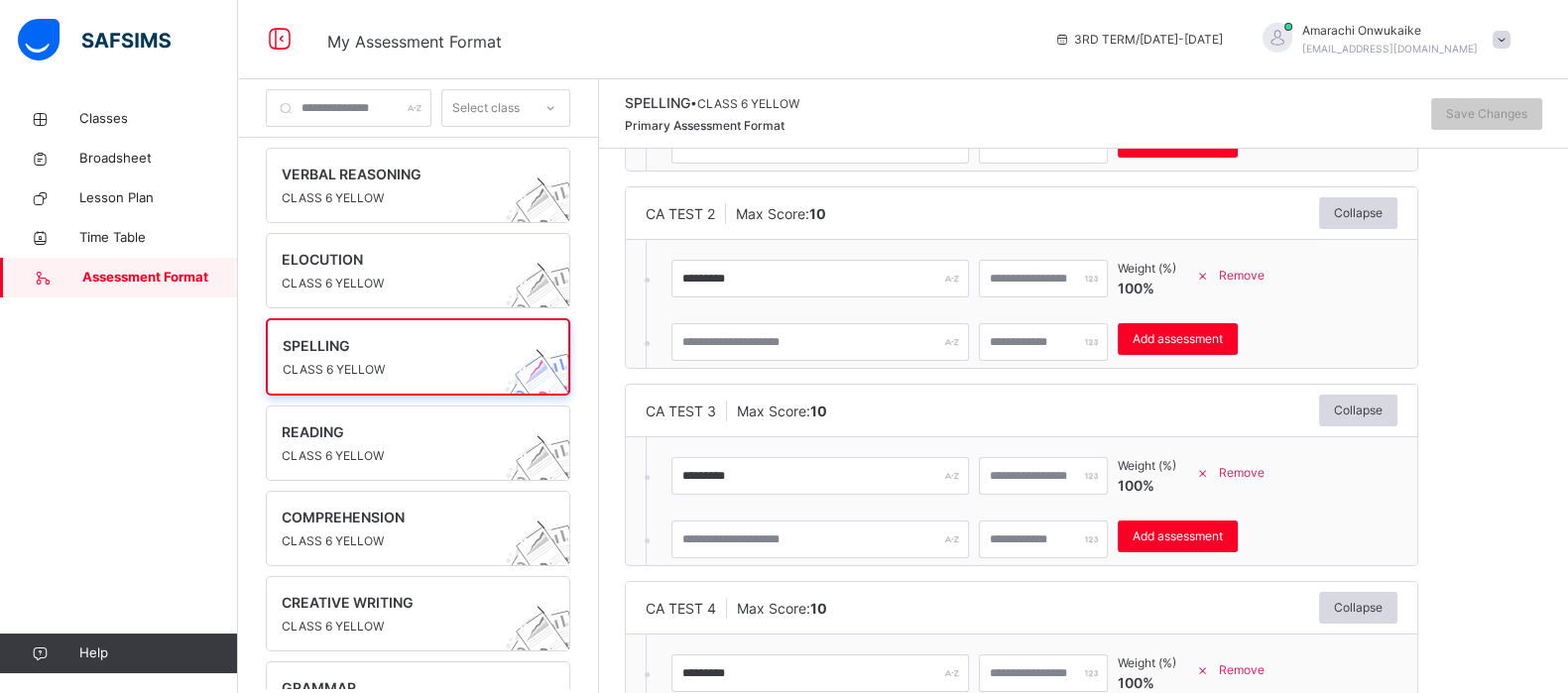 scroll, scrollTop: 0, scrollLeft: 0, axis: both 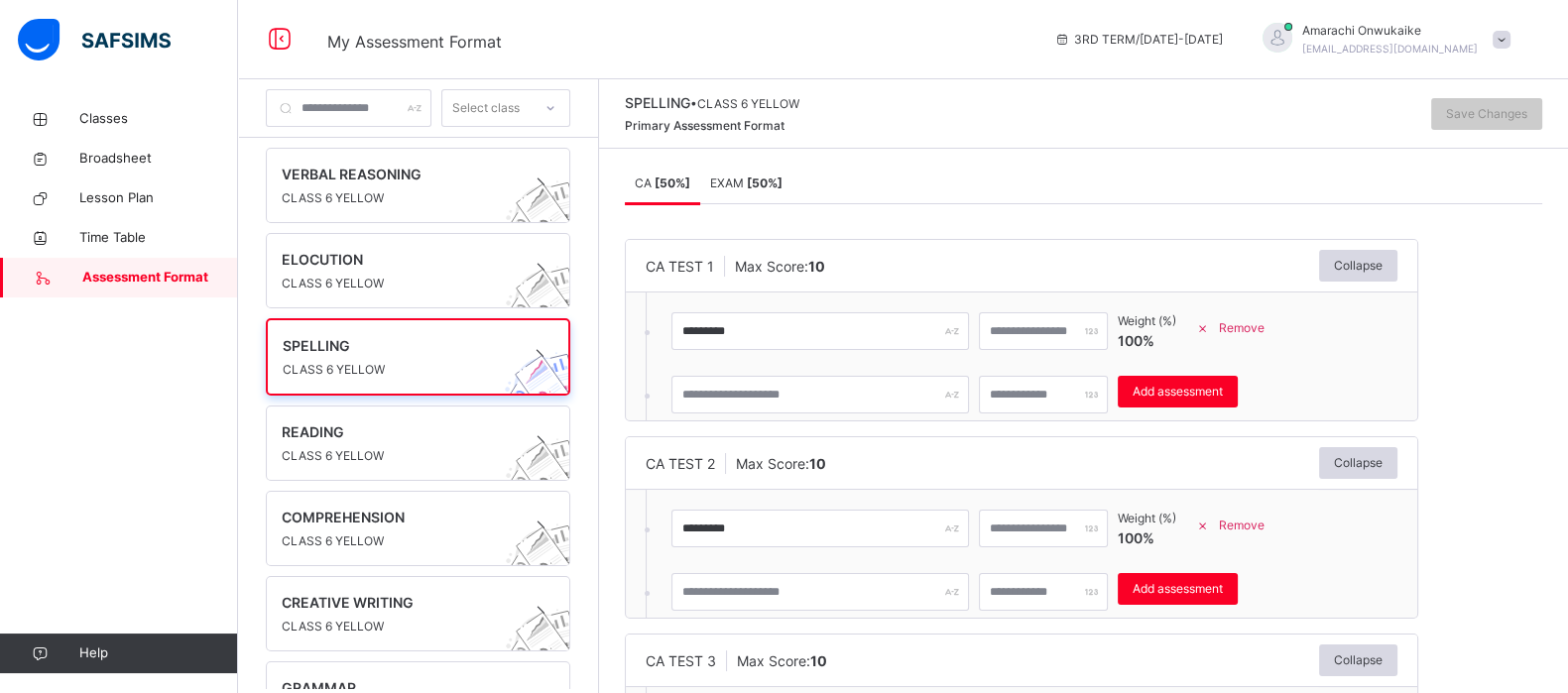 click on "EXAM   [ 50 %]" at bounding box center [746, 182] 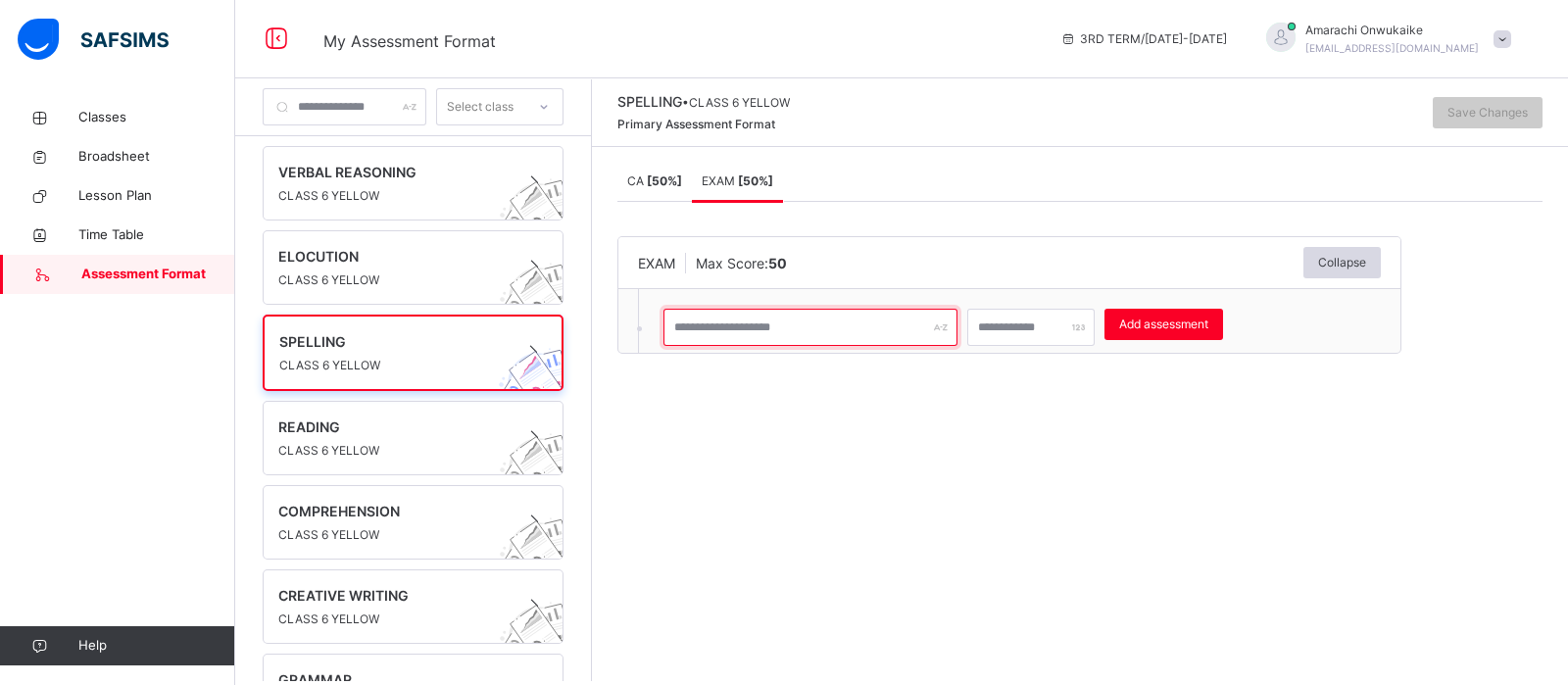 click at bounding box center (810, 327) 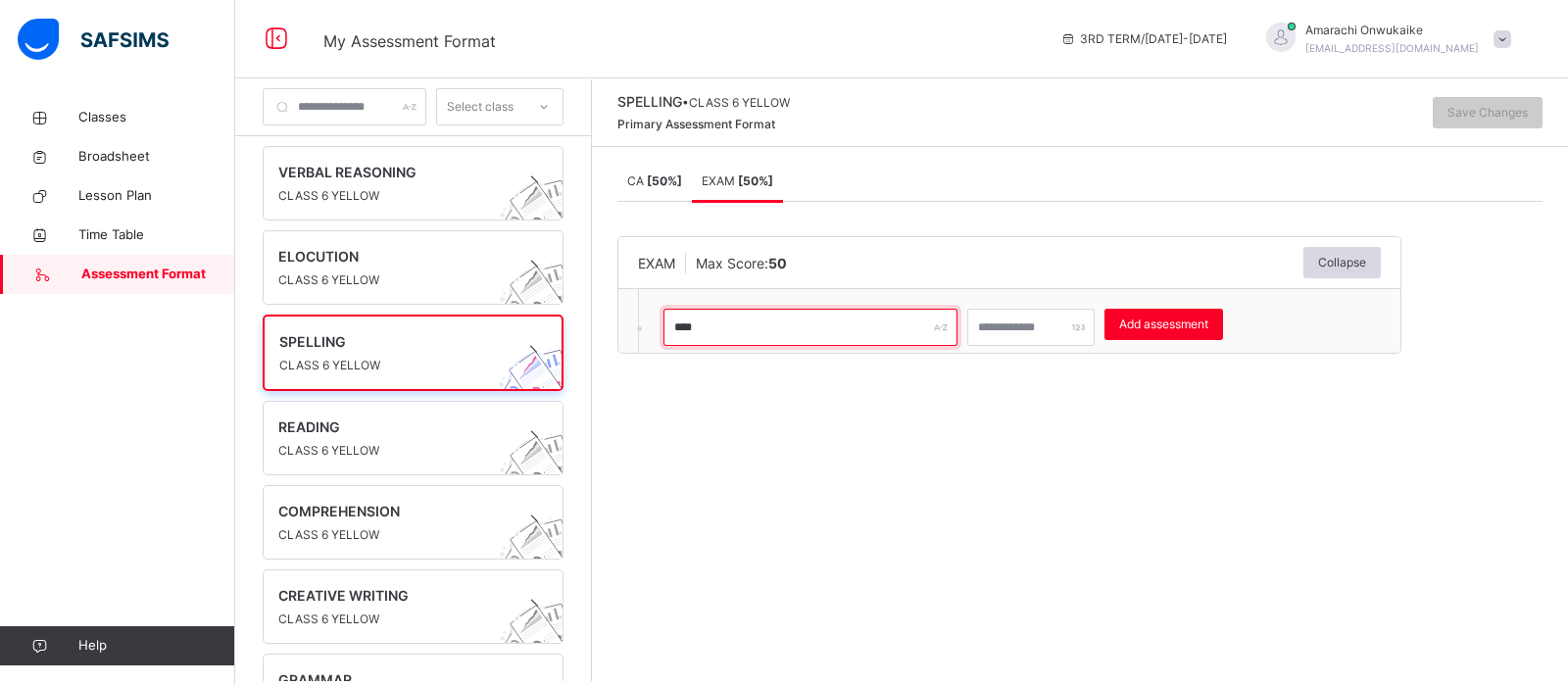type on "****" 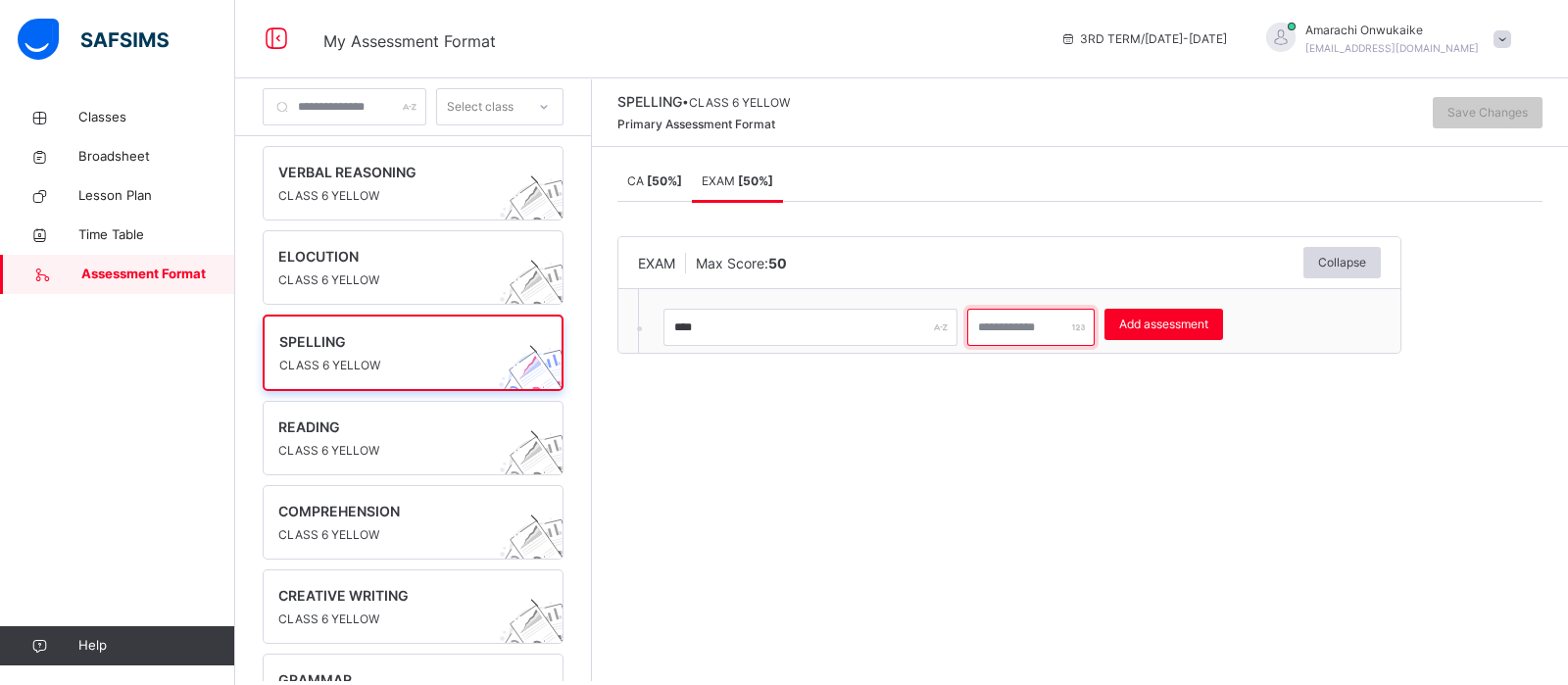 click at bounding box center (1031, 327) 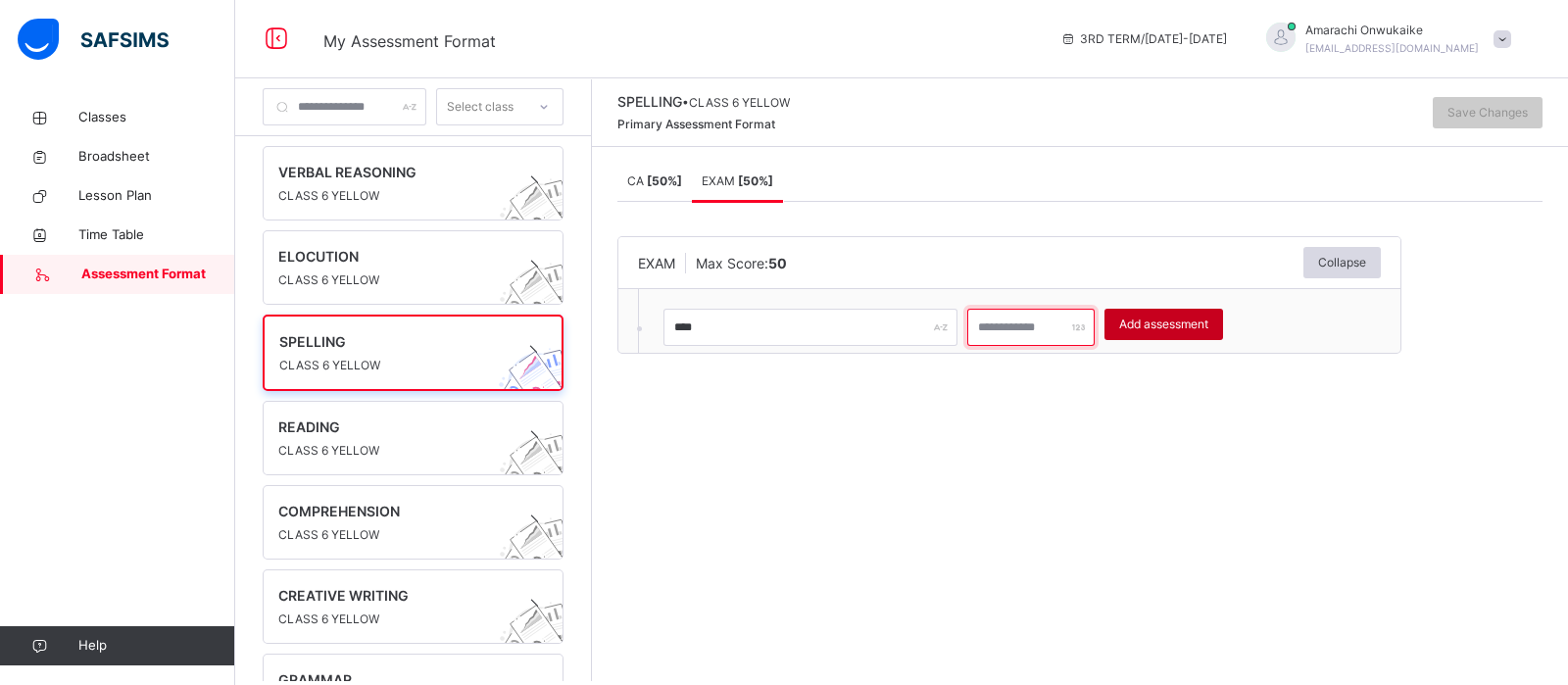 type on "**" 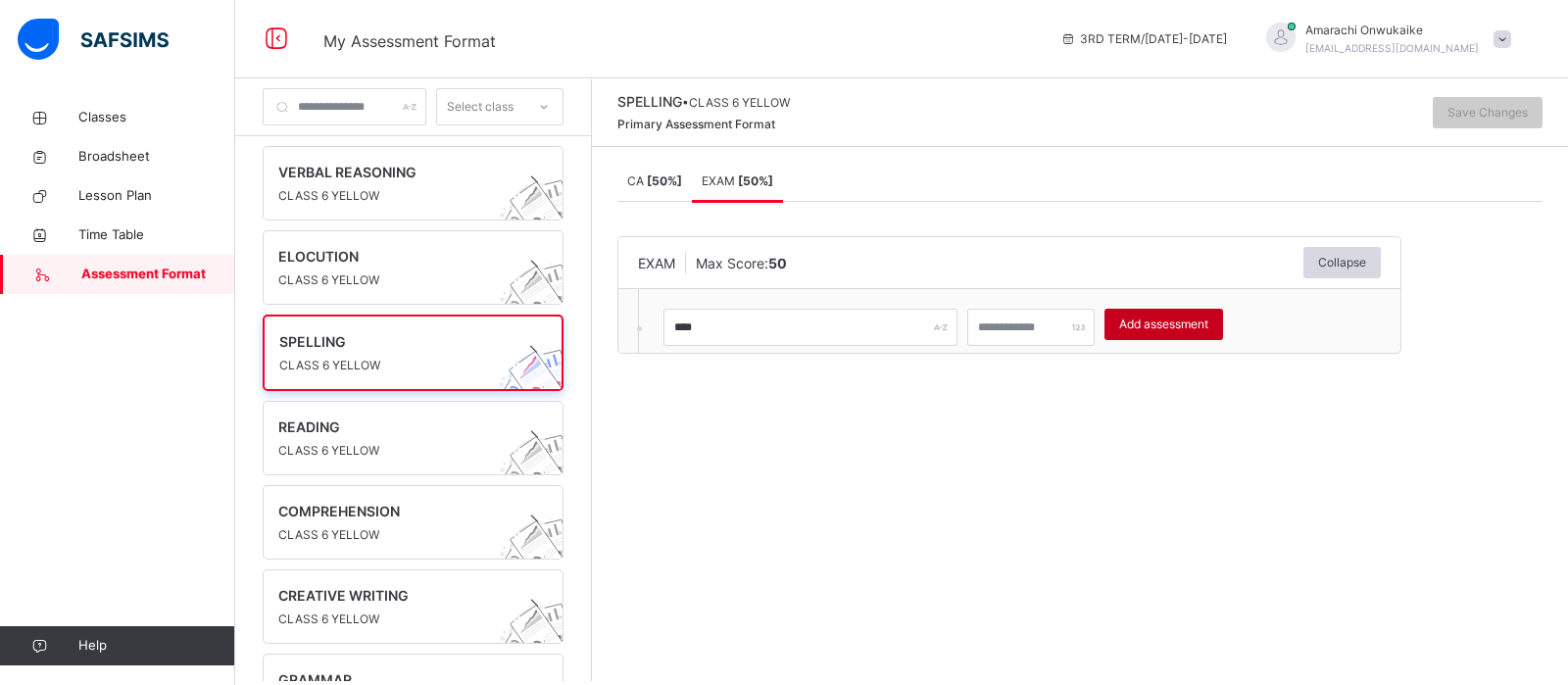 click on "Add assessment" at bounding box center (1163, 324) 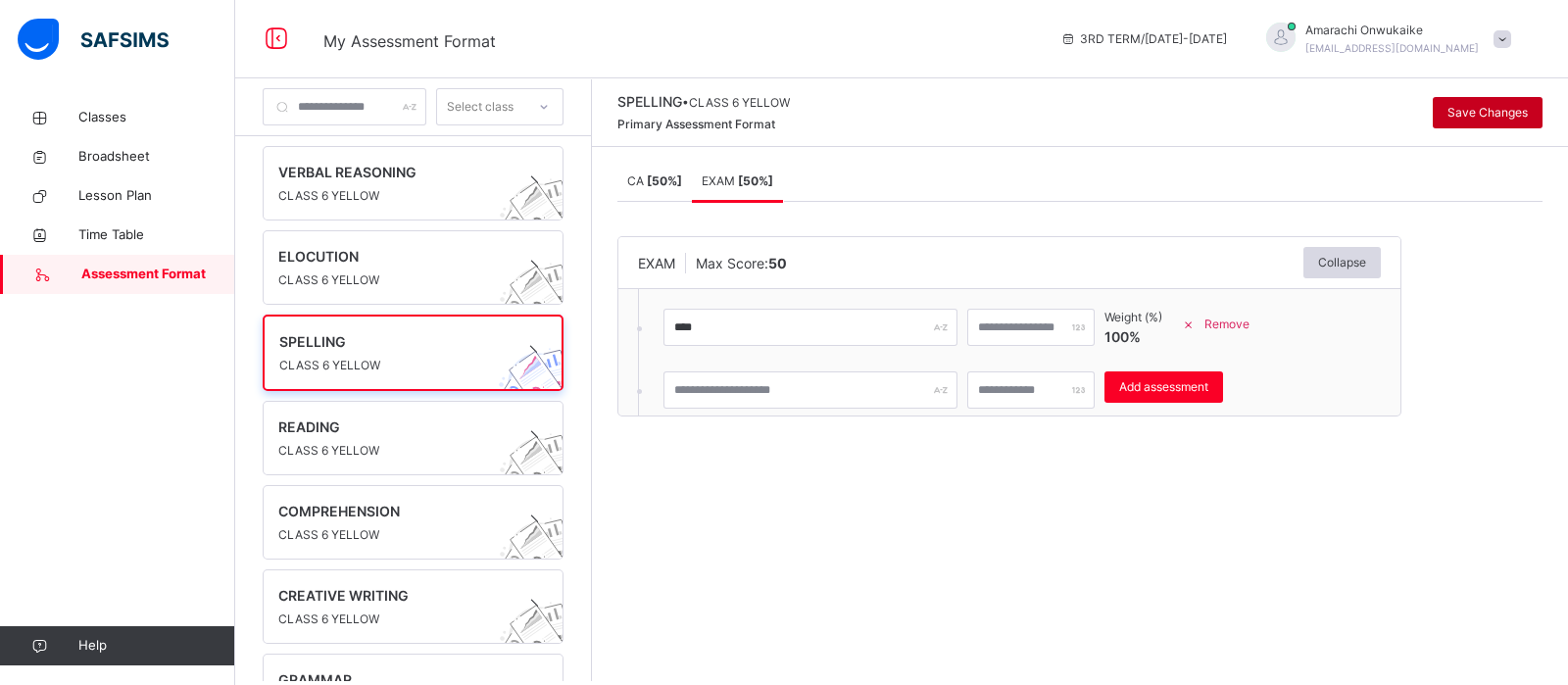 click on "Save Changes" at bounding box center [1488, 113] 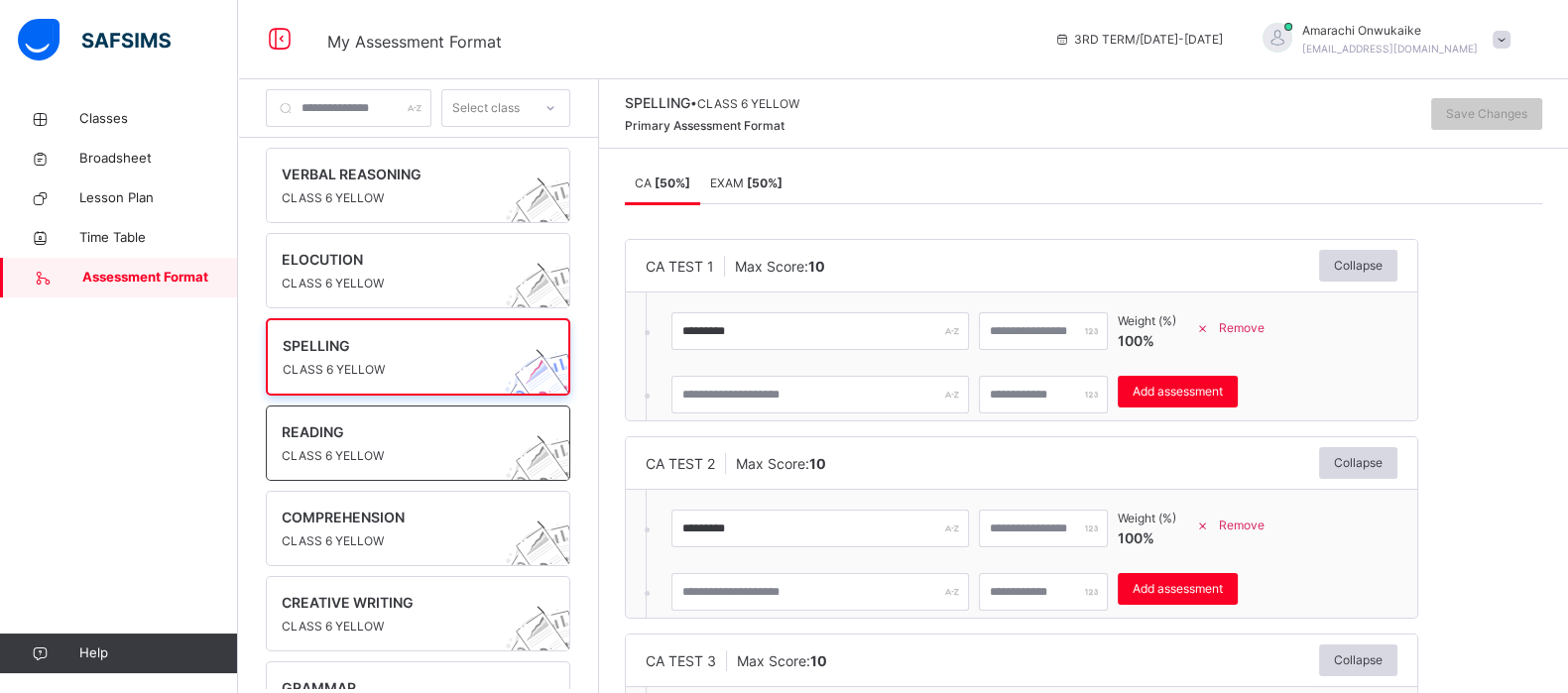 click on "READING" at bounding box center (399, 431) 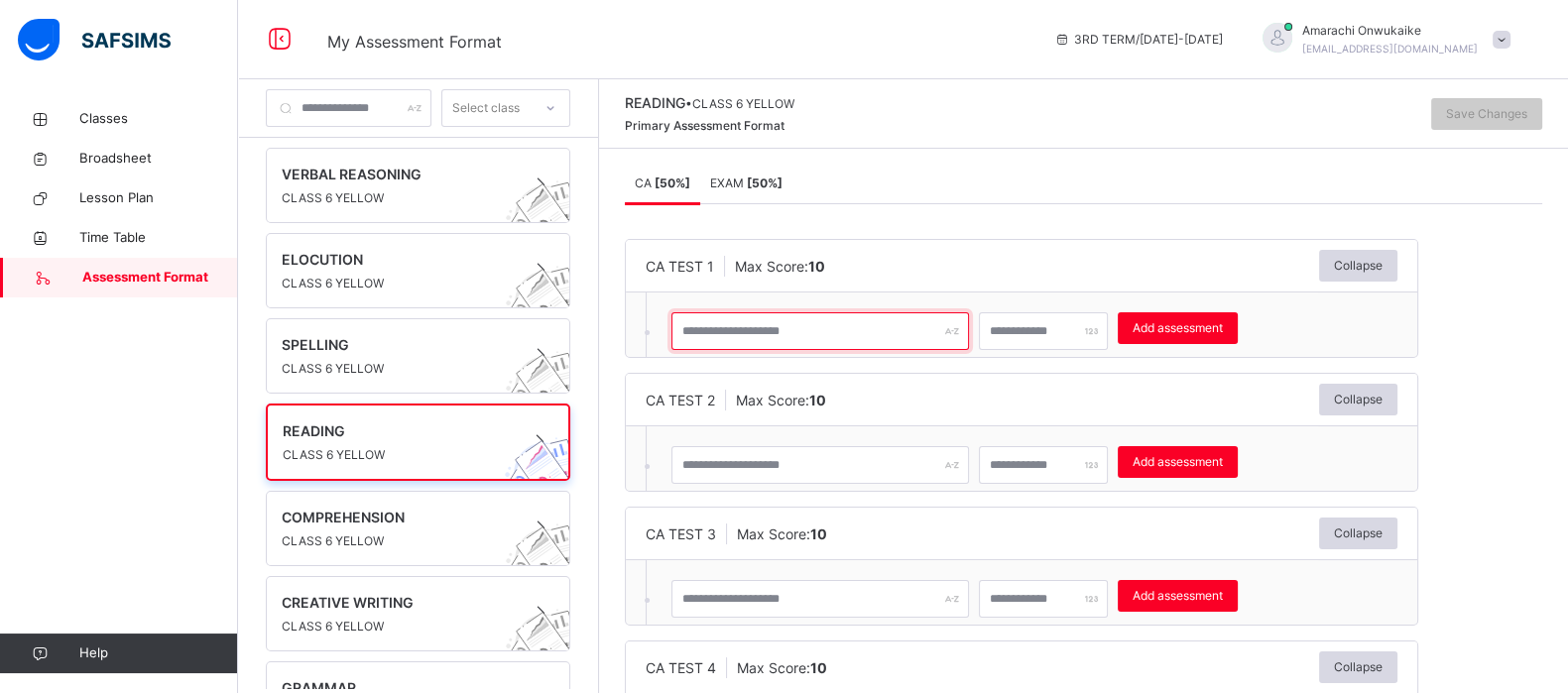click at bounding box center [820, 331] 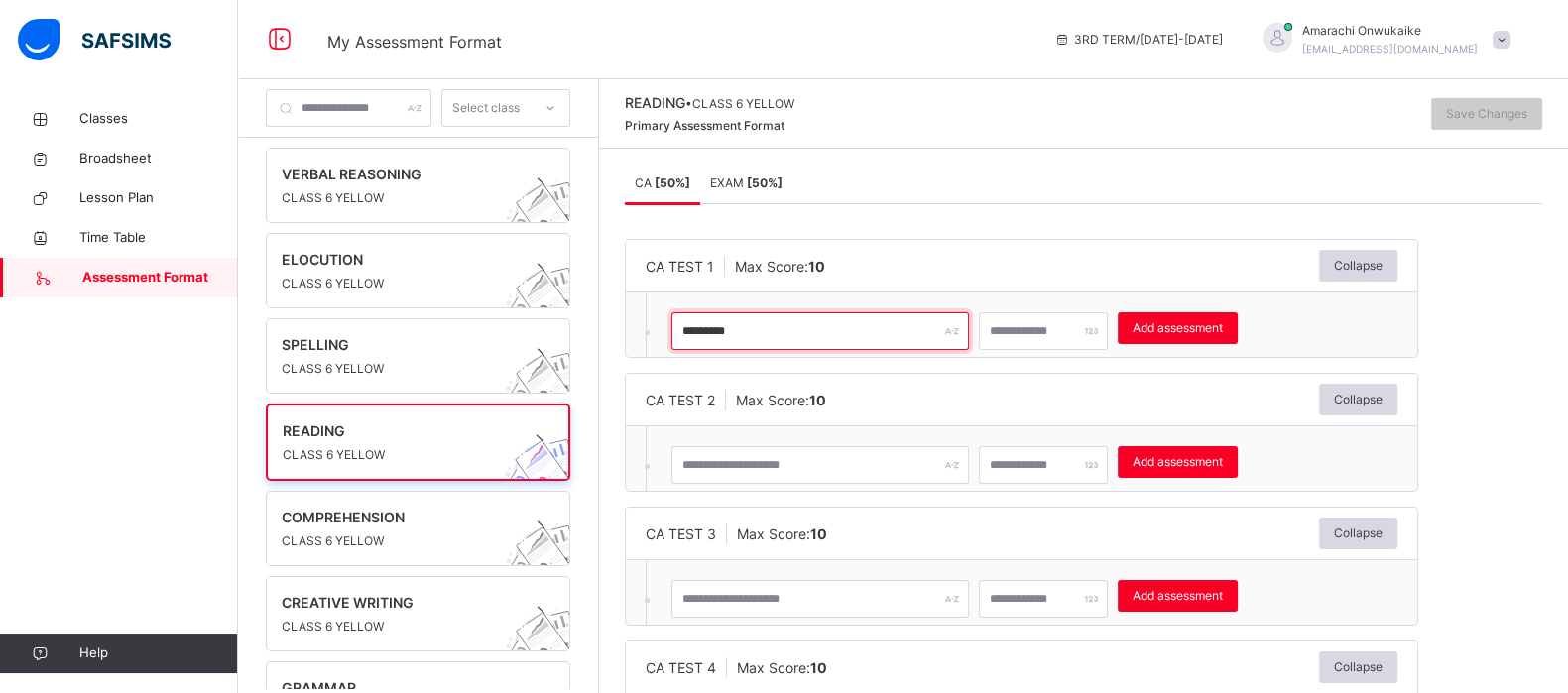 type on "*********" 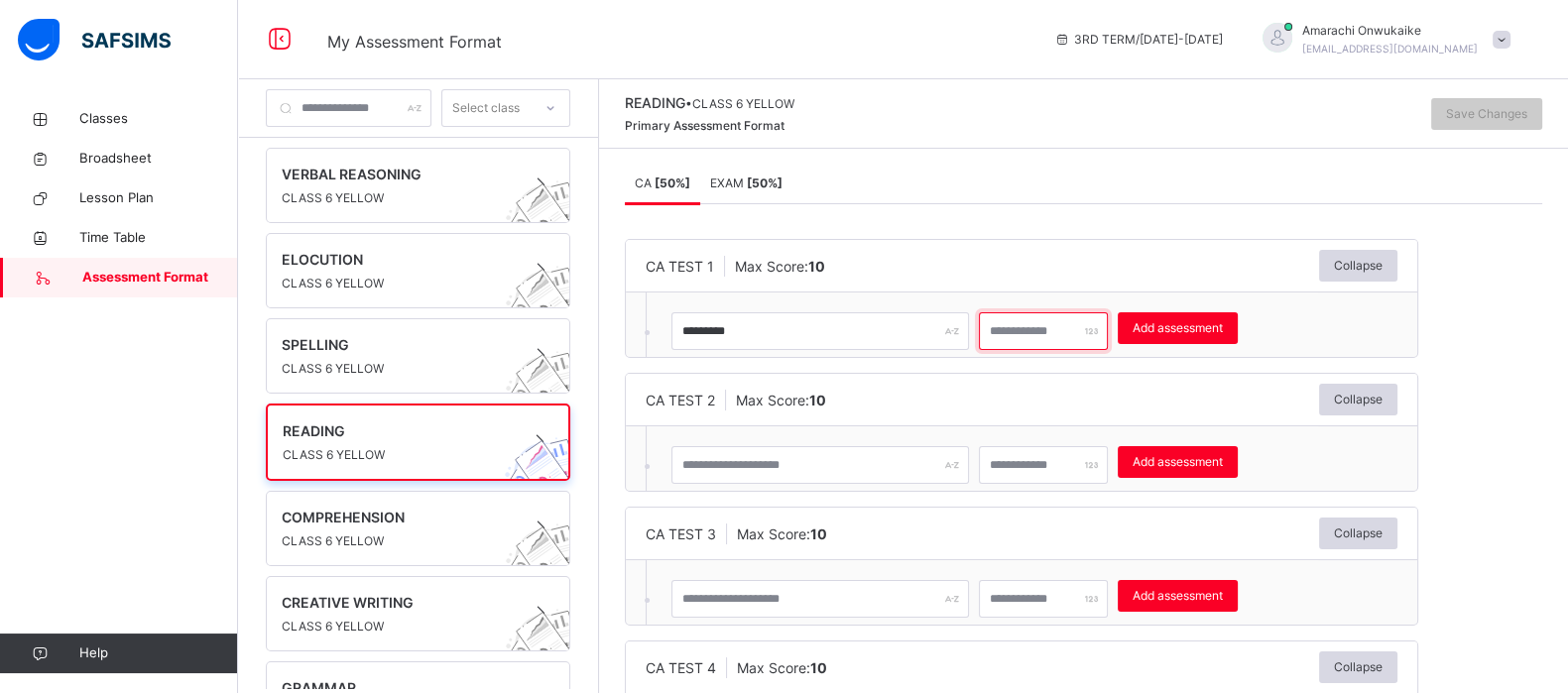 click at bounding box center (1043, 331) 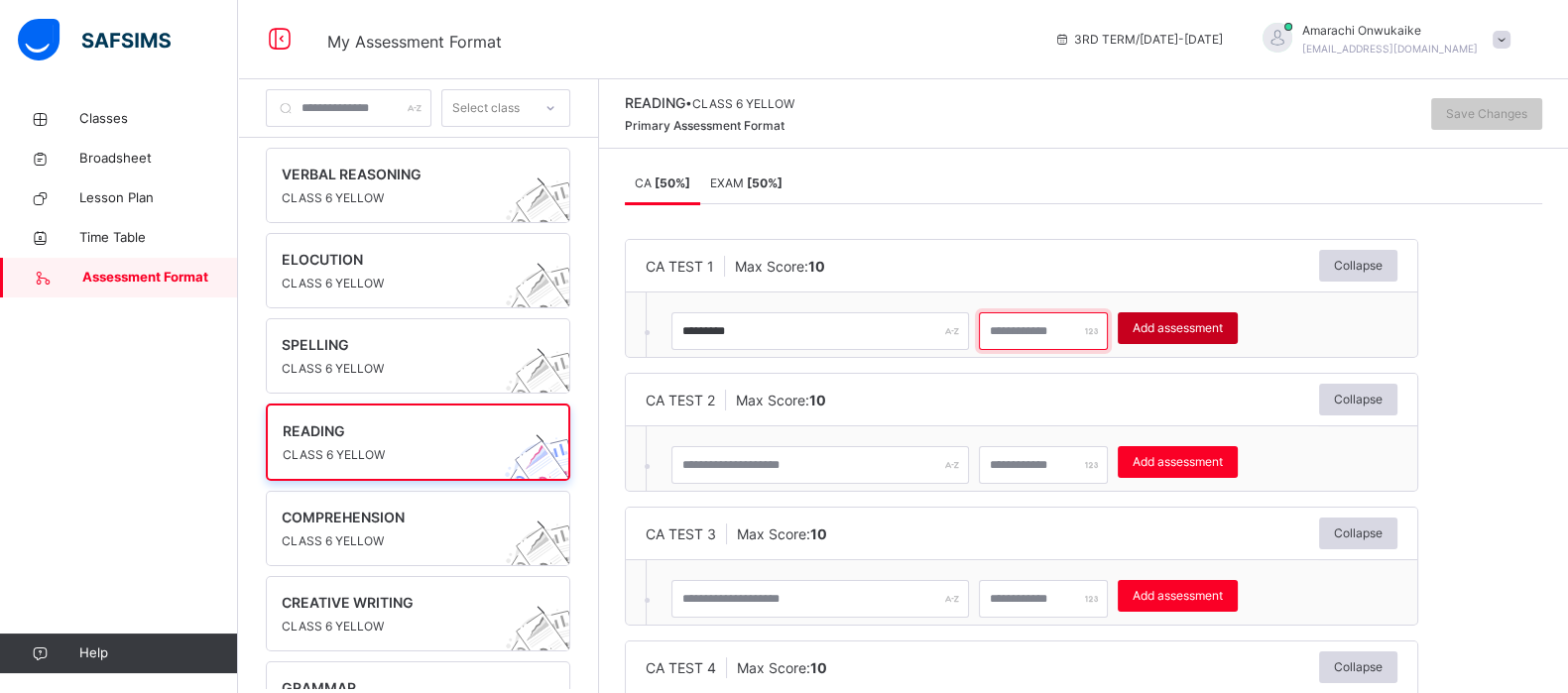 type on "**" 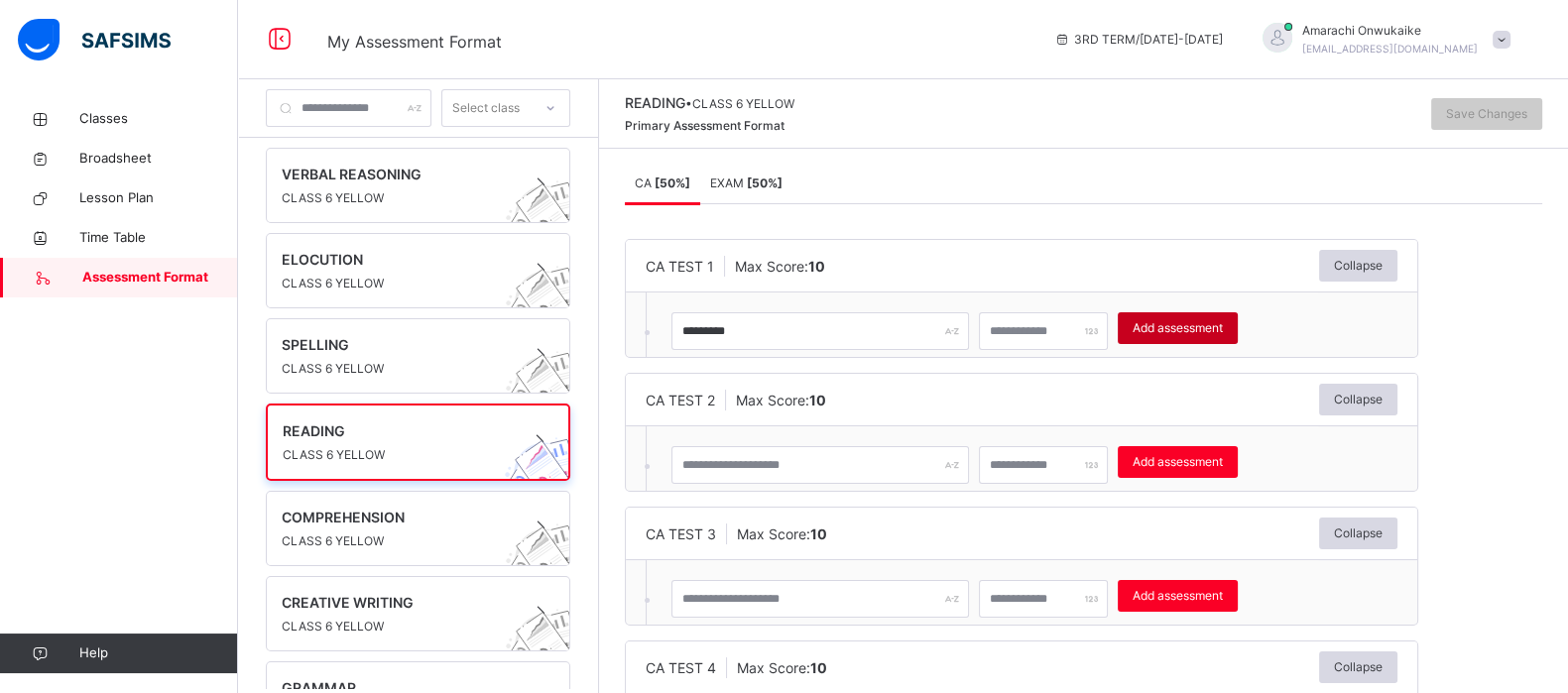 click on "Add assessment" at bounding box center (1177, 328) 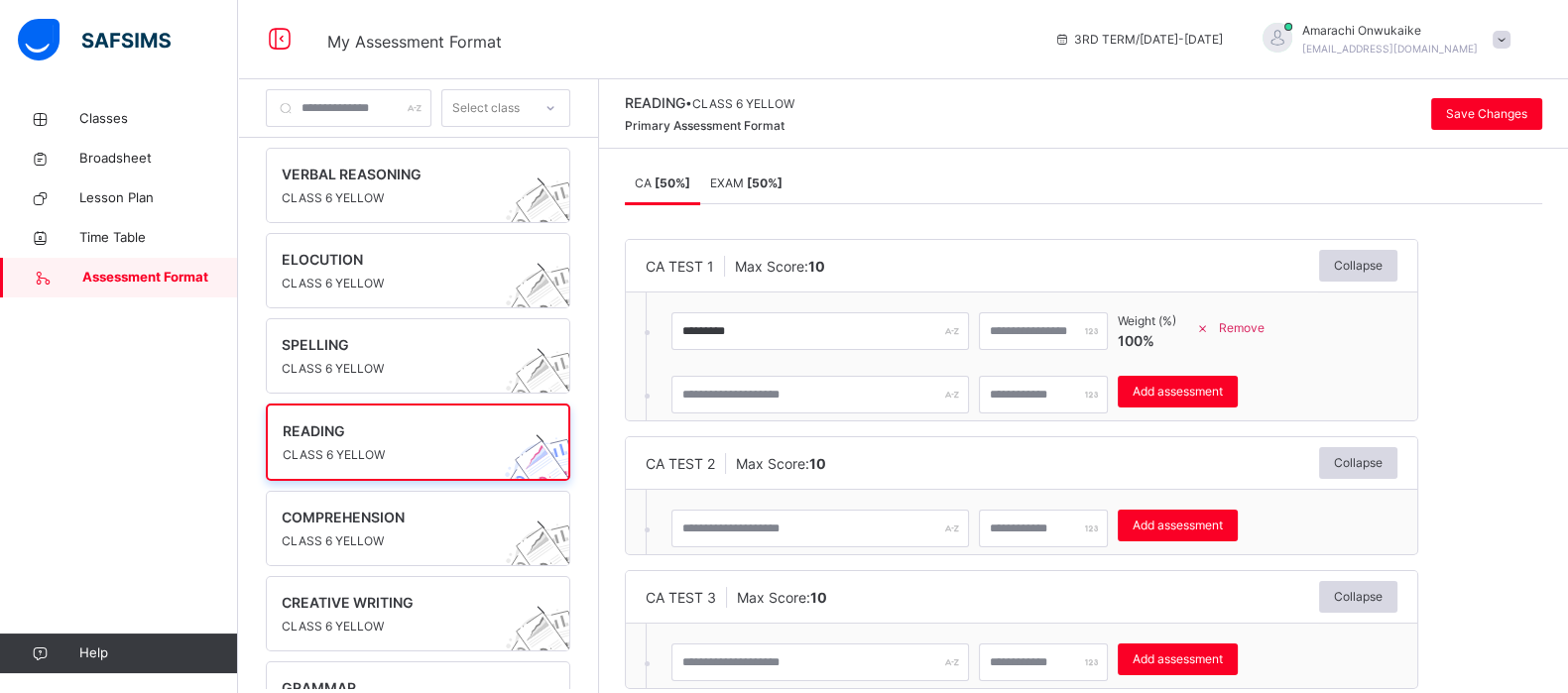 scroll, scrollTop: 6, scrollLeft: 0, axis: vertical 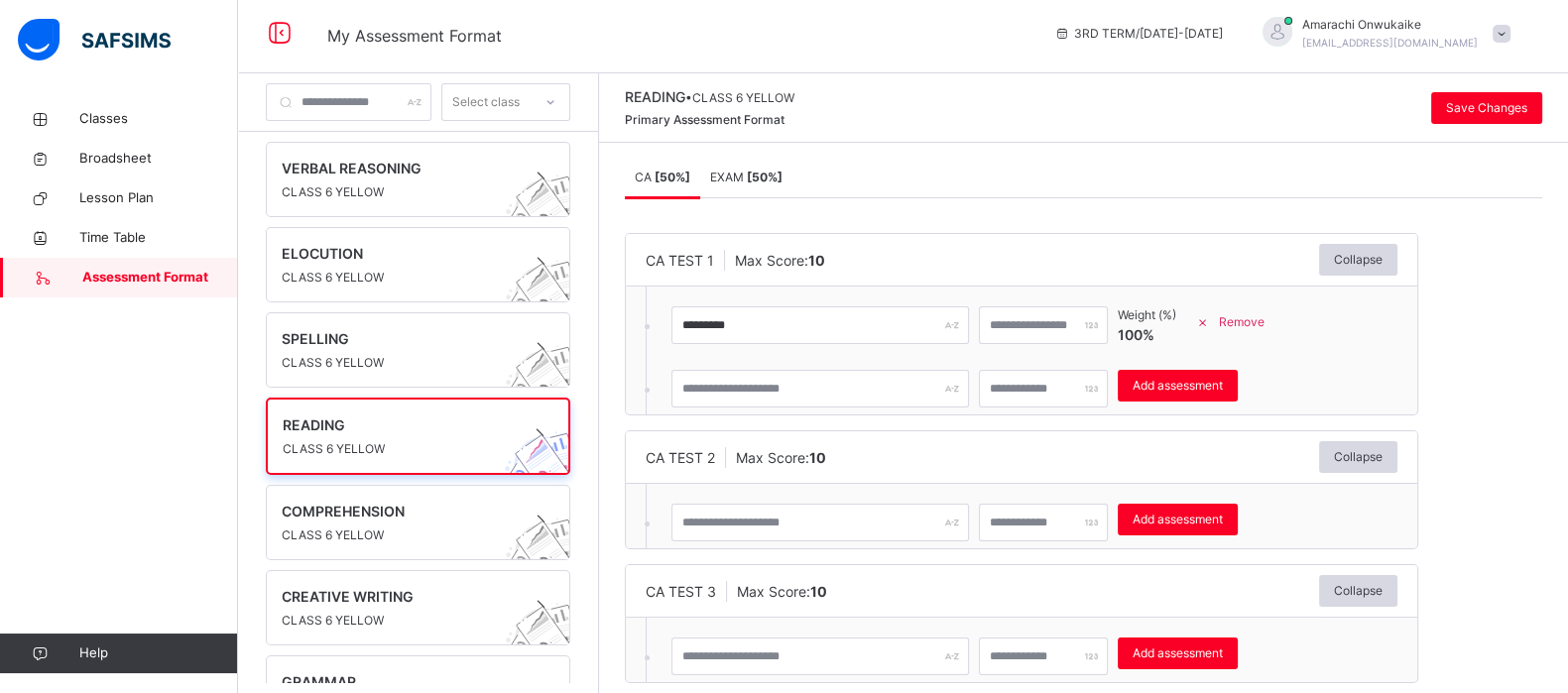 click on "CA TEST 2 Max Score:  10 Collapse" at bounding box center [1022, 457] 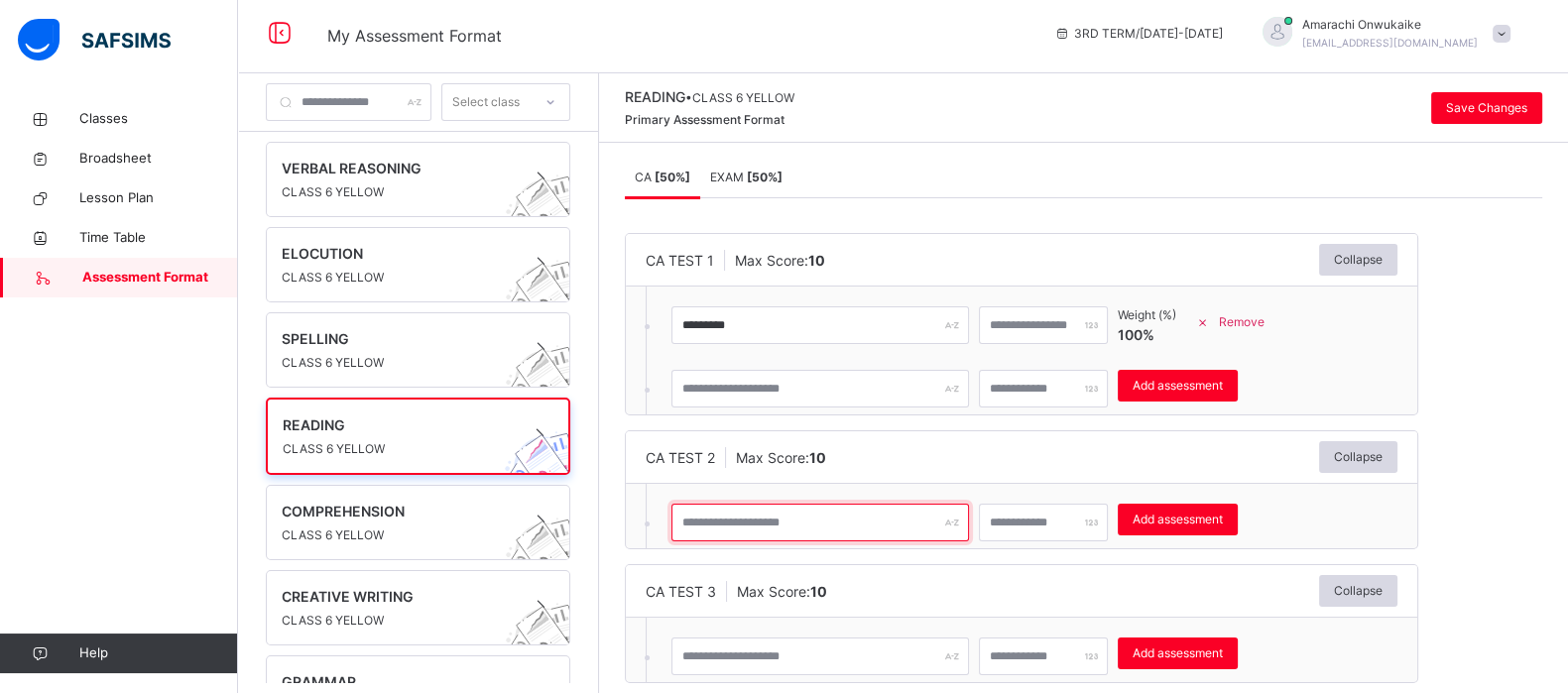 click at bounding box center (820, 522) 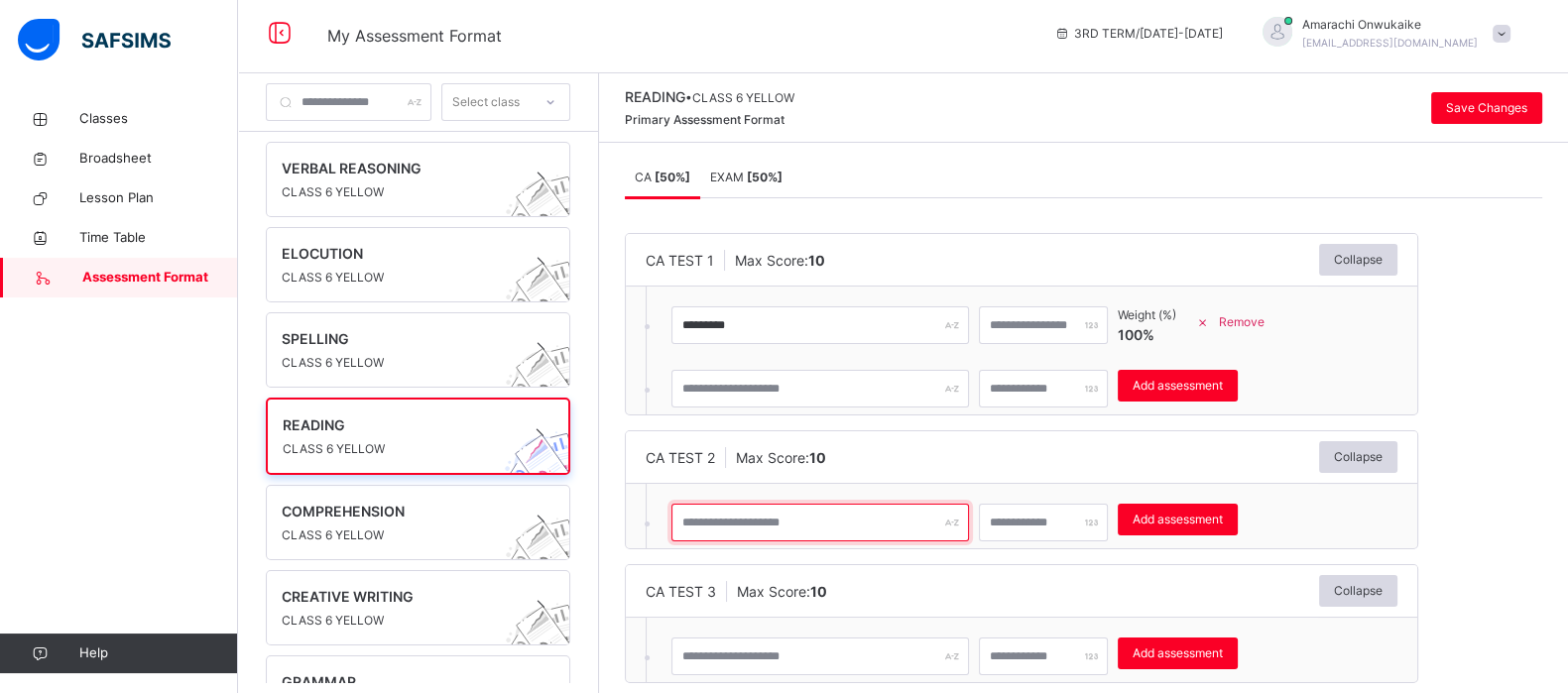 type on "*" 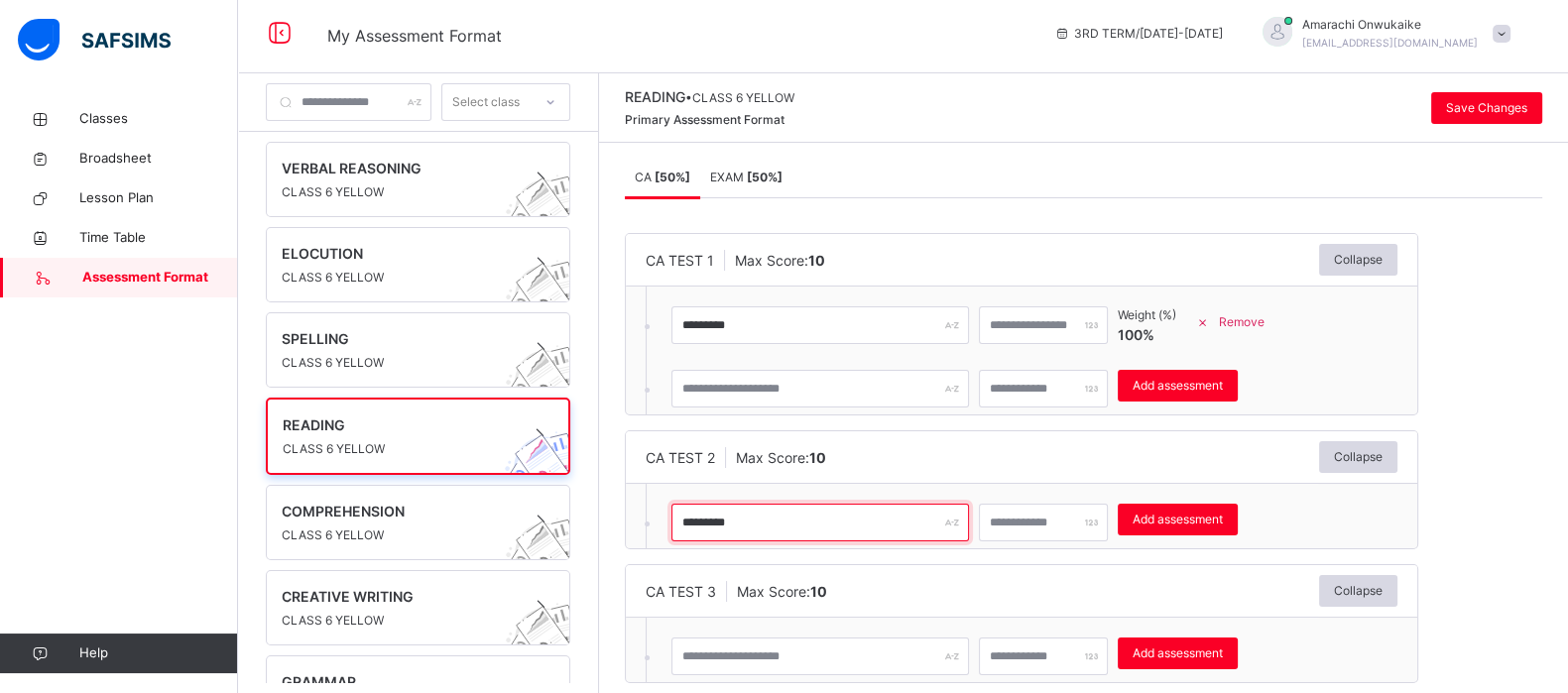 type on "*********" 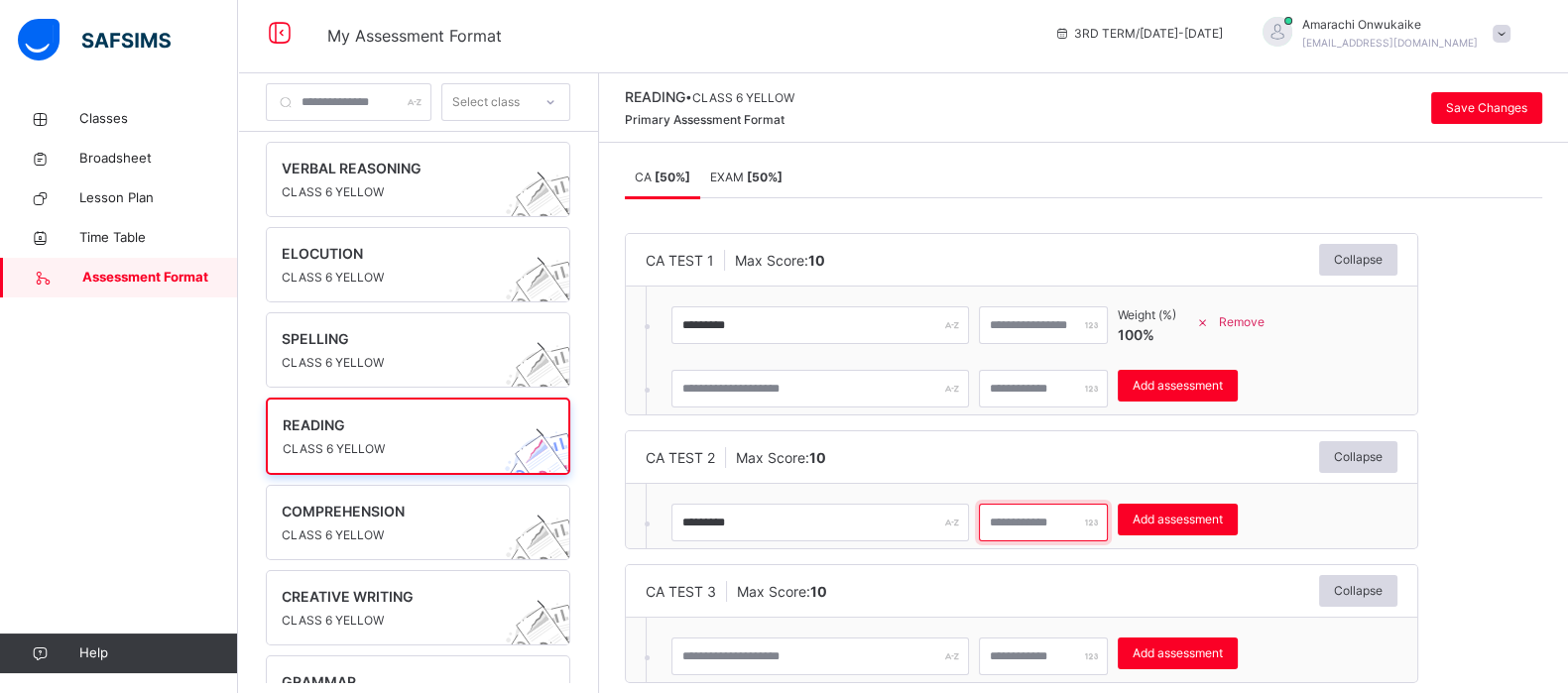 click at bounding box center (1043, 522) 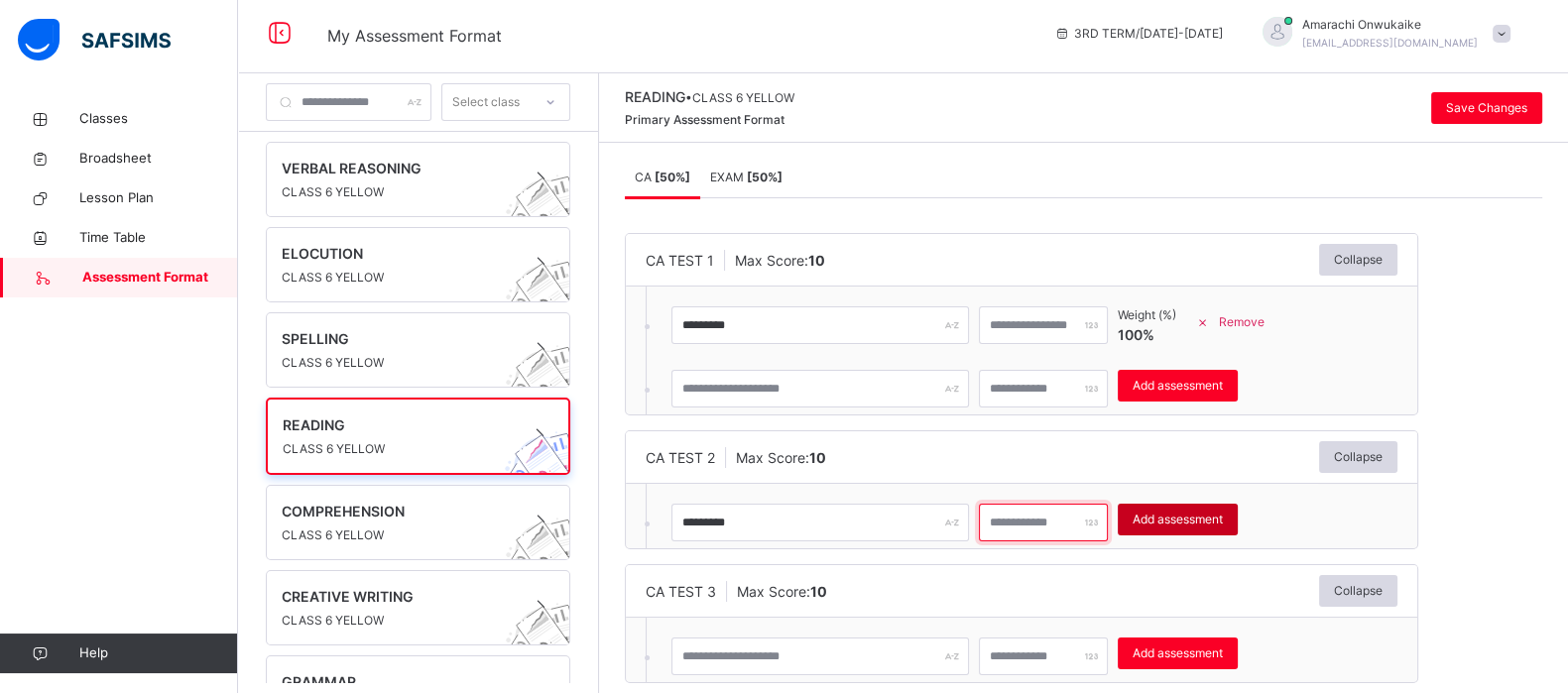 type on "**" 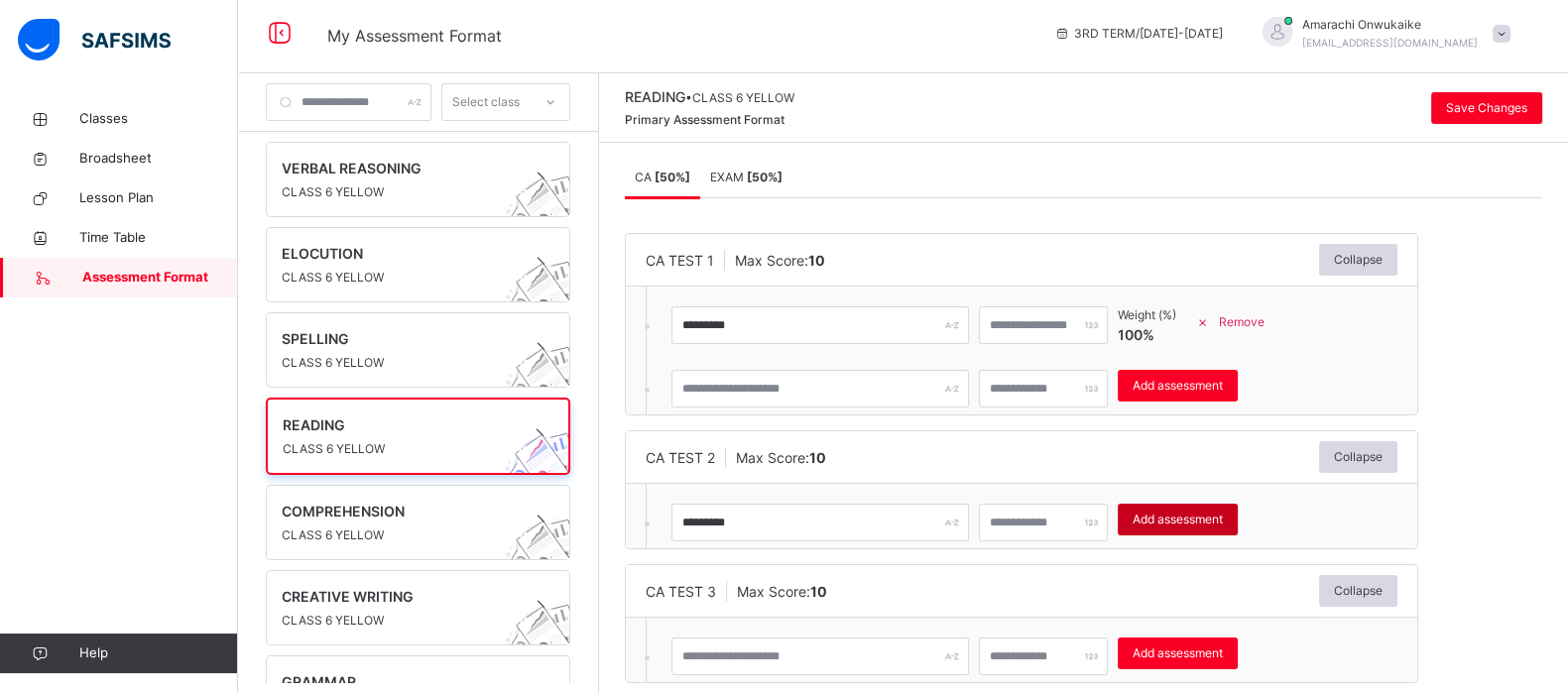 click on "Add assessment" at bounding box center [1177, 520] 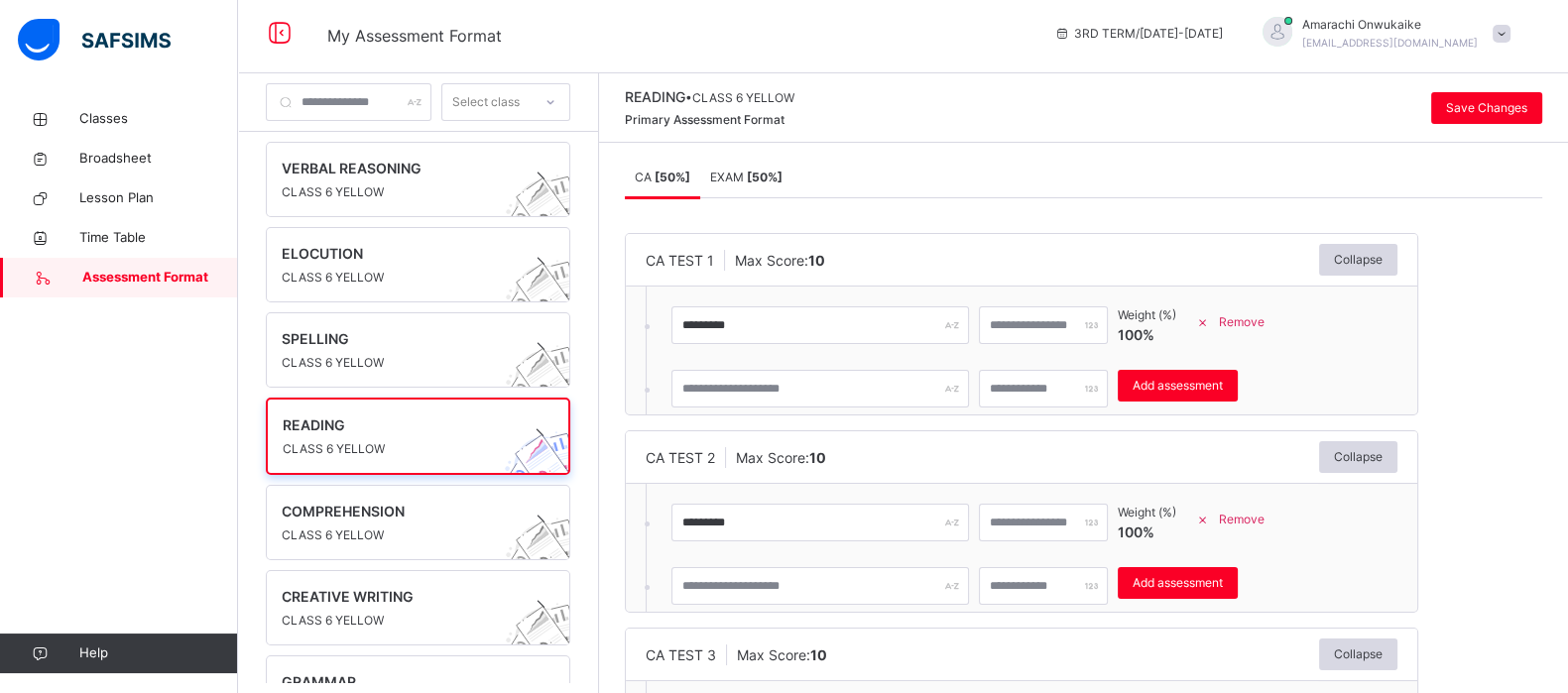 click on "CA TEST 2 Max Score:  10 Collapse" at bounding box center (1022, 457) 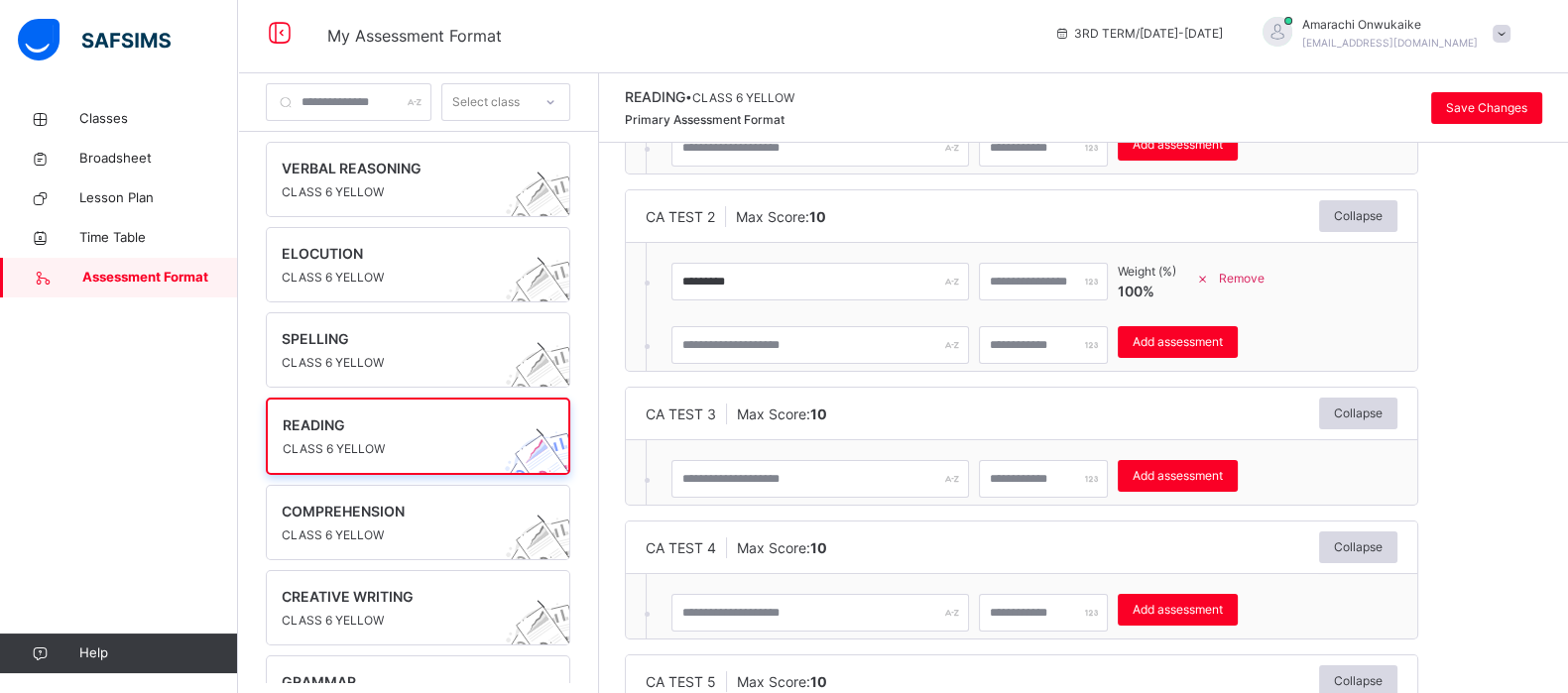 scroll, scrollTop: 247, scrollLeft: 0, axis: vertical 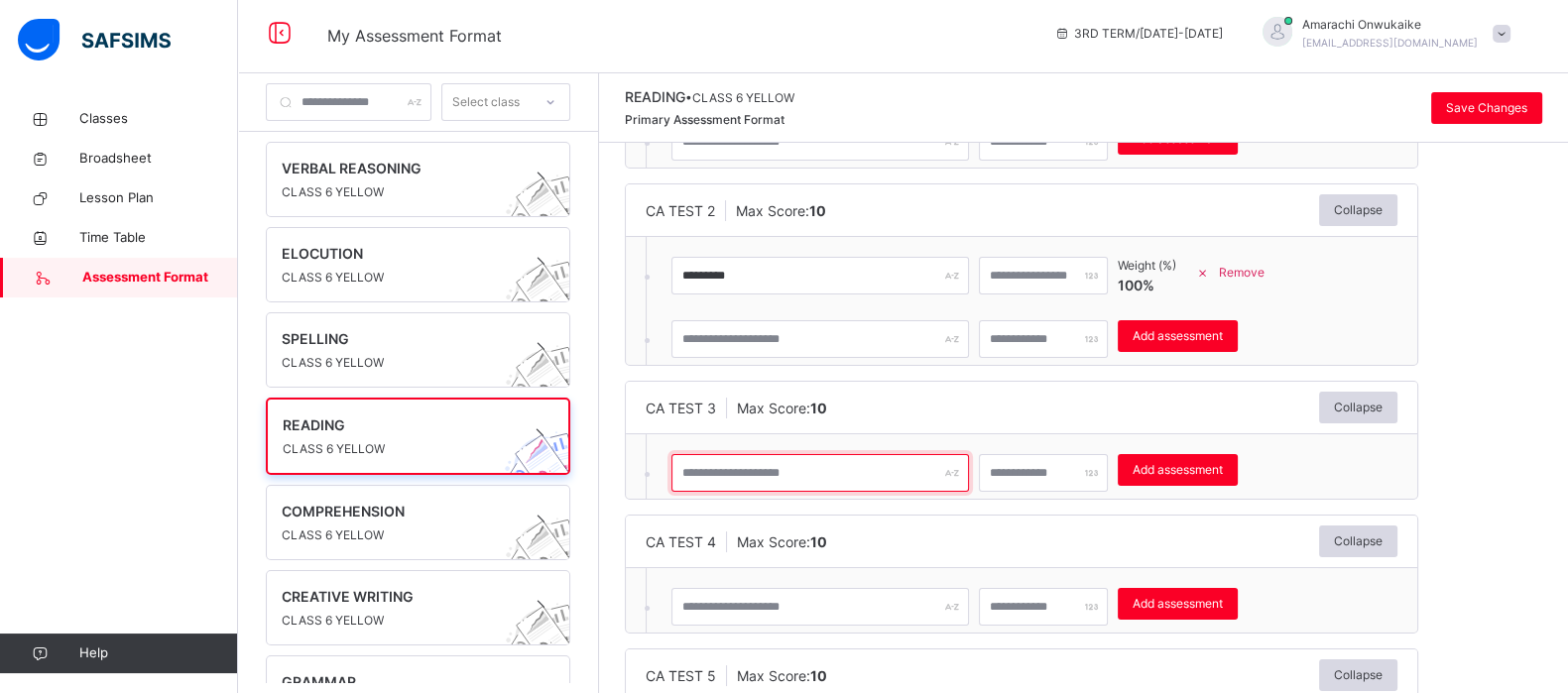 click at bounding box center (820, 473) 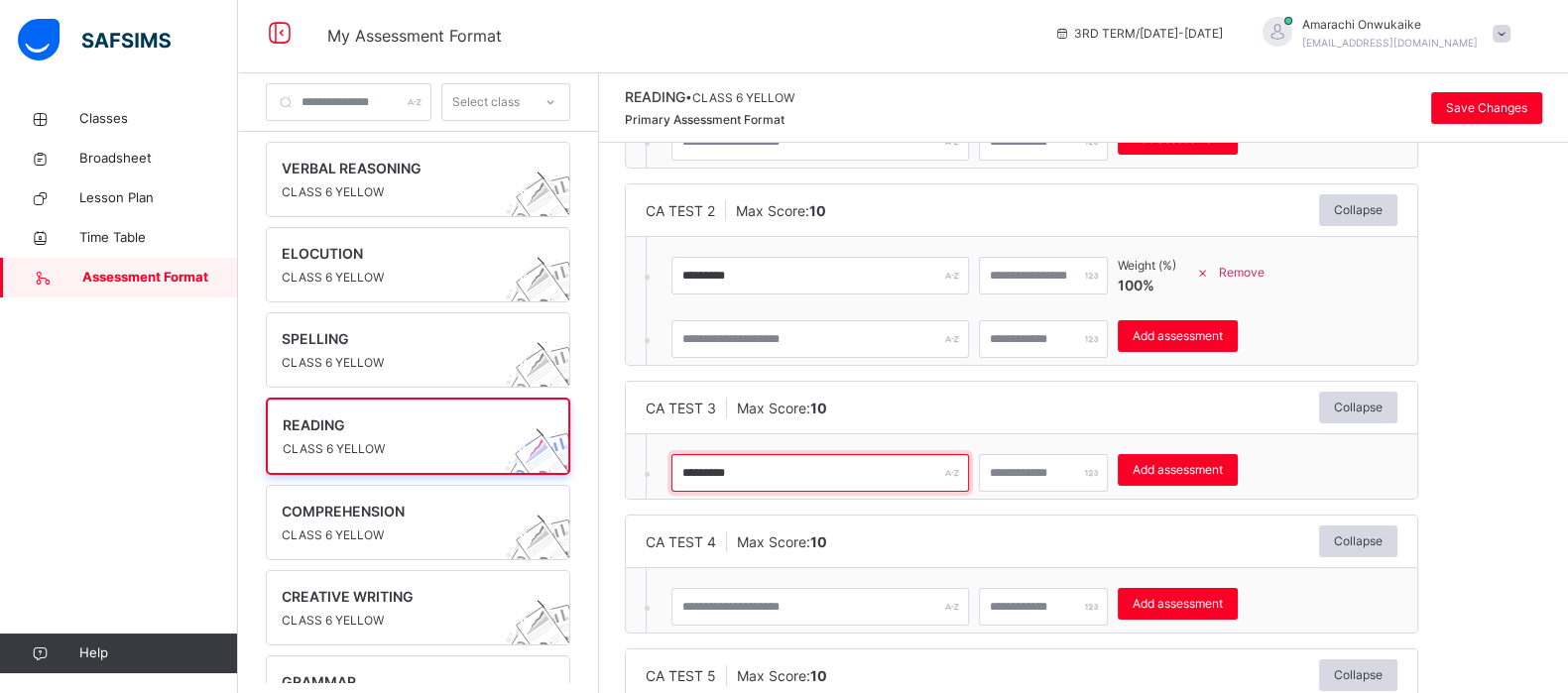 type on "*********" 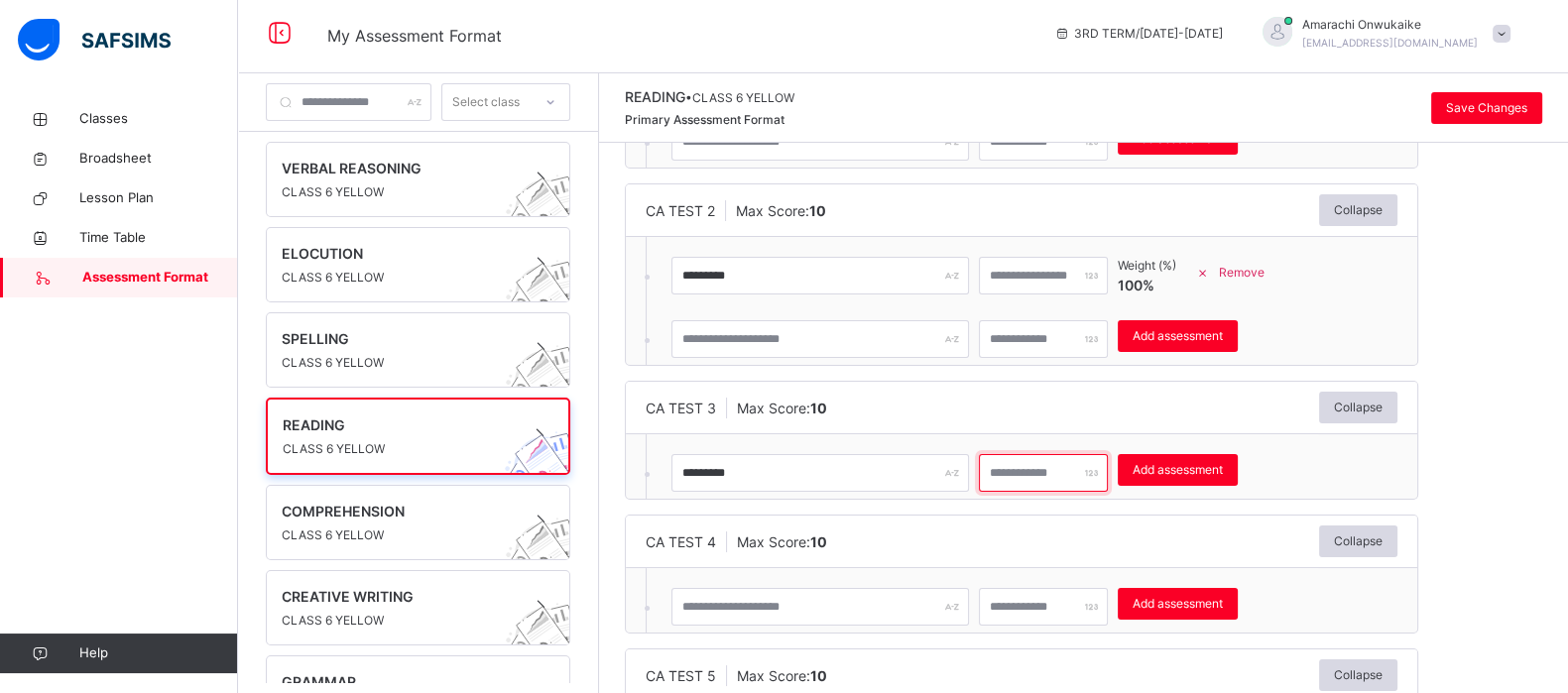 click at bounding box center [1043, 473] 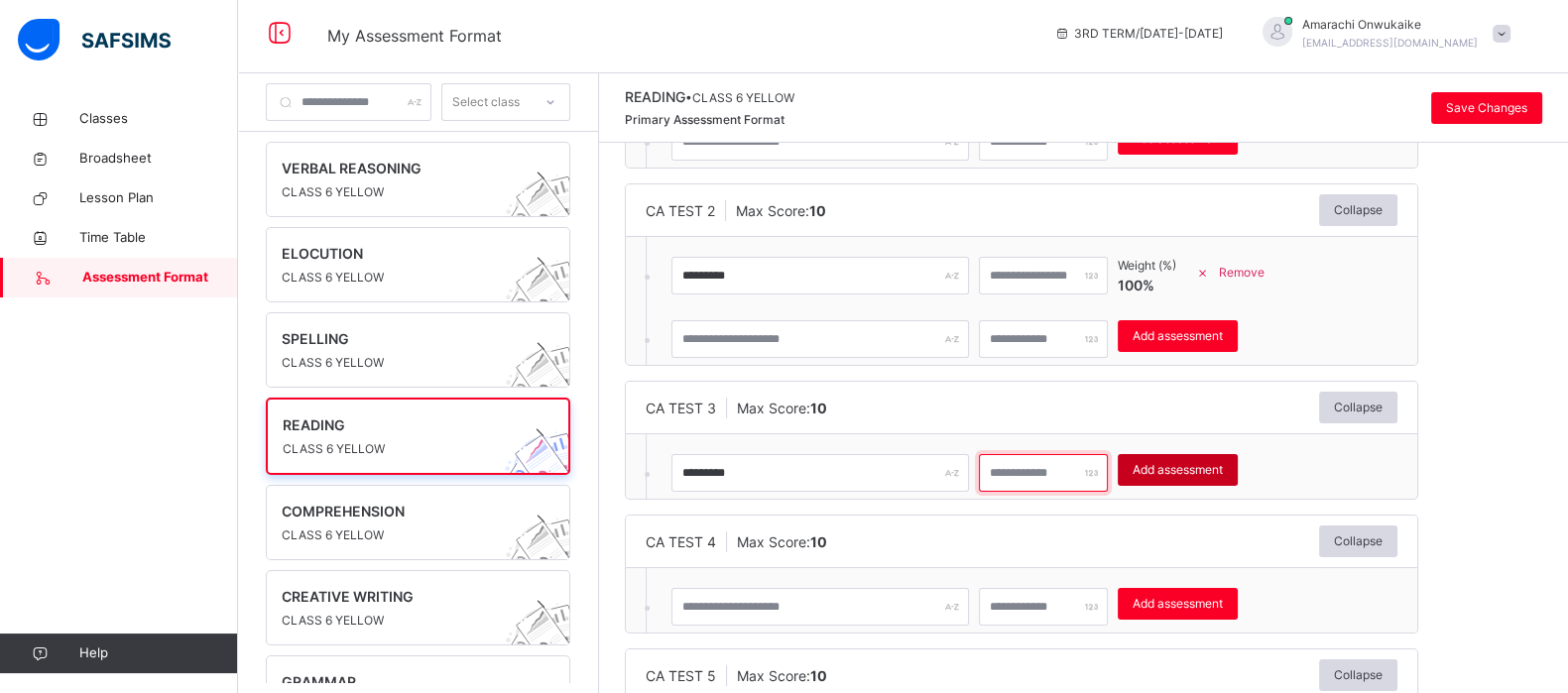 type on "**" 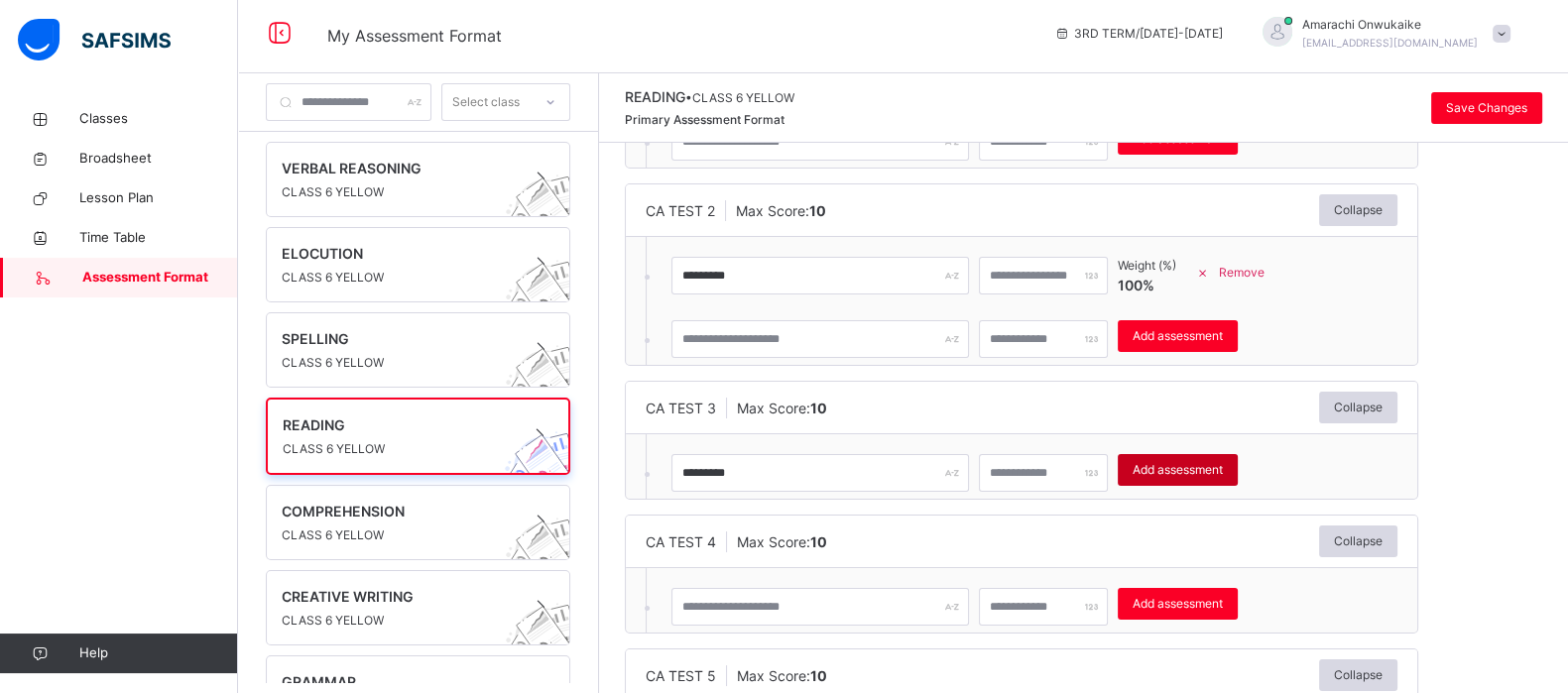 click on "Add assessment" at bounding box center [1177, 470] 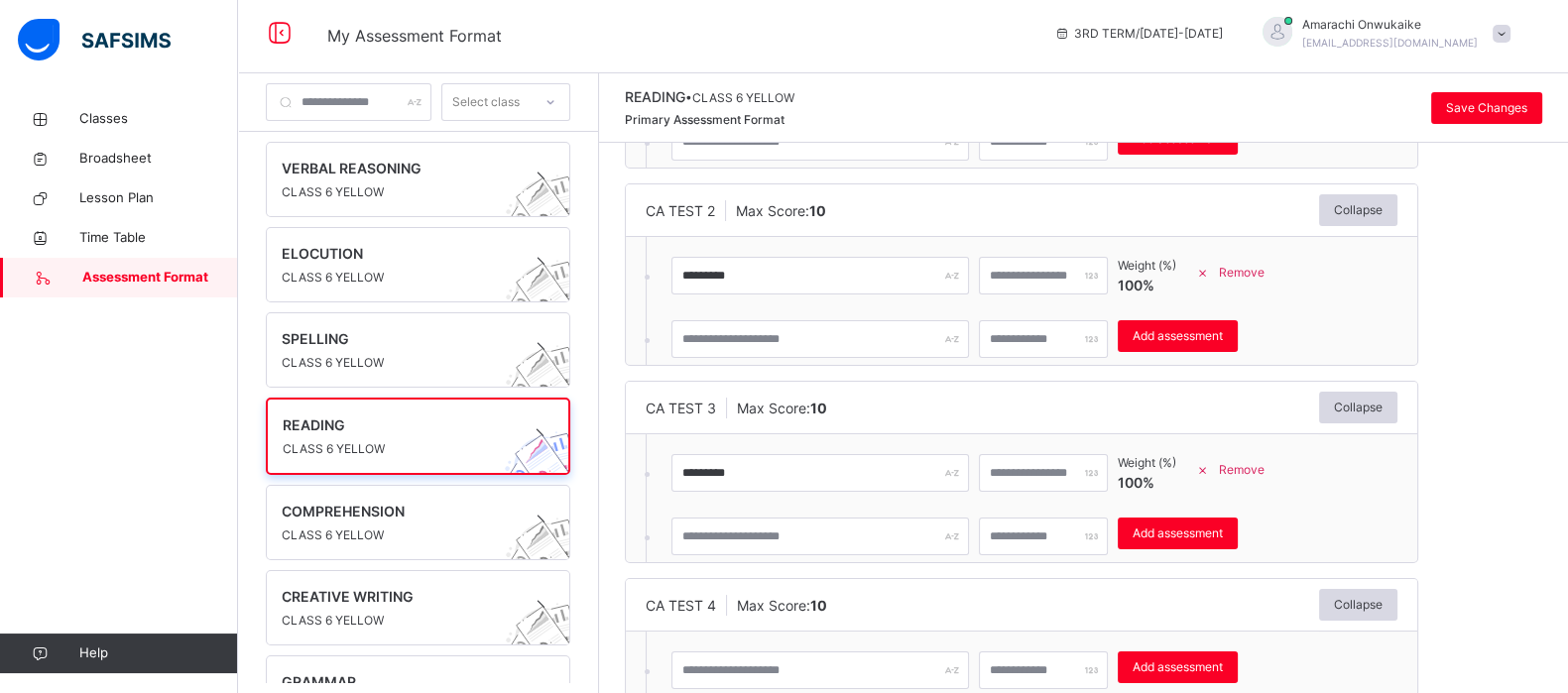 click on "CA TEST 4 Max Score:  10 Collapse" at bounding box center [1022, 605] 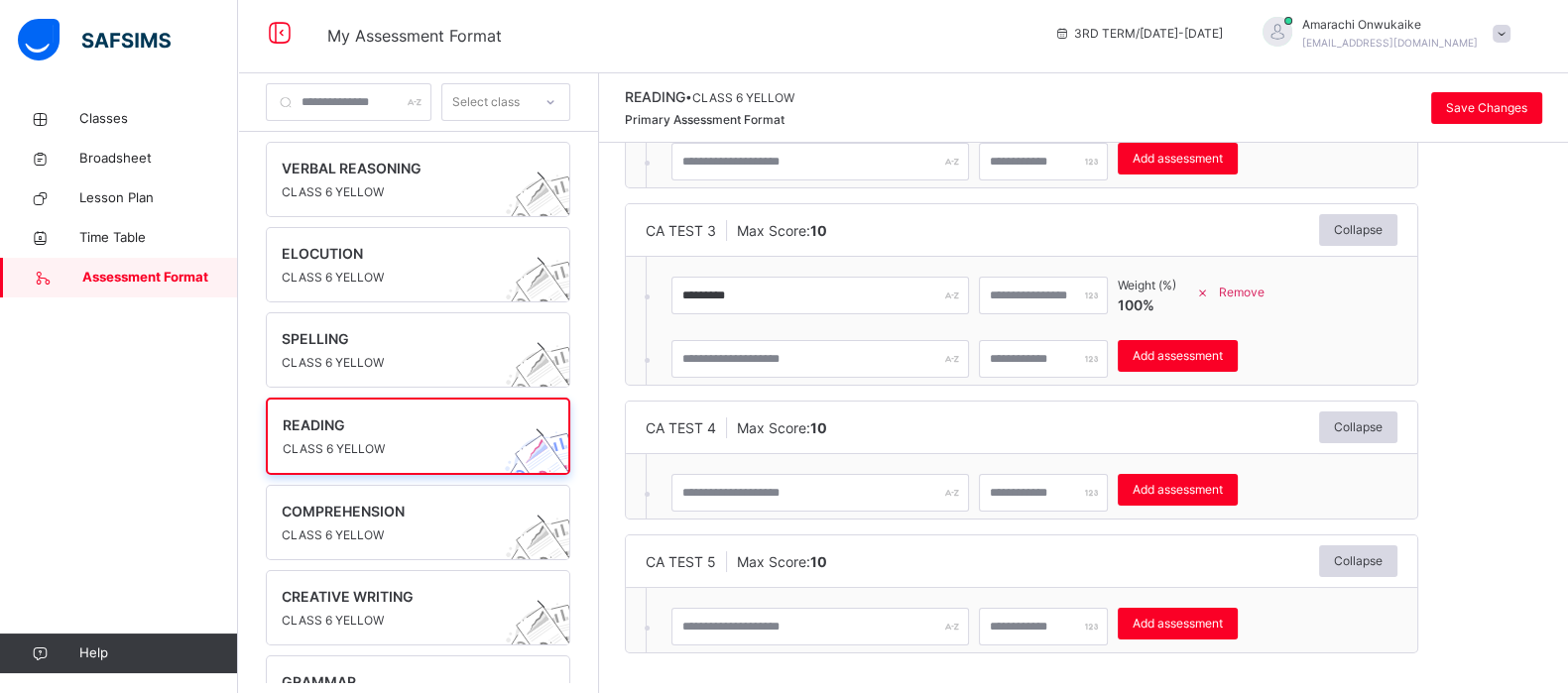 scroll, scrollTop: 430, scrollLeft: 0, axis: vertical 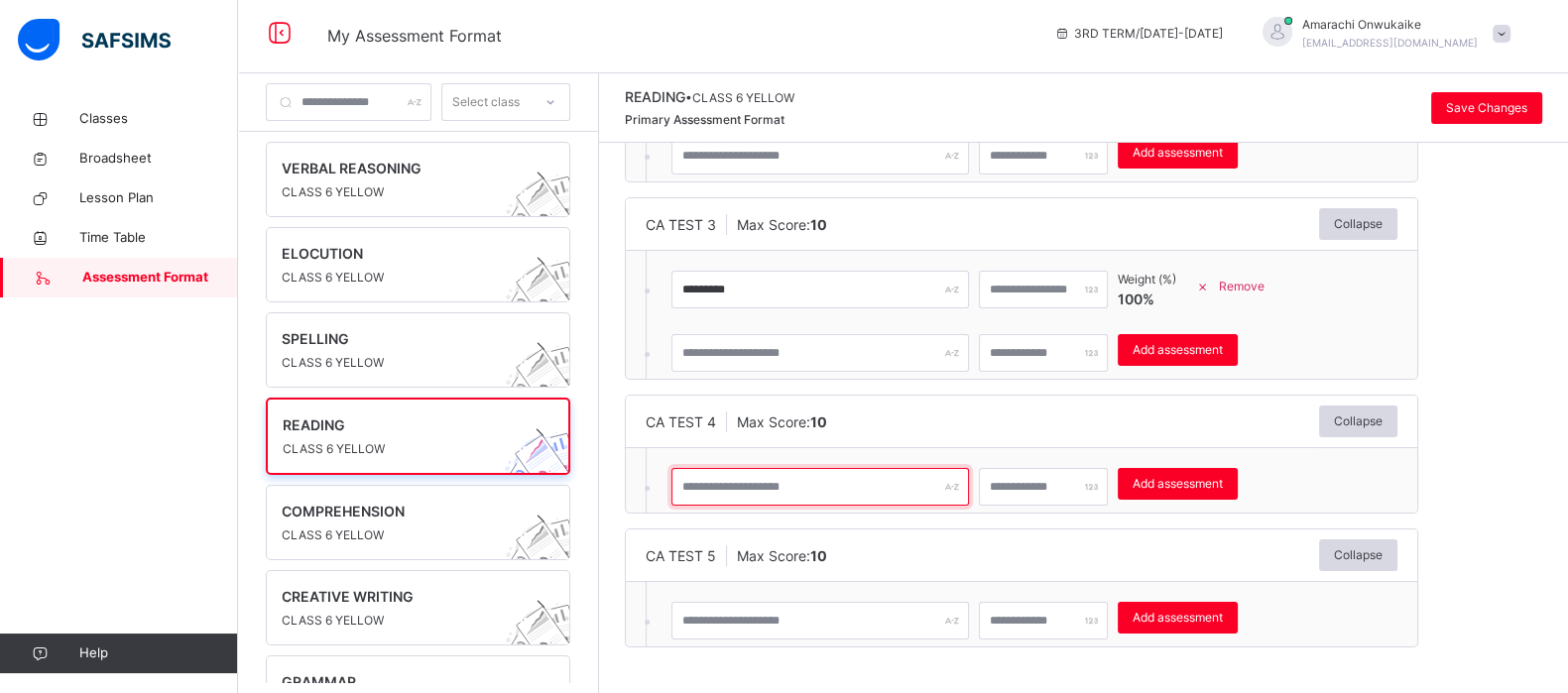 click at bounding box center [820, 487] 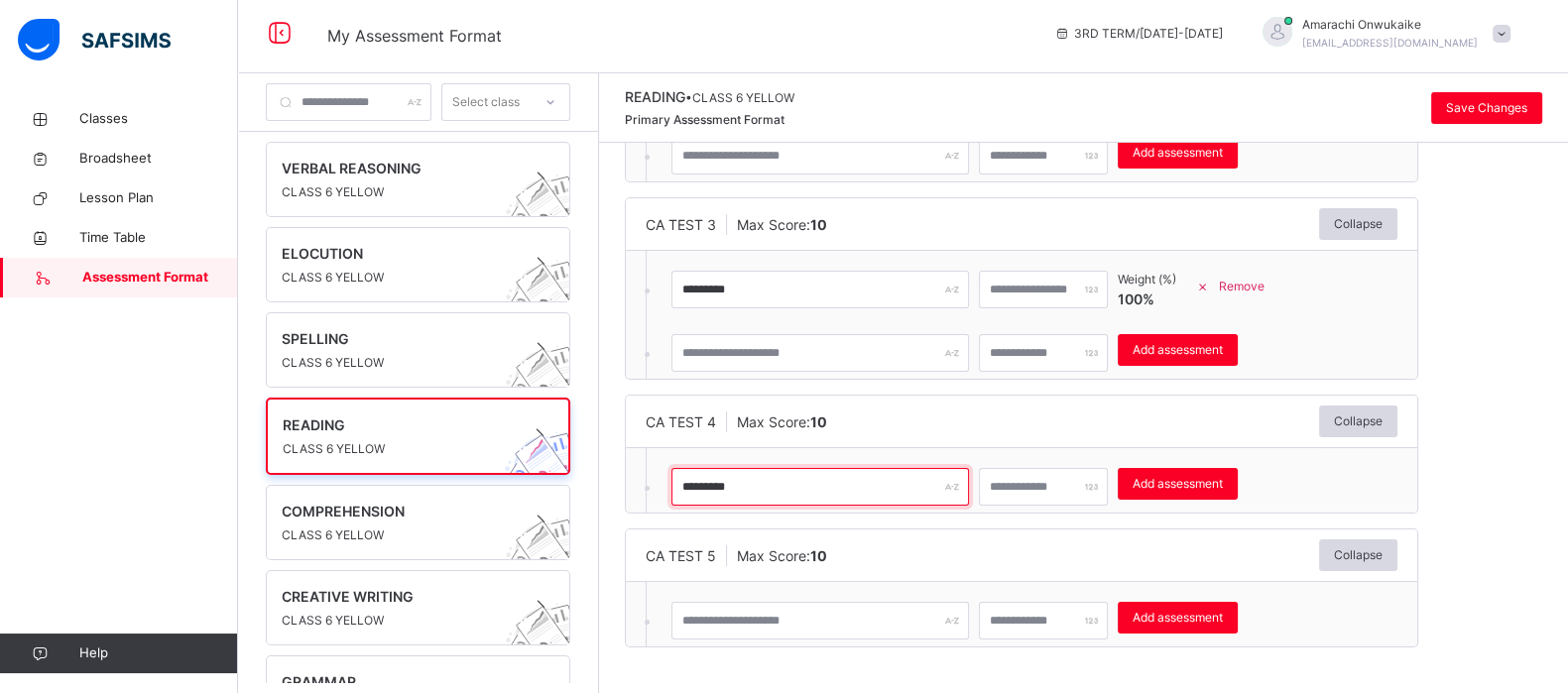 type on "*********" 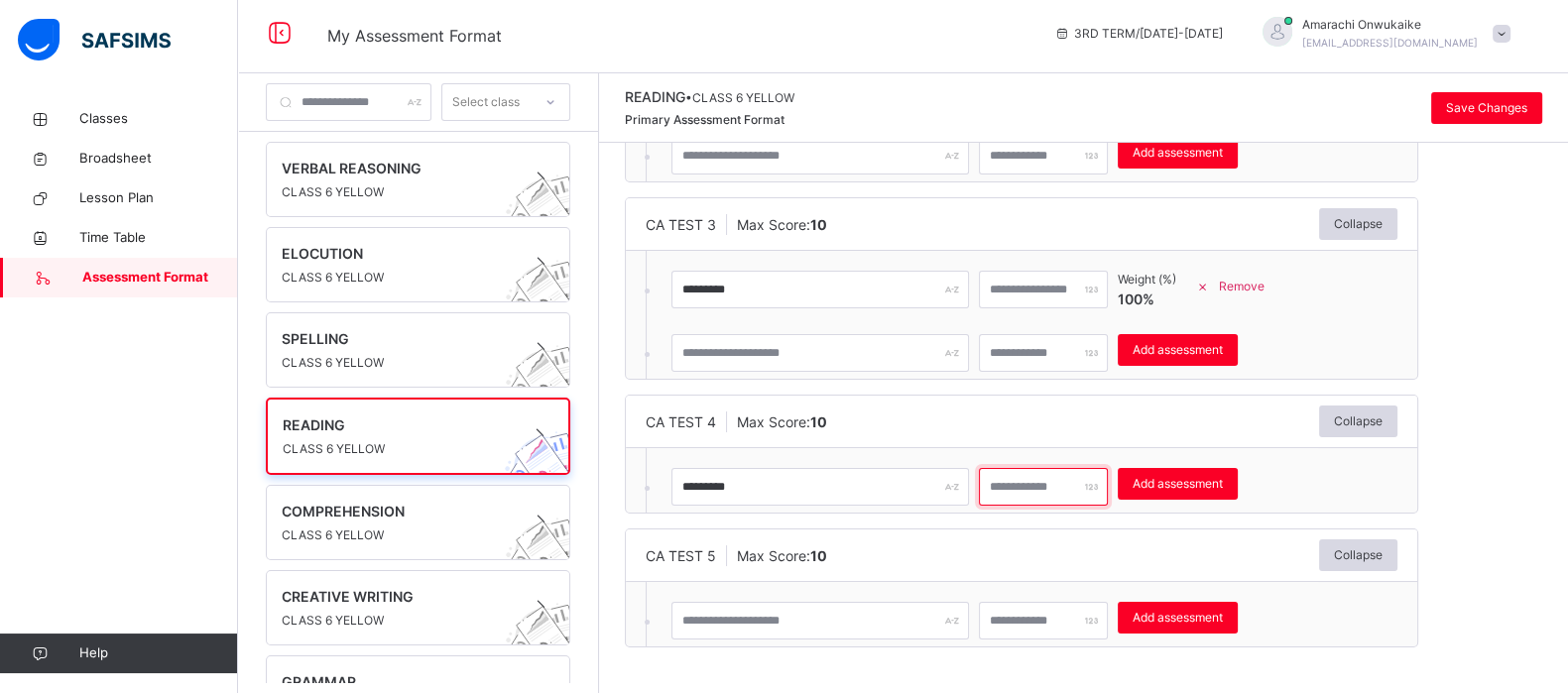 click at bounding box center (1043, 487) 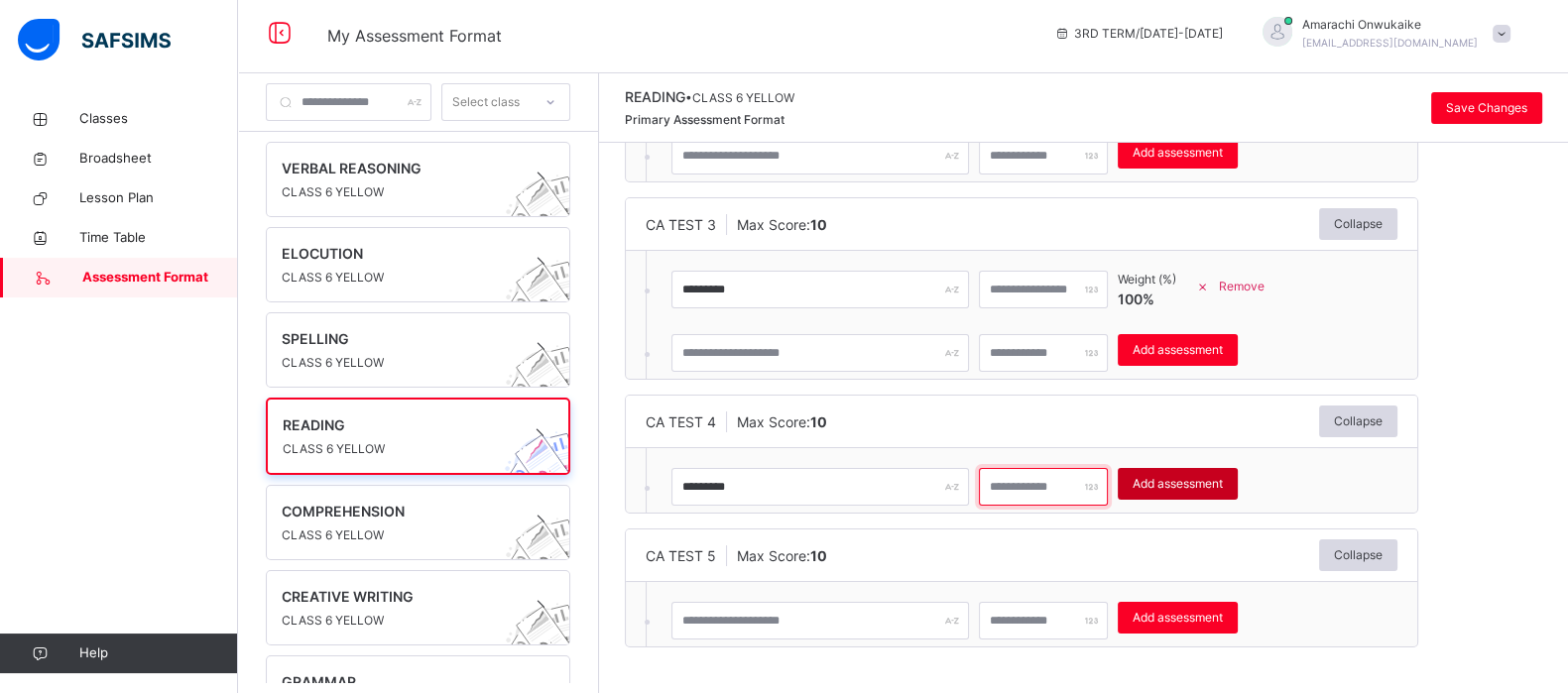 type on "**" 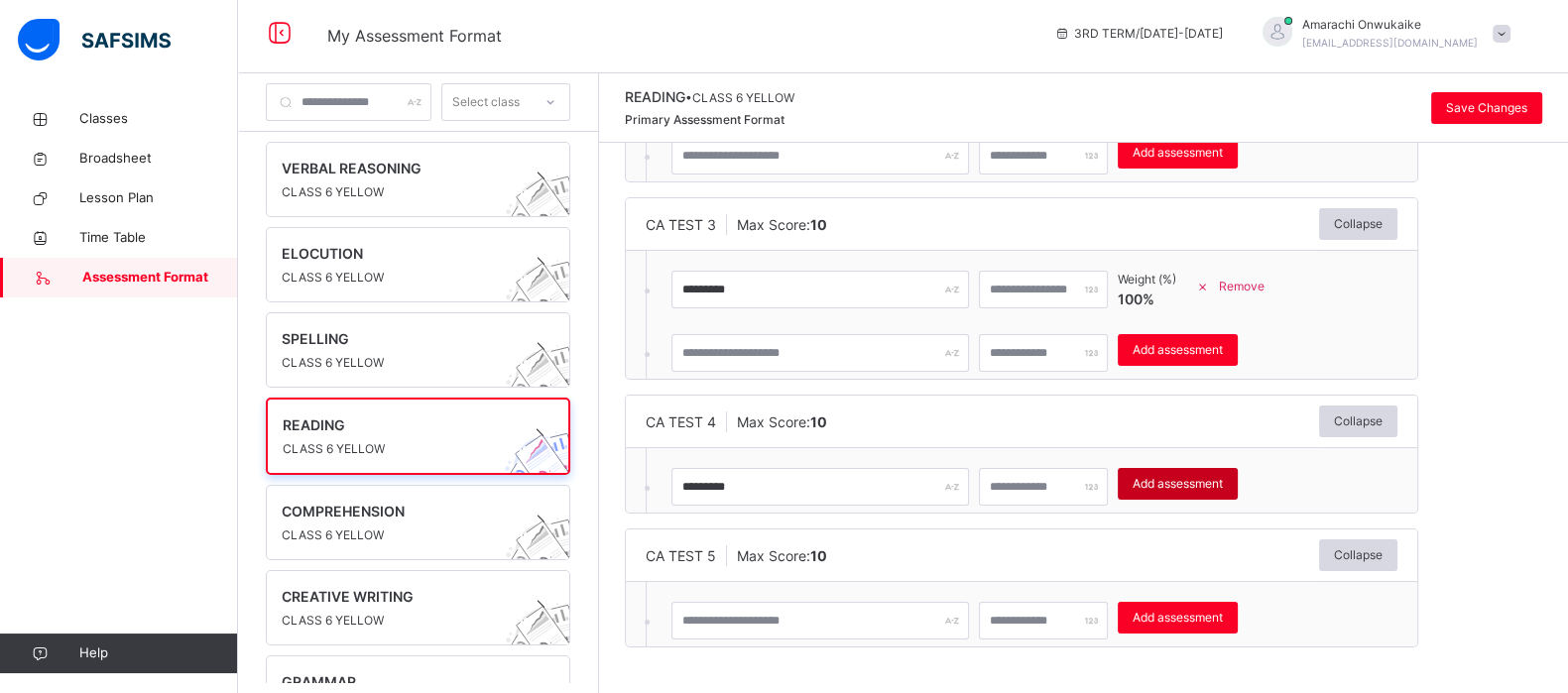 click on "Add assessment" at bounding box center [1177, 484] 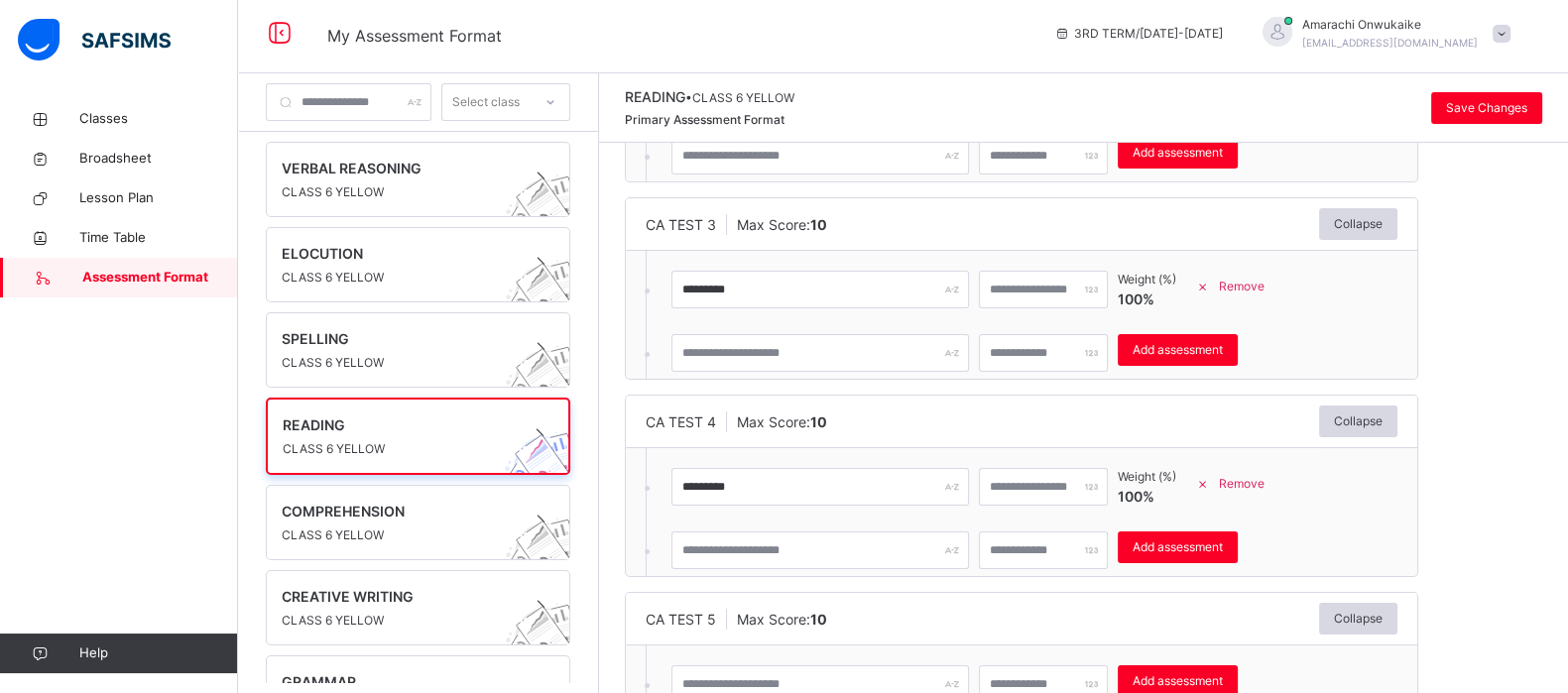 click on "CA TEST 5 Max Score:  10 Collapse" at bounding box center (1022, 619) 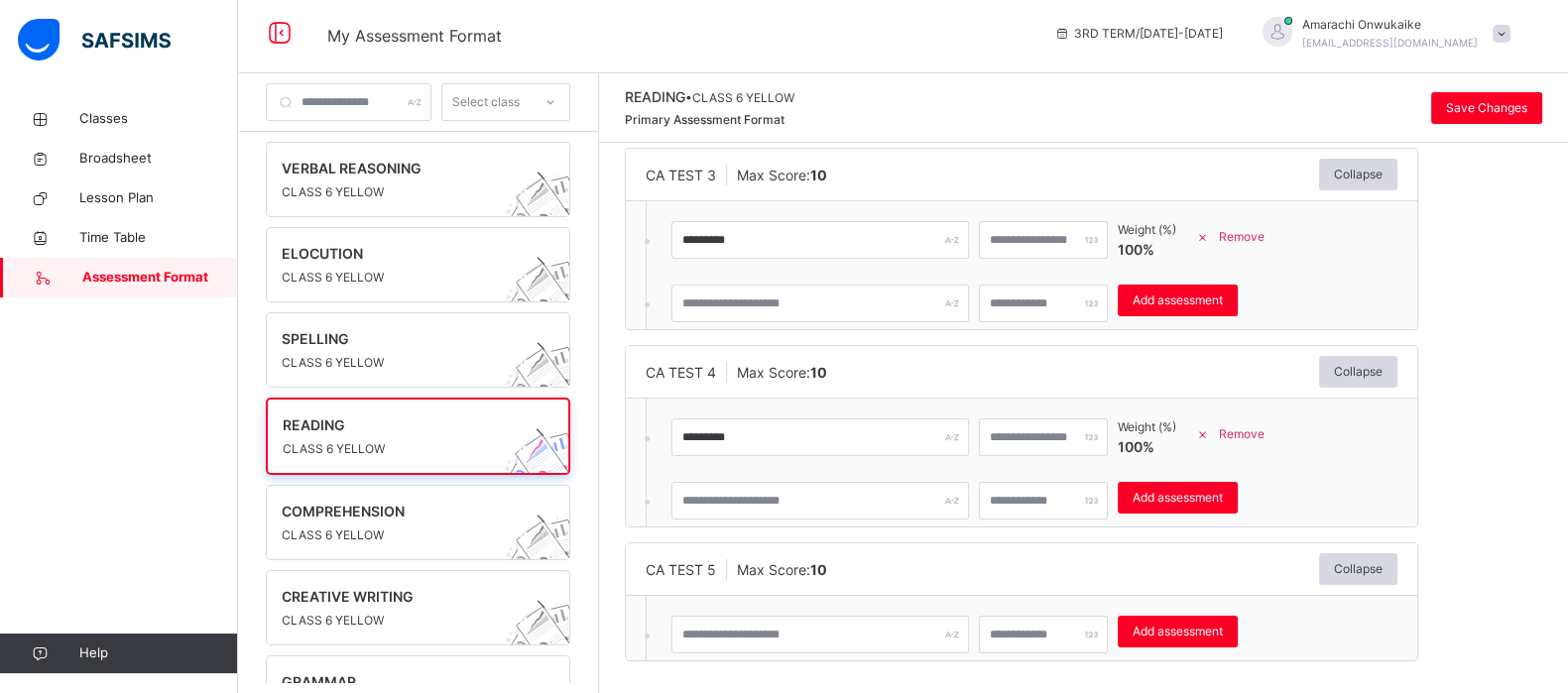 scroll, scrollTop: 495, scrollLeft: 0, axis: vertical 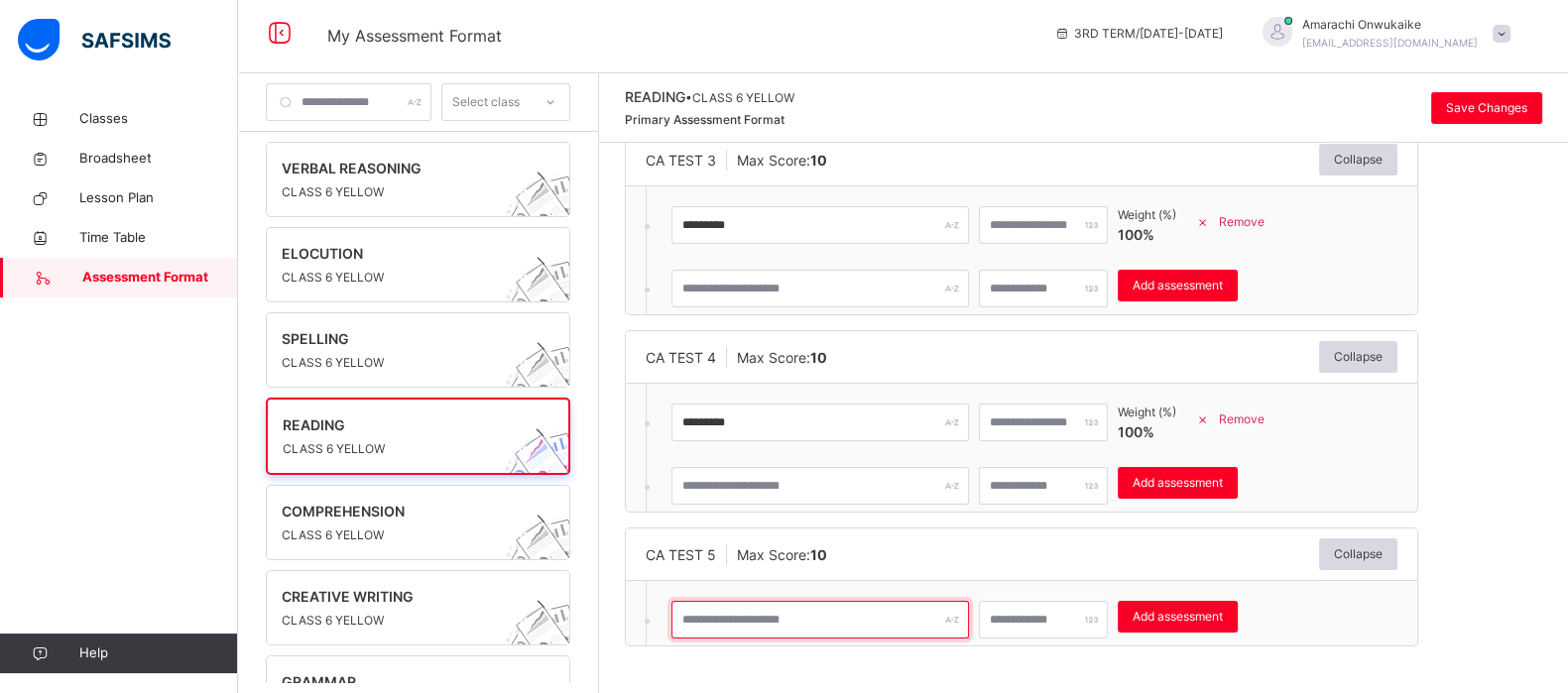 click at bounding box center [820, 620] 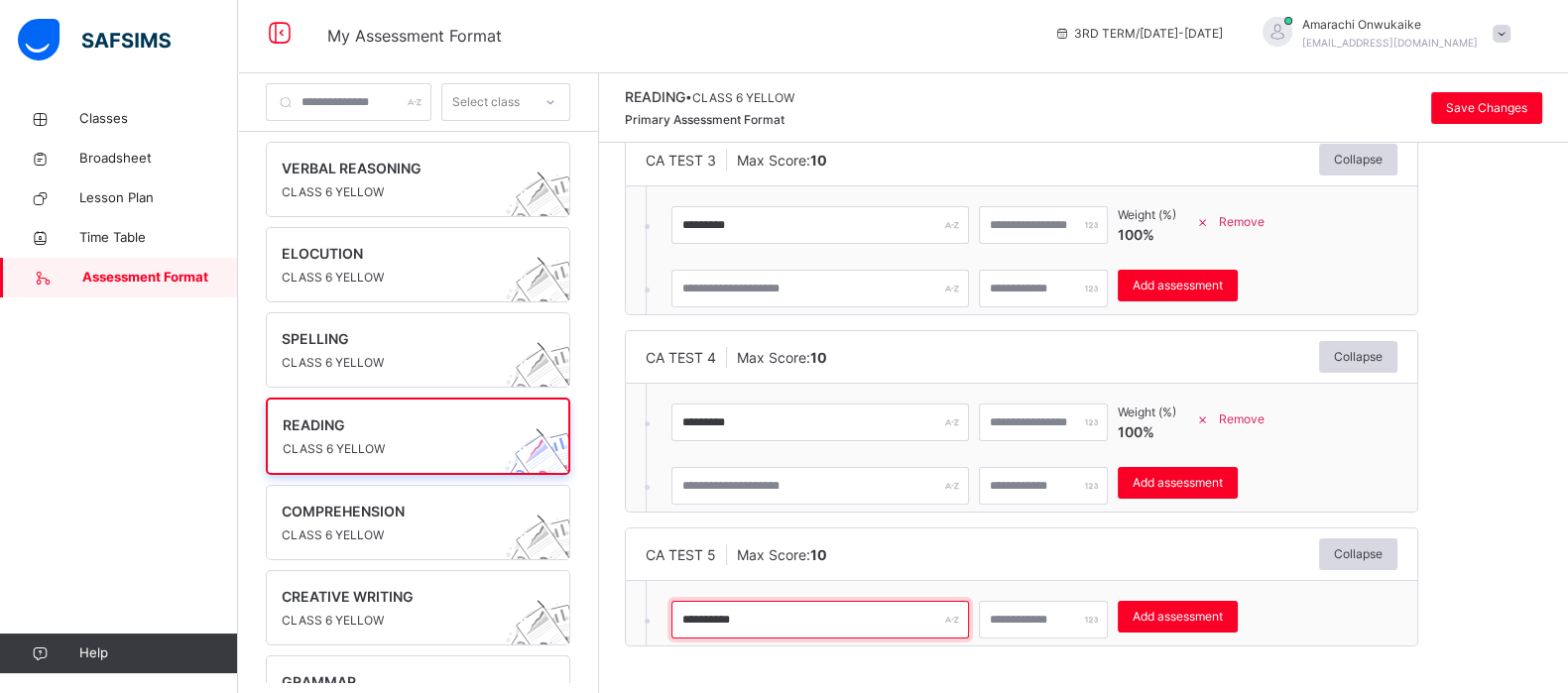 type on "*********" 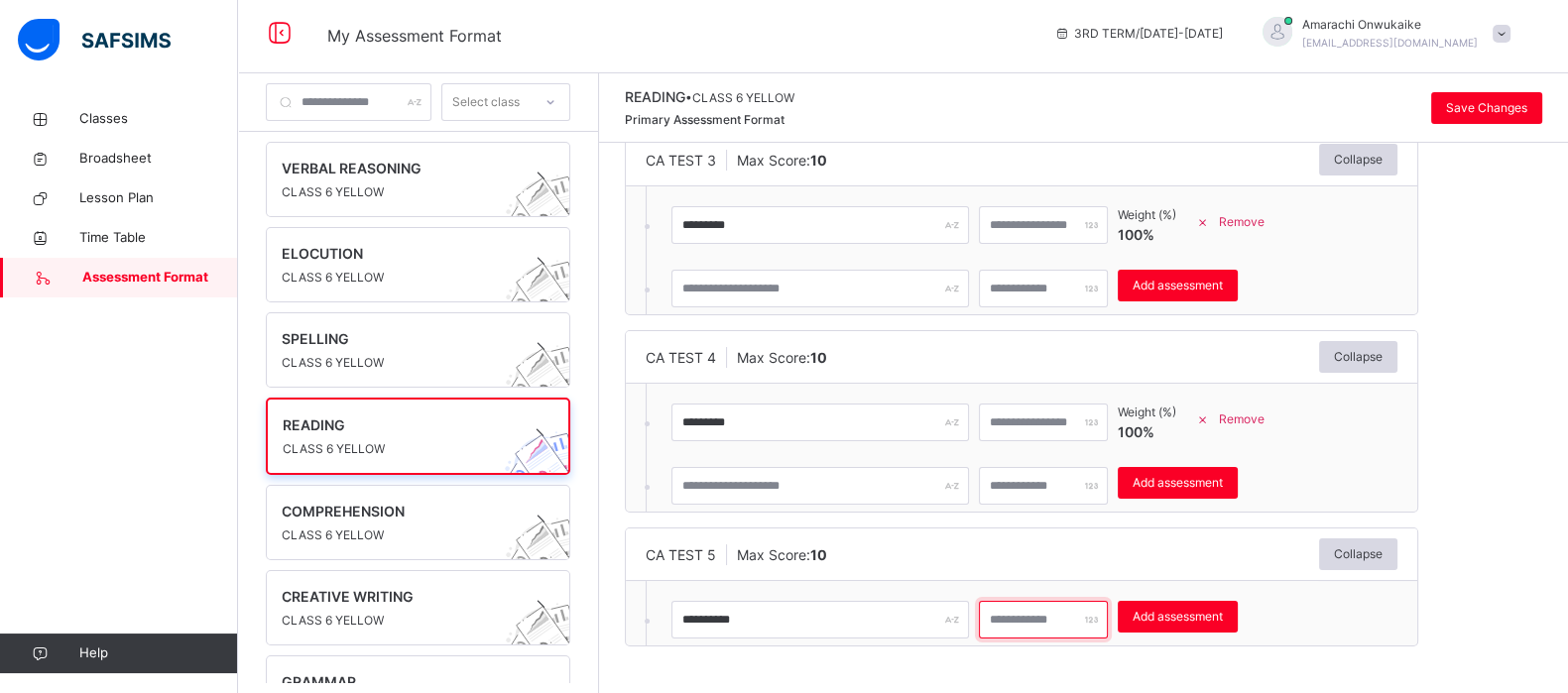 click at bounding box center (1043, 620) 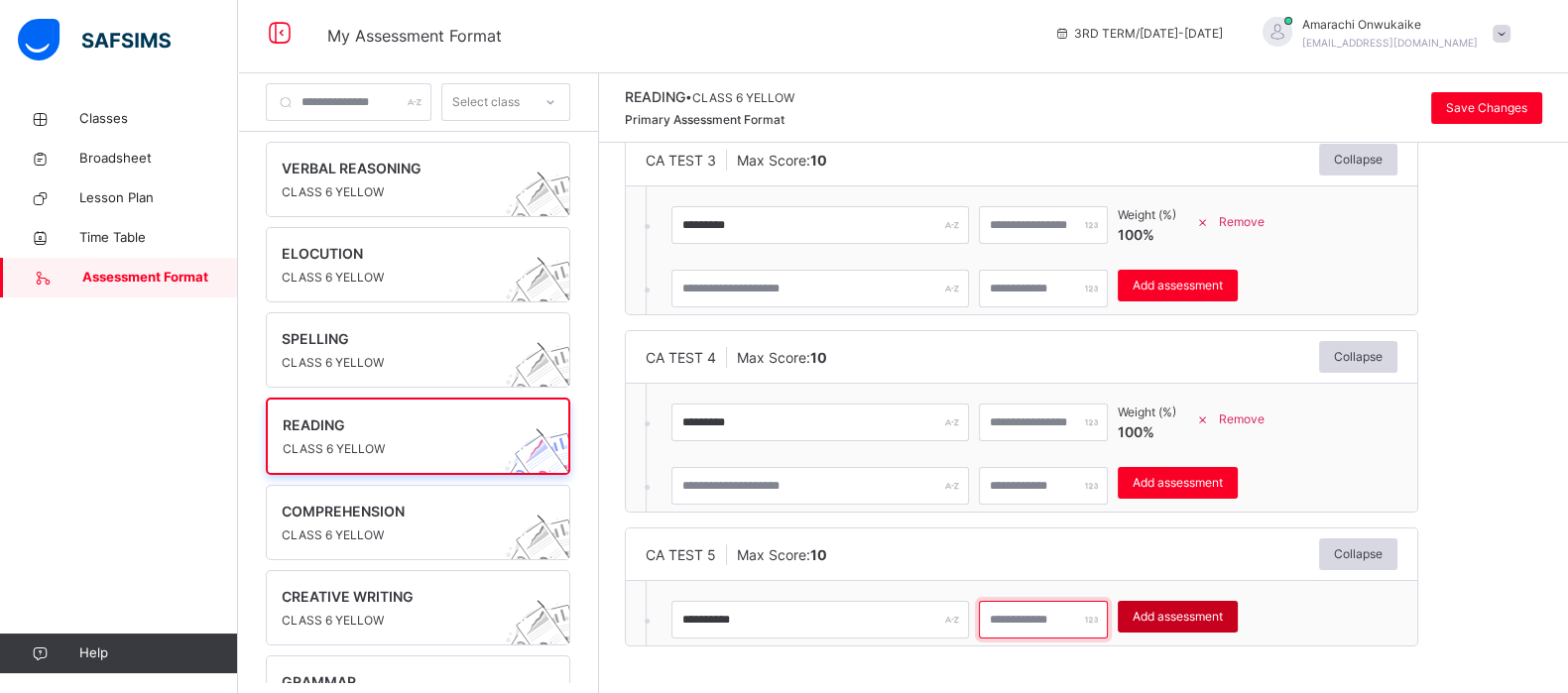 type on "**" 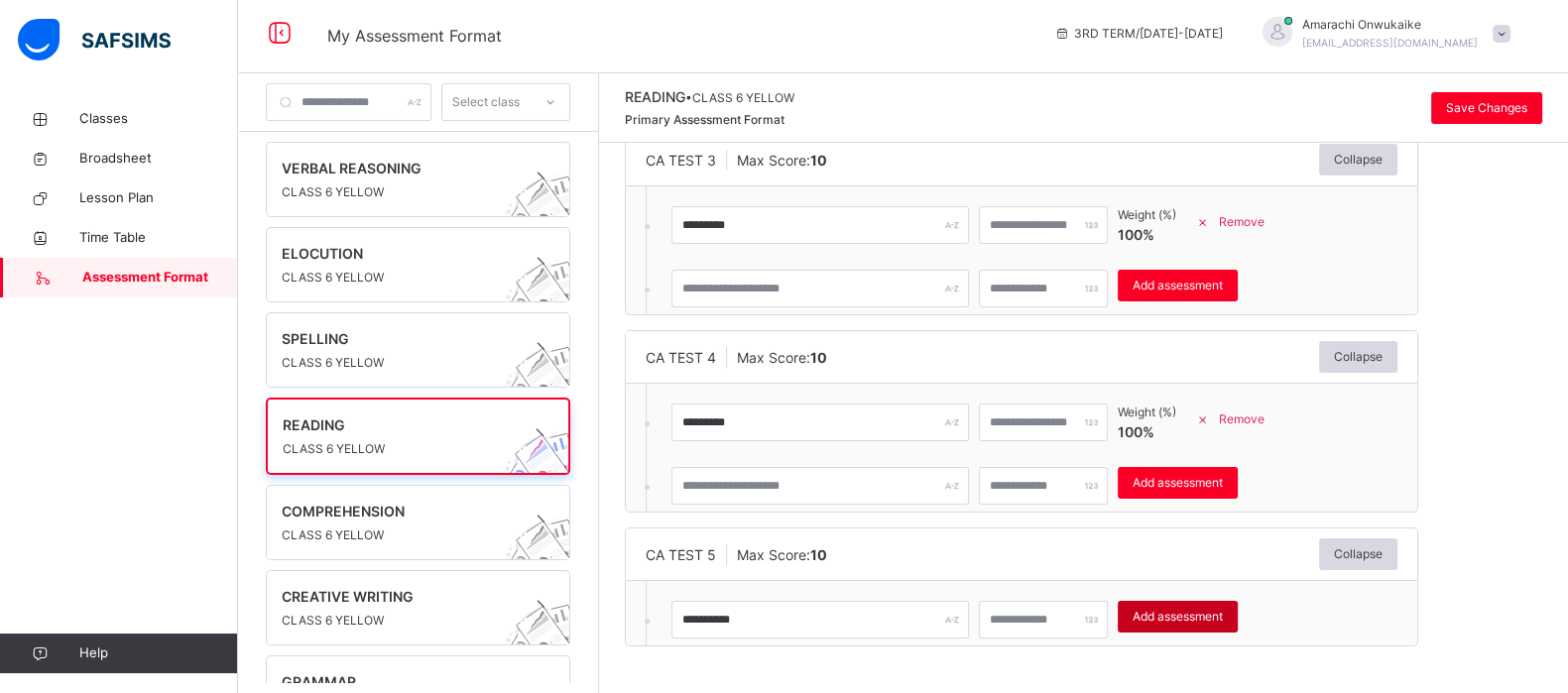 click on "Add assessment" at bounding box center [1177, 617] 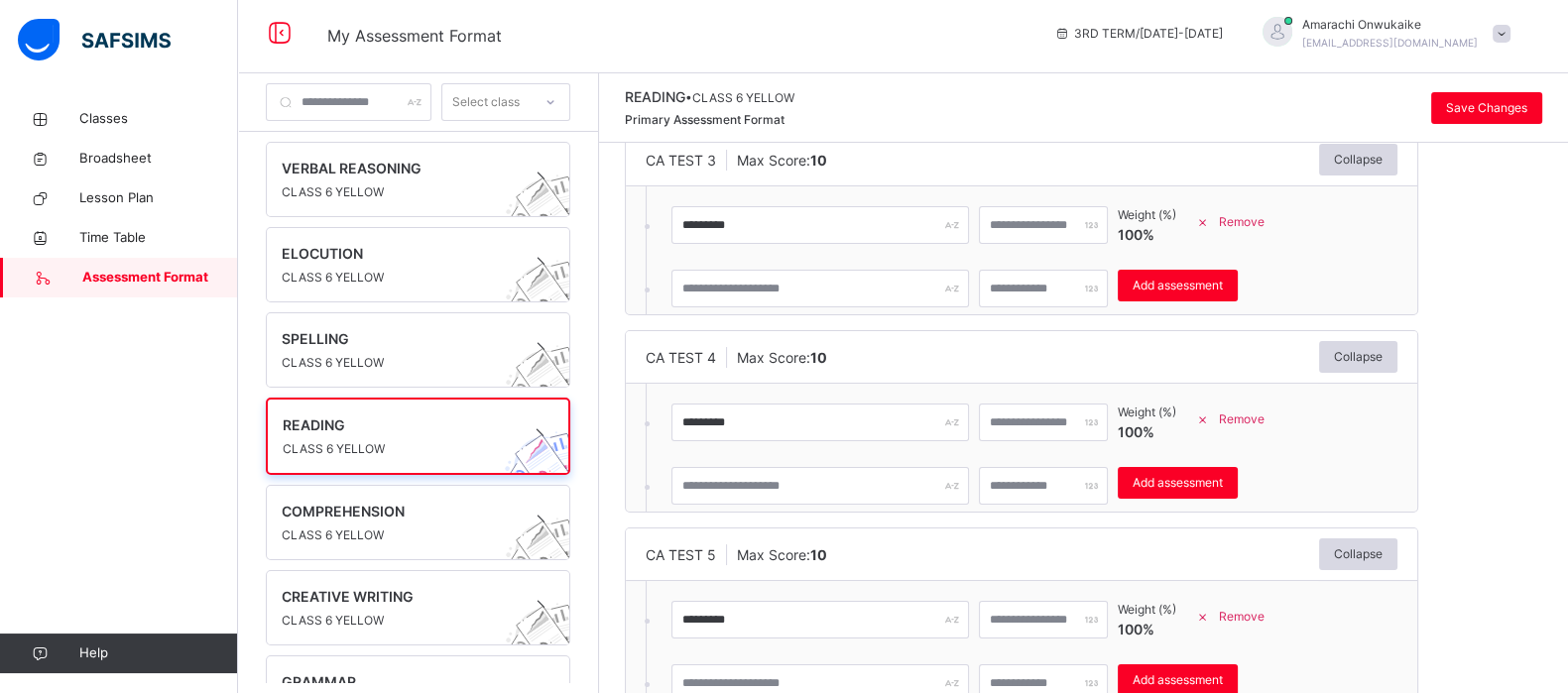 scroll, scrollTop: 0, scrollLeft: 0, axis: both 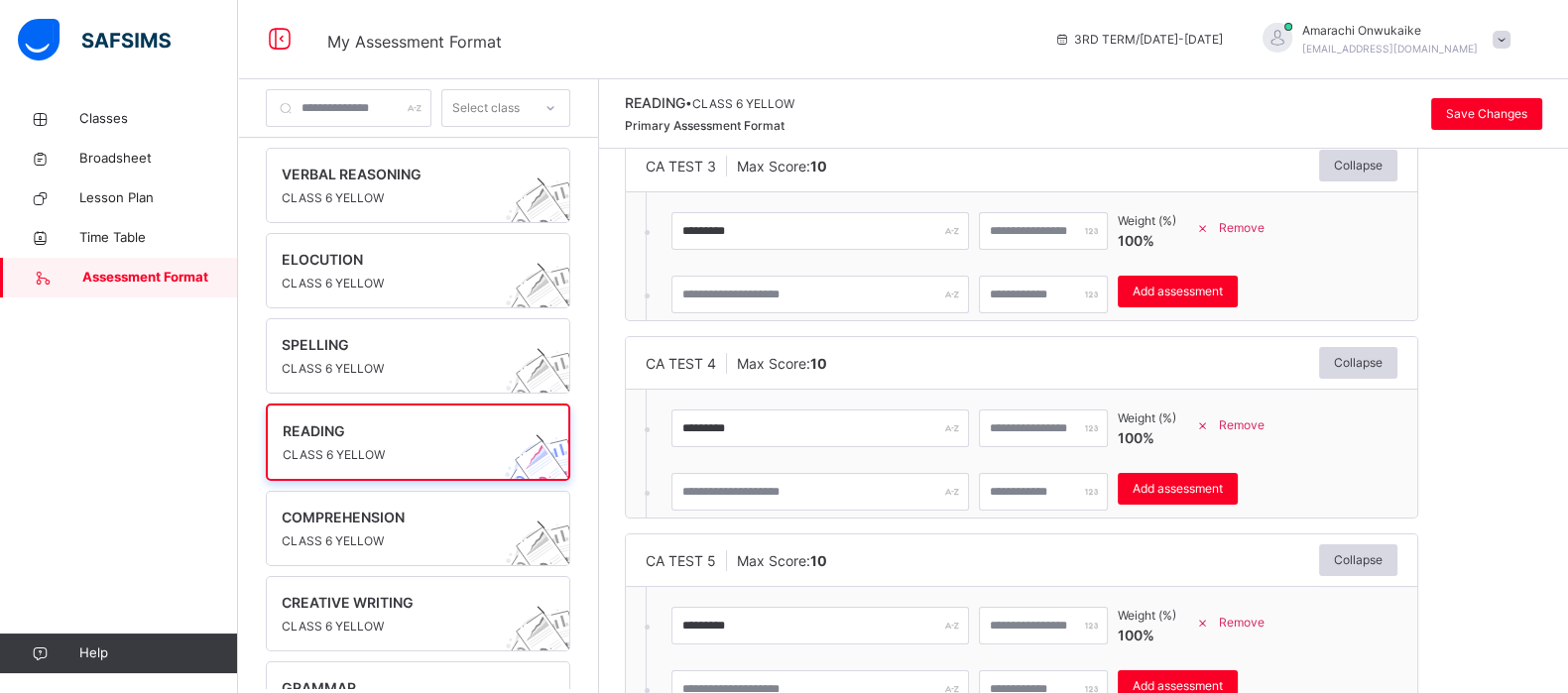 click on "CA TEST 4 Max Score:  10 Collapse" at bounding box center [1022, 363] 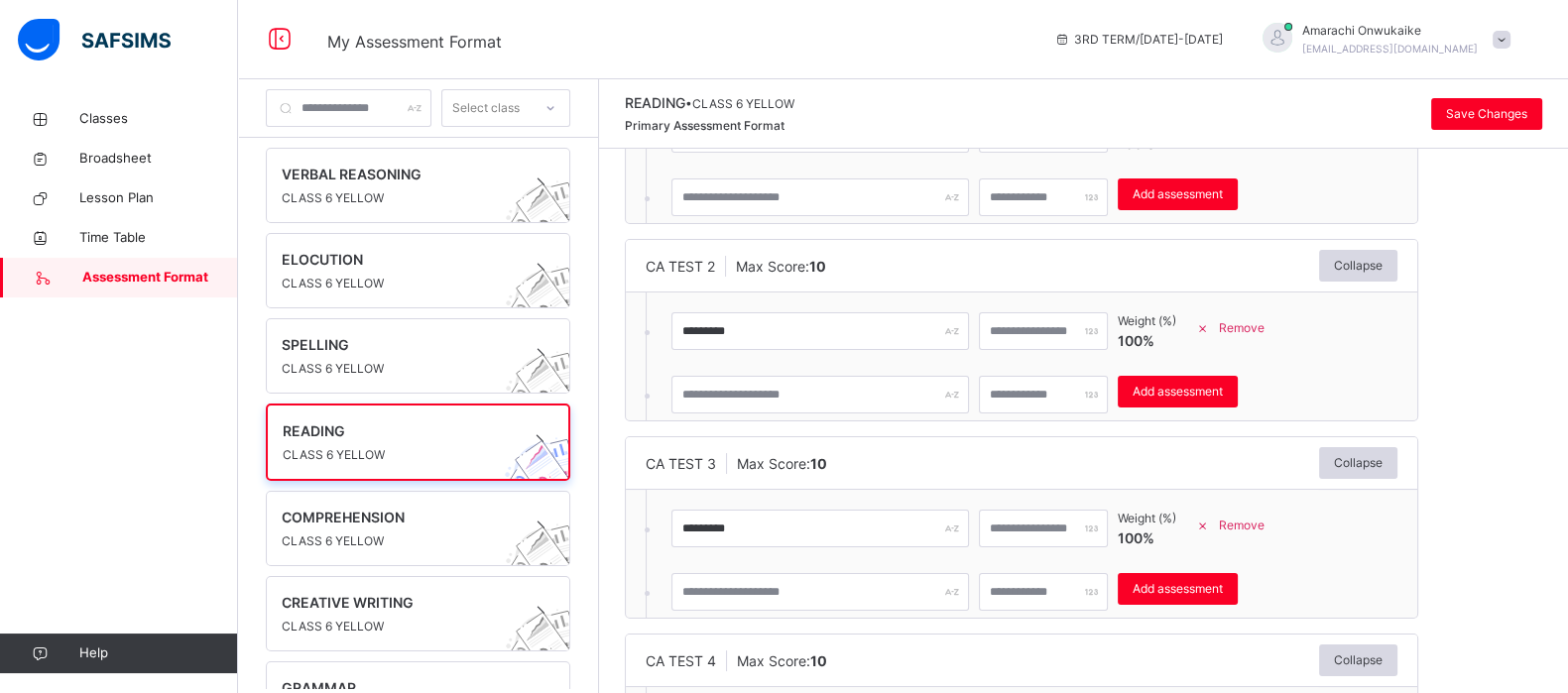 scroll, scrollTop: 148, scrollLeft: 0, axis: vertical 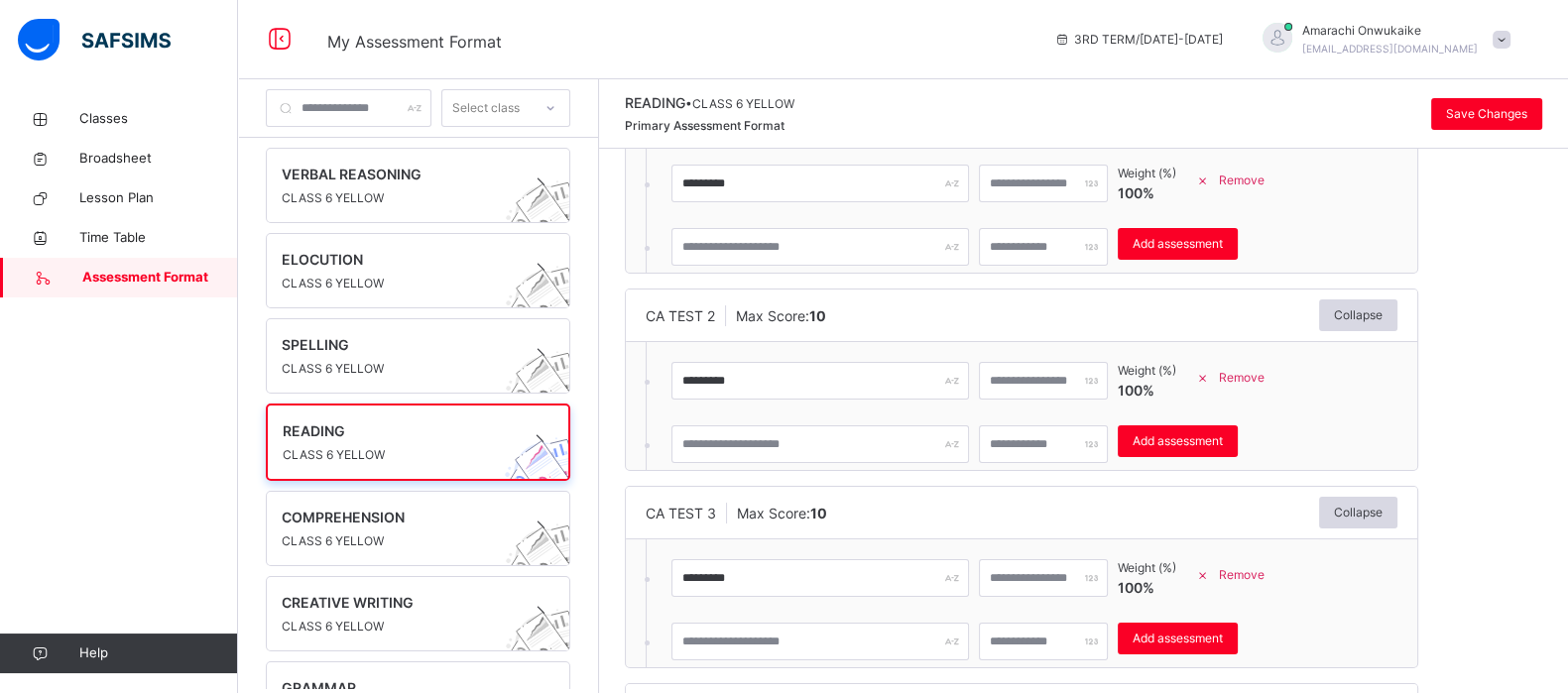 click on "CA TEST 2 Max Score:  10 Collapse" at bounding box center (1022, 315) 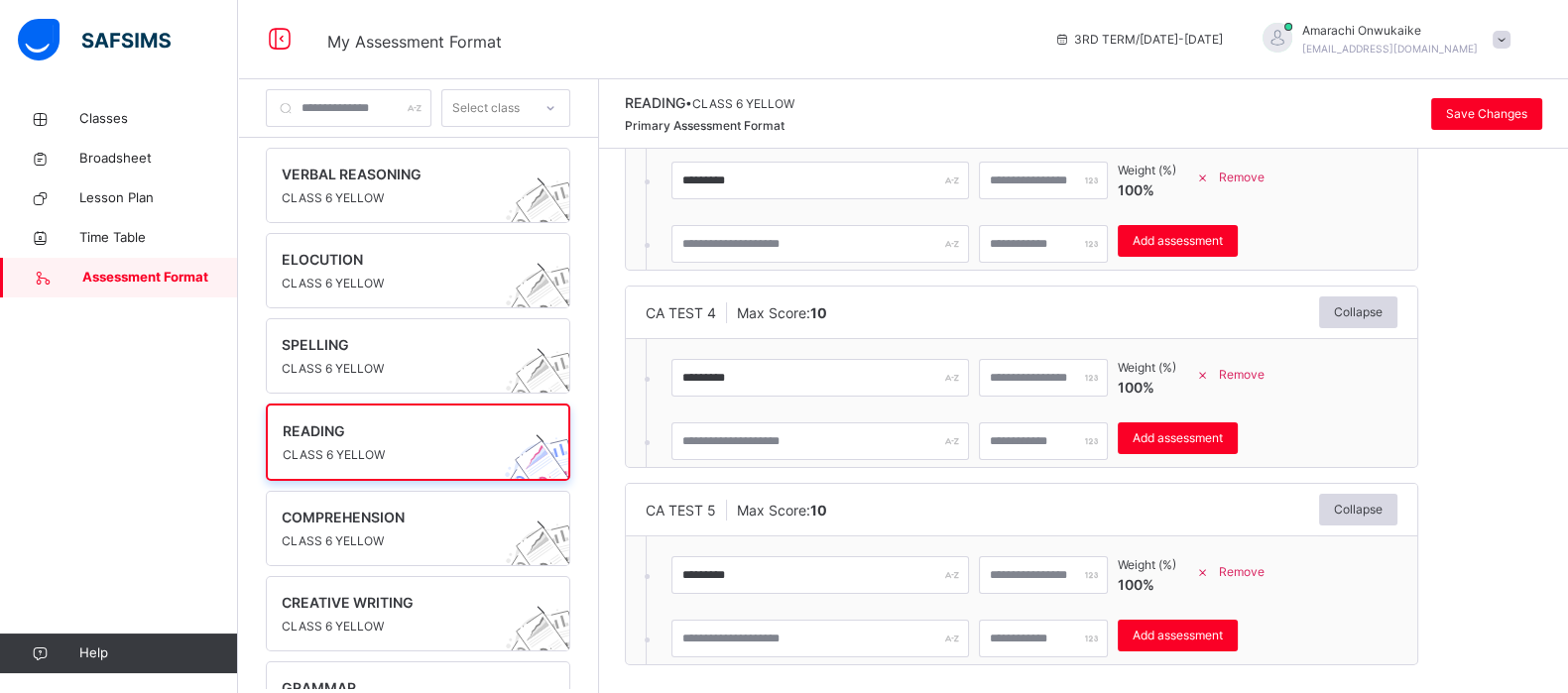 scroll, scrollTop: 558, scrollLeft: 0, axis: vertical 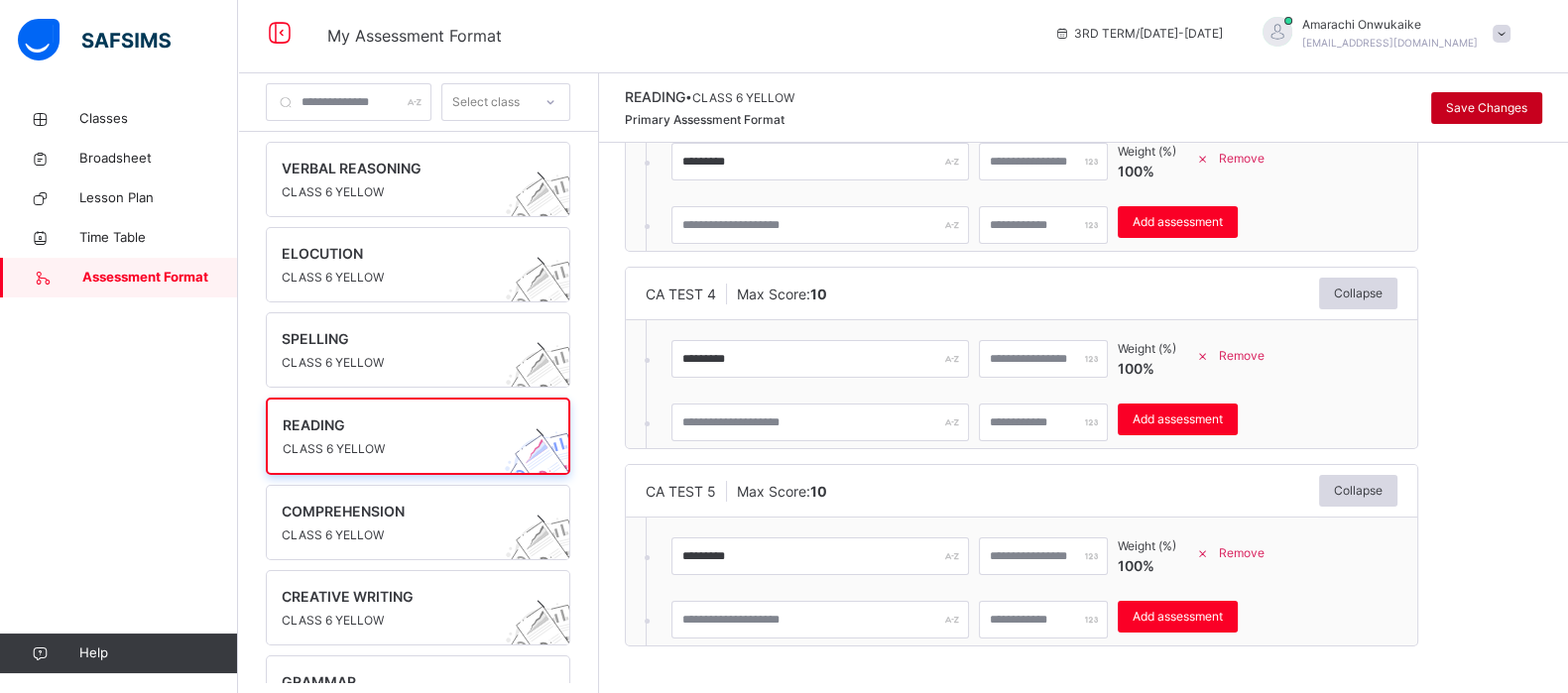 click on "Save Changes" at bounding box center (1487, 108) 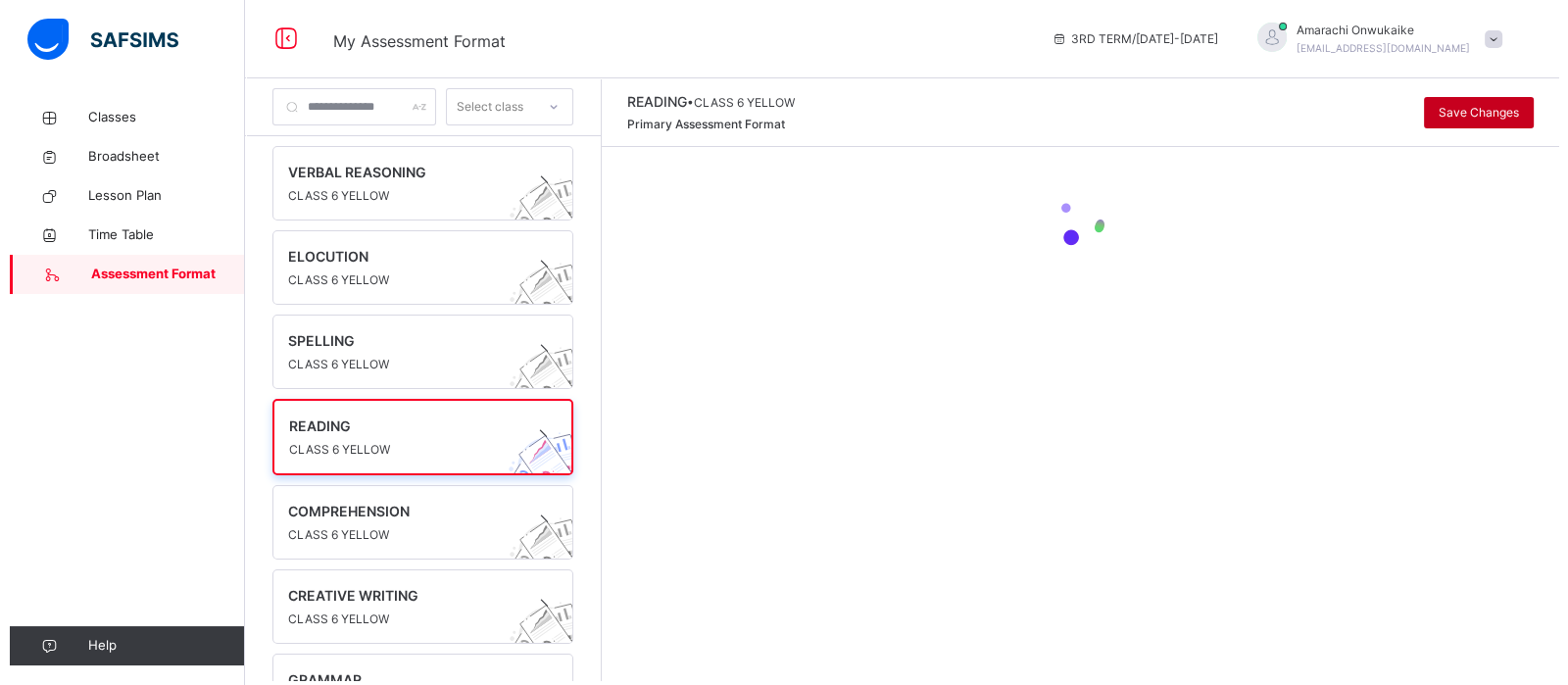 scroll, scrollTop: 0, scrollLeft: 0, axis: both 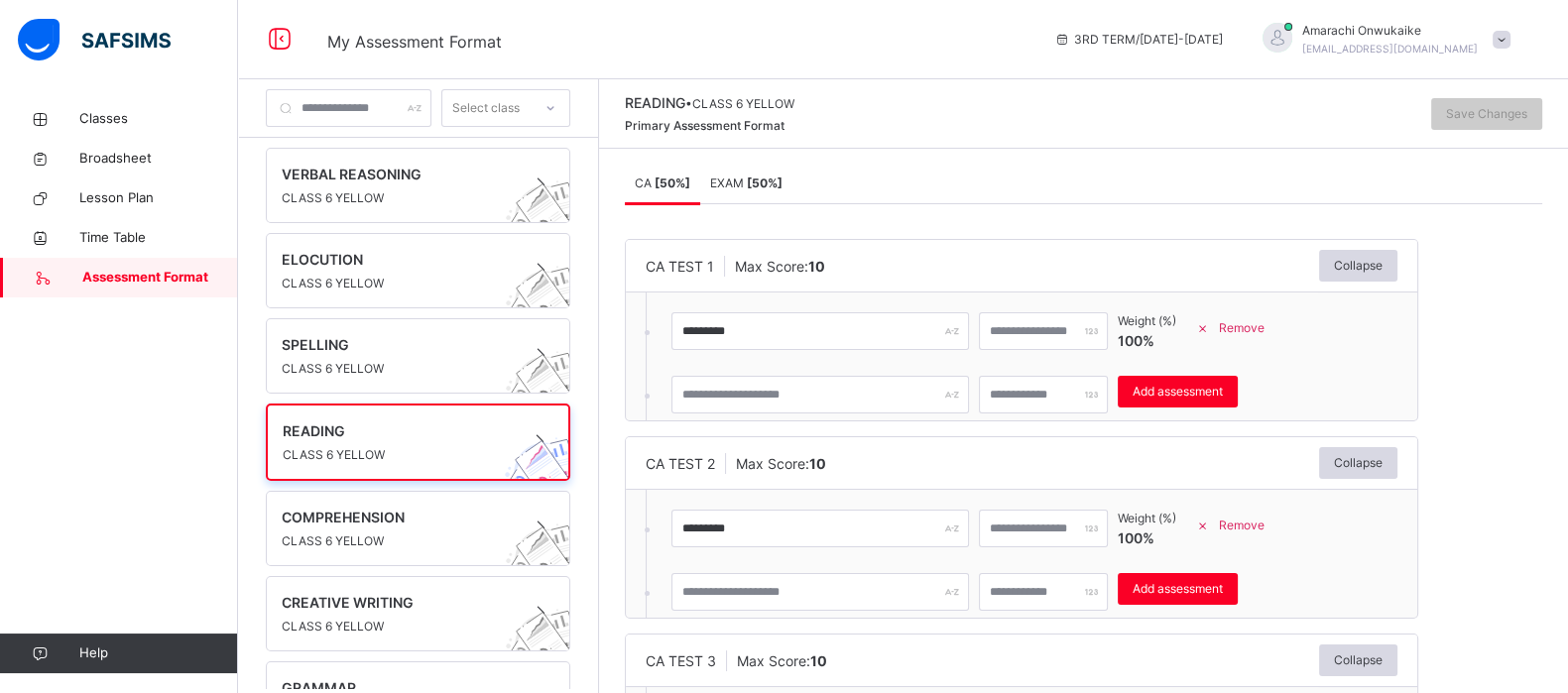 click on "EXAM   [ 50 %]" at bounding box center (746, 182) 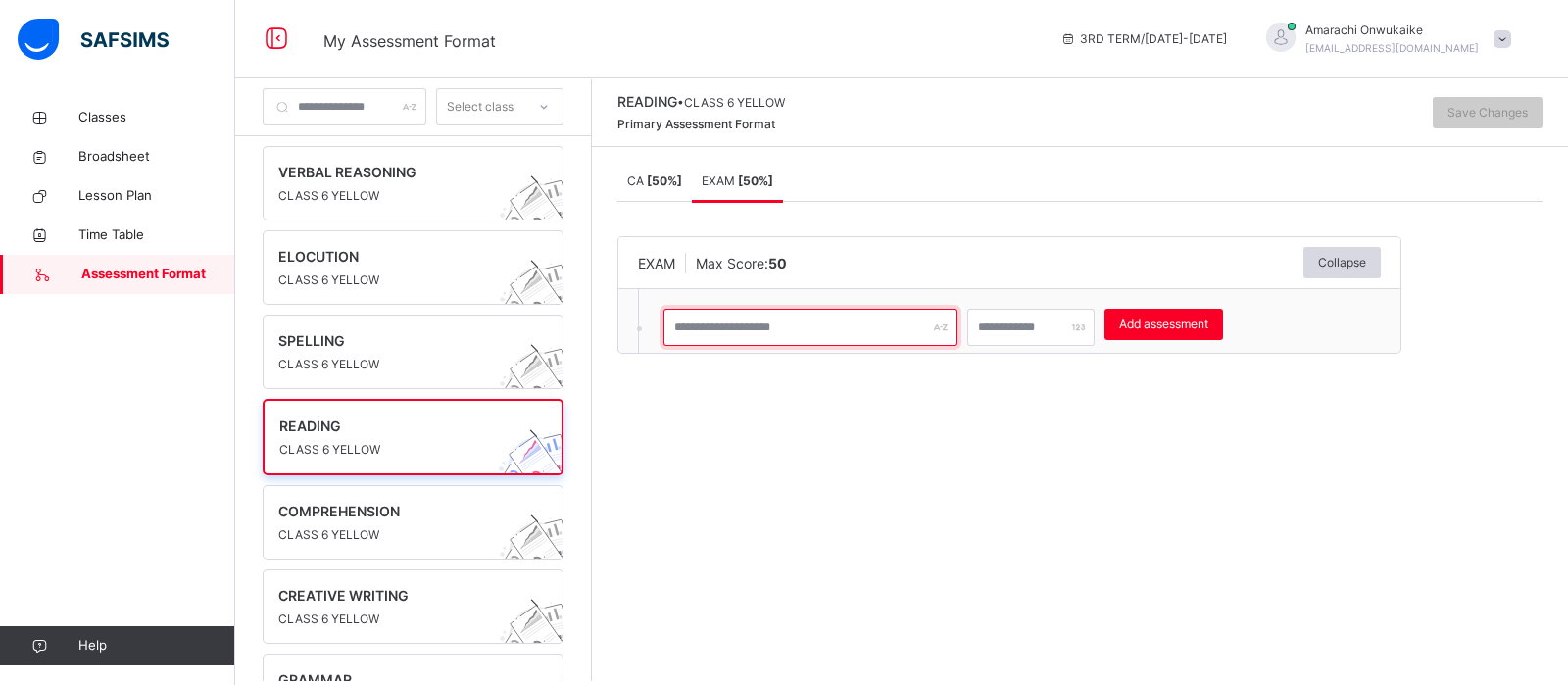 click at bounding box center (810, 327) 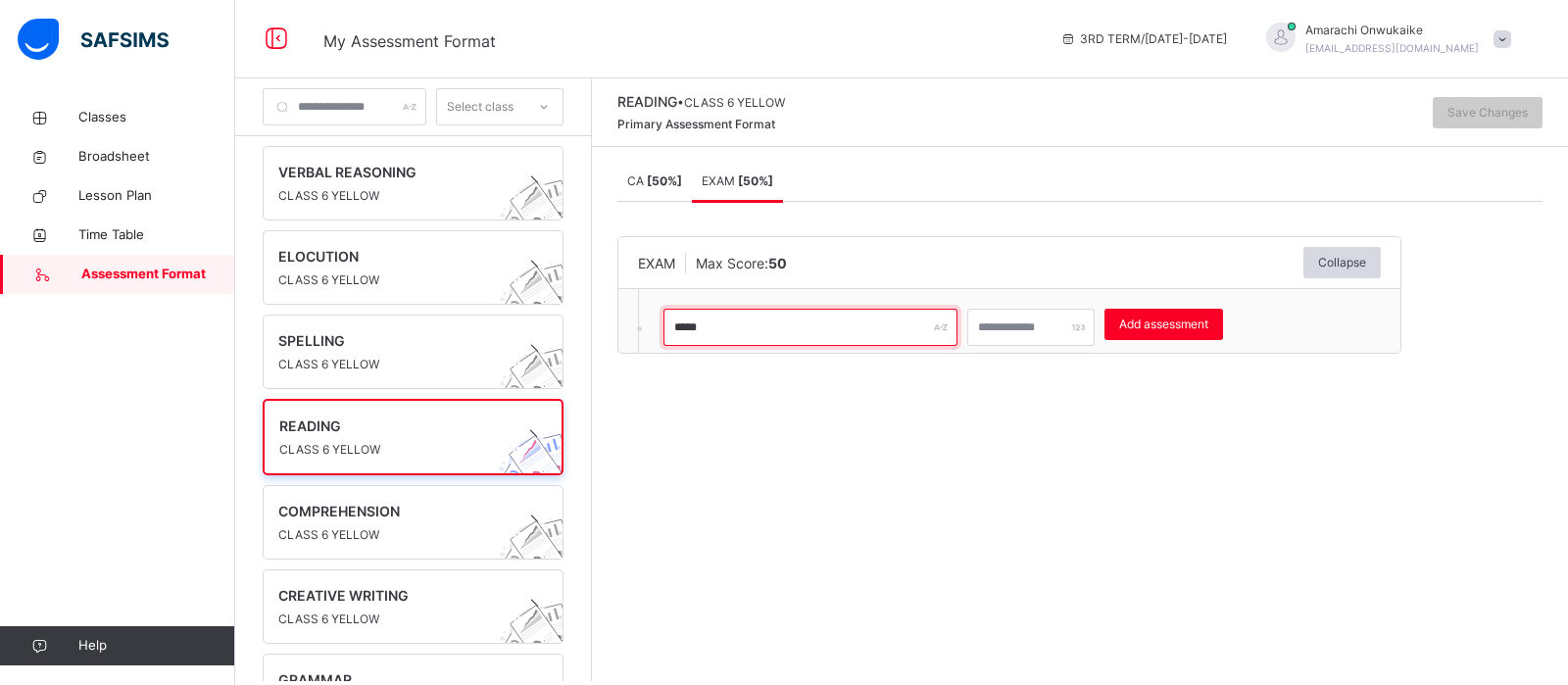 type on "****" 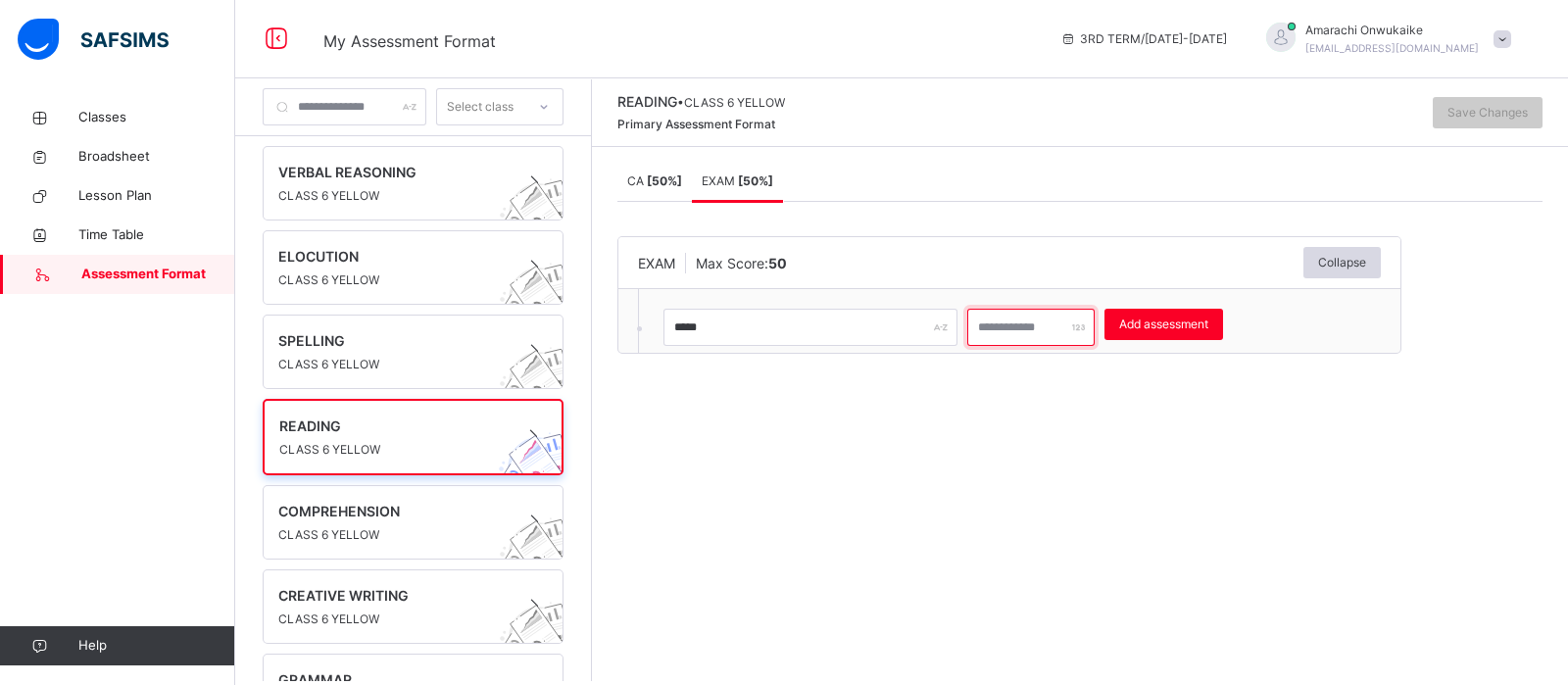 click at bounding box center [1031, 327] 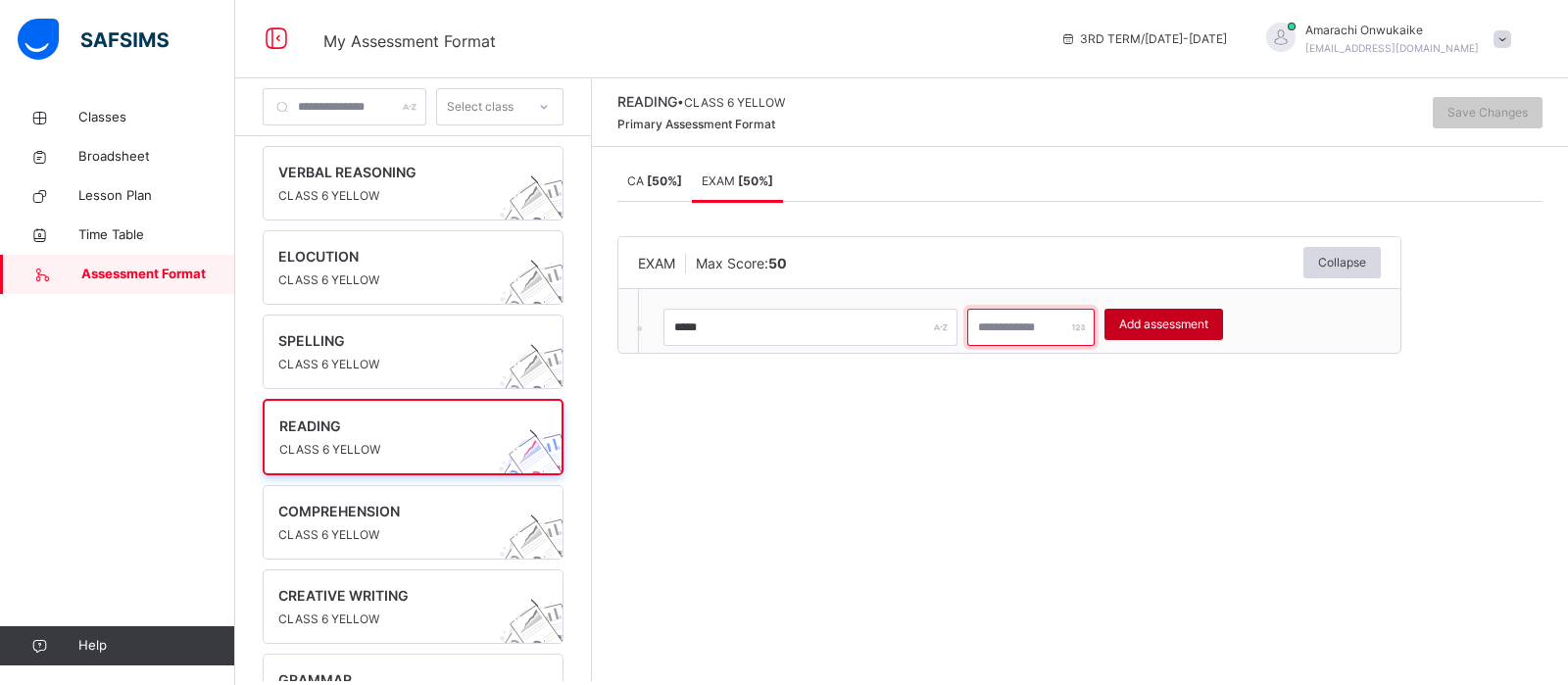 type on "**" 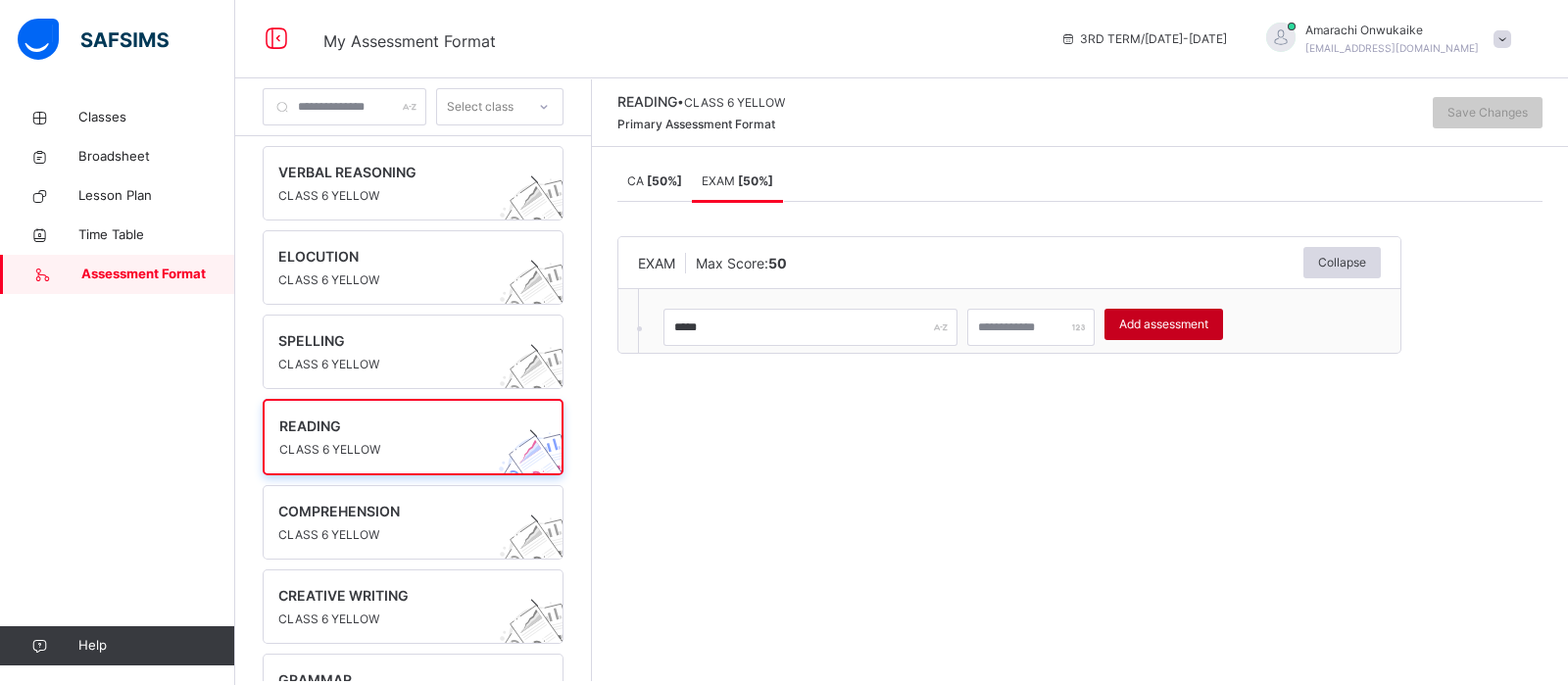 click on "Add assessment" at bounding box center [1163, 324] 